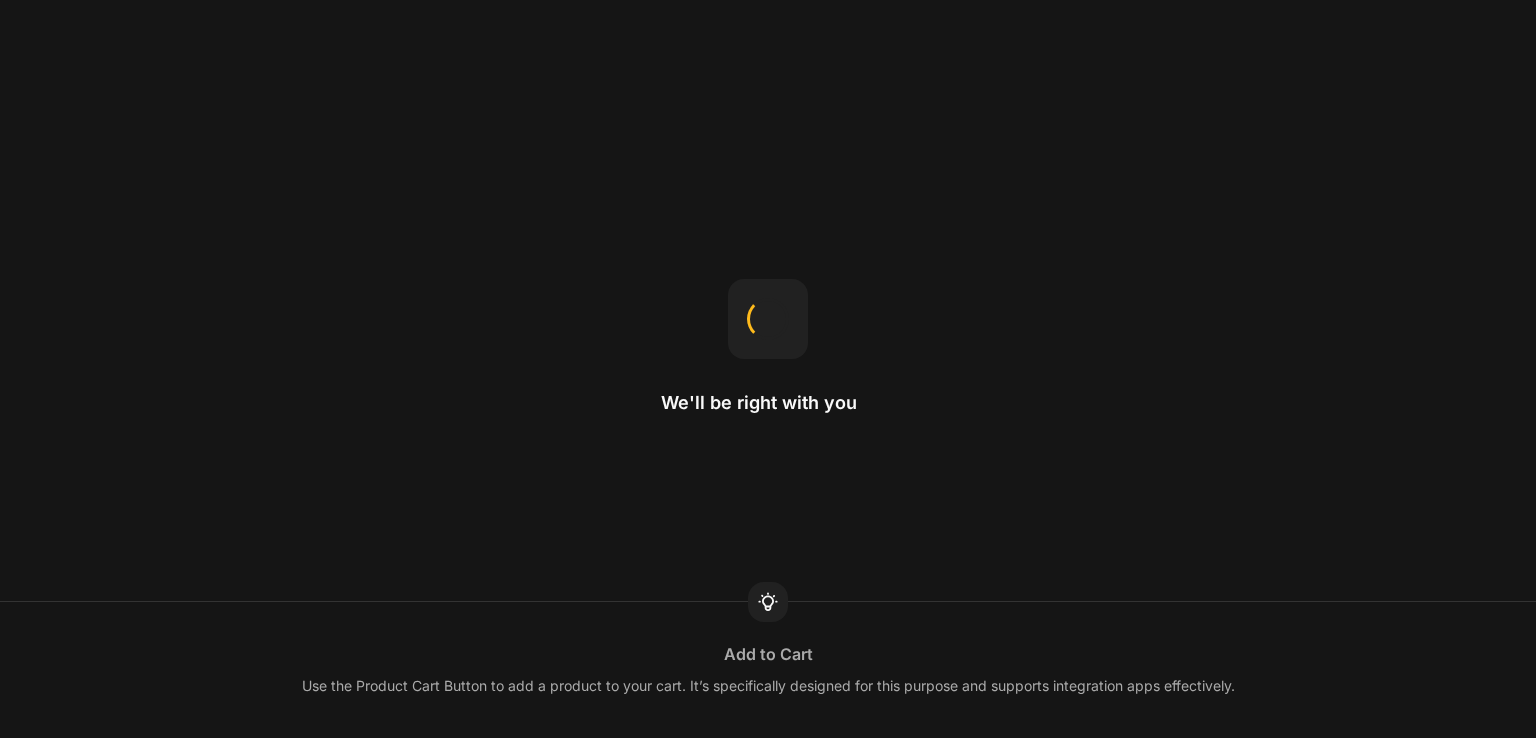 scroll, scrollTop: 0, scrollLeft: 0, axis: both 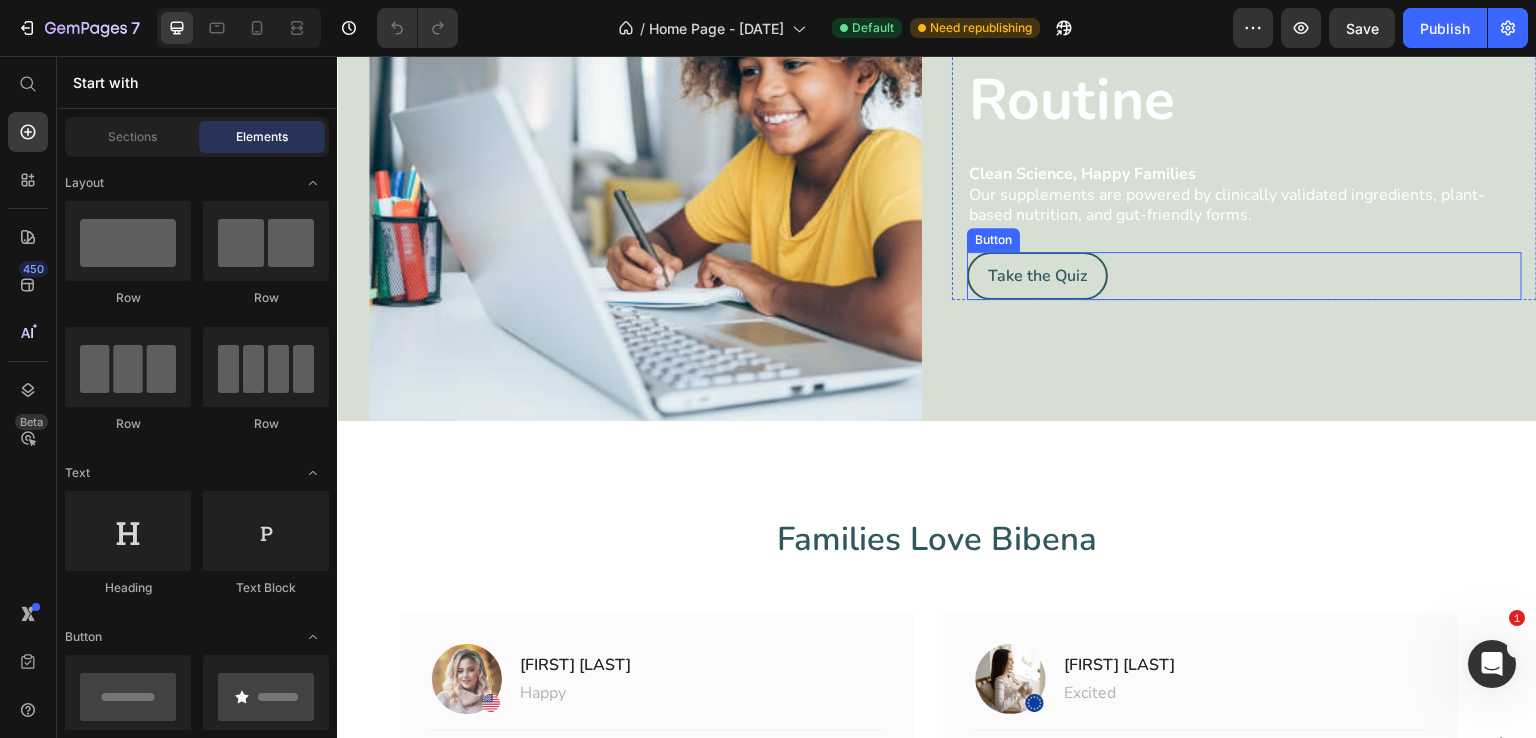 click on "Take the Quiz Button" at bounding box center [1244, 276] 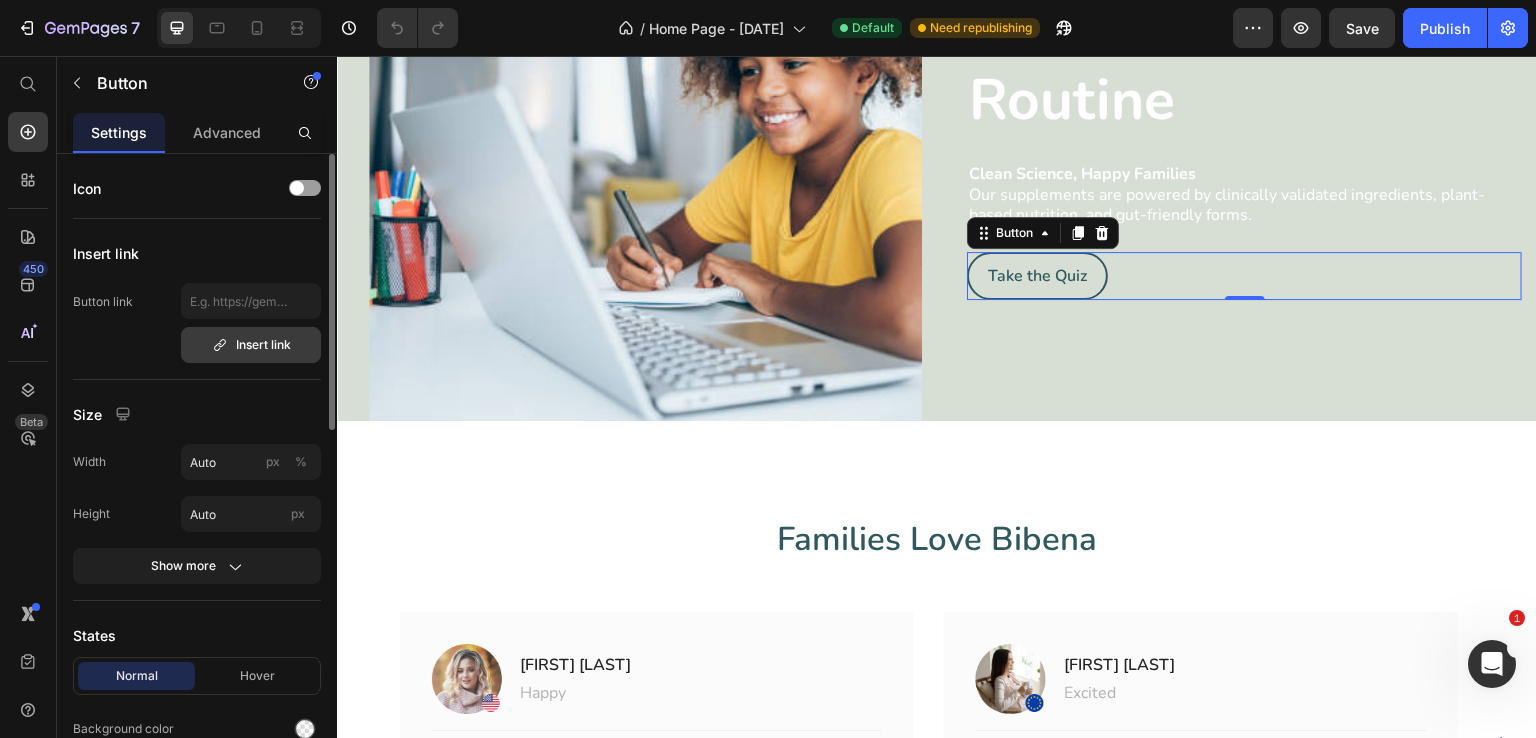 click on "Insert link" at bounding box center [251, 345] 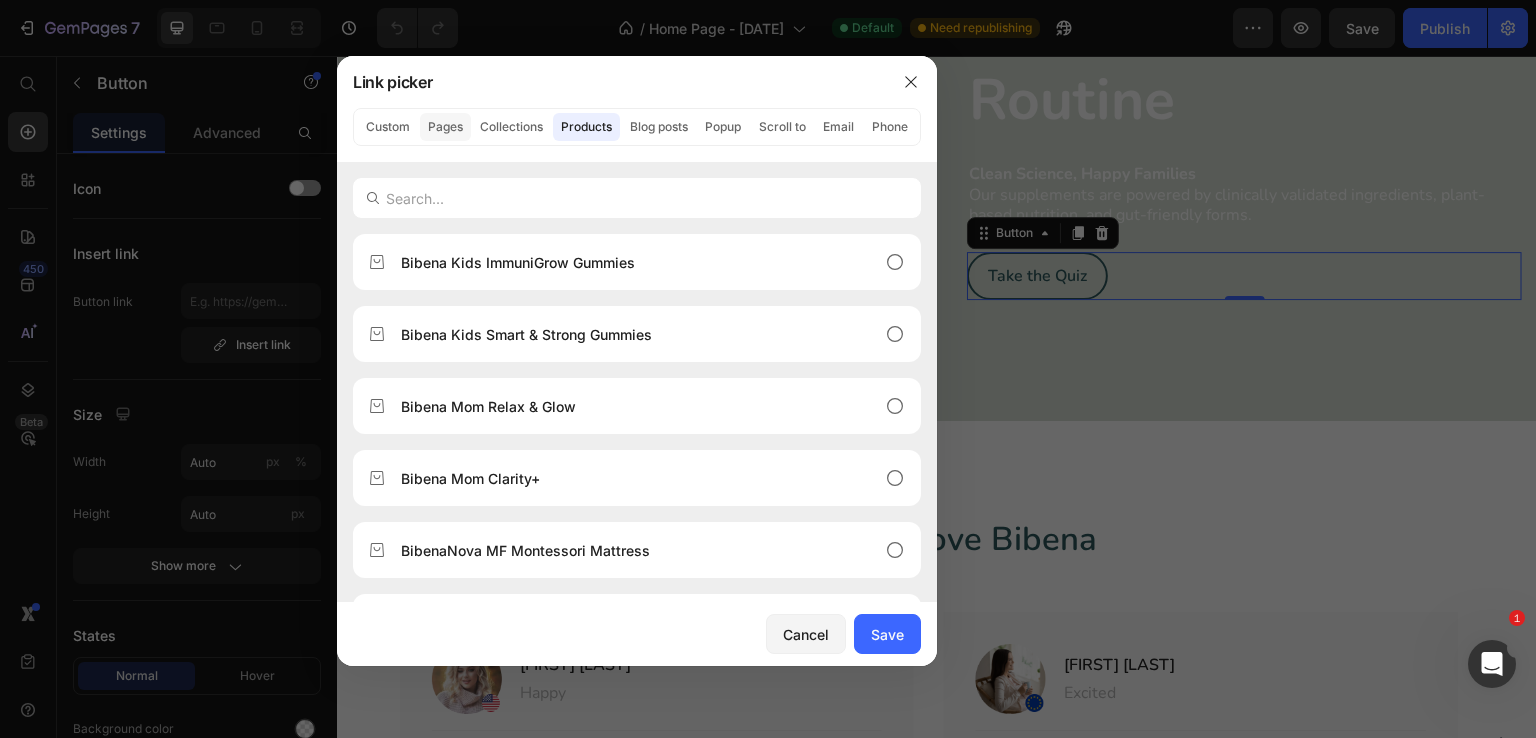click on "Pages" 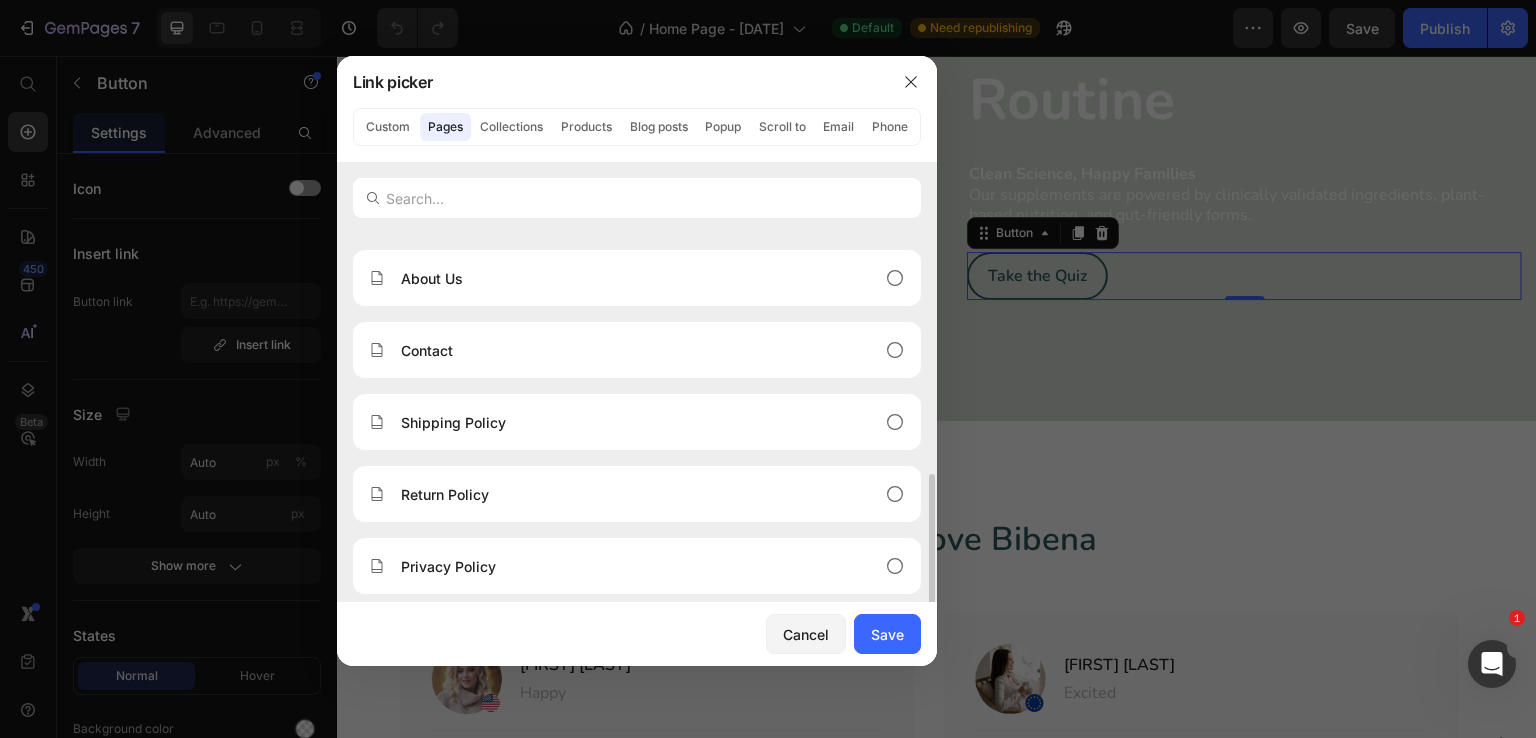 scroll, scrollTop: 280, scrollLeft: 0, axis: vertical 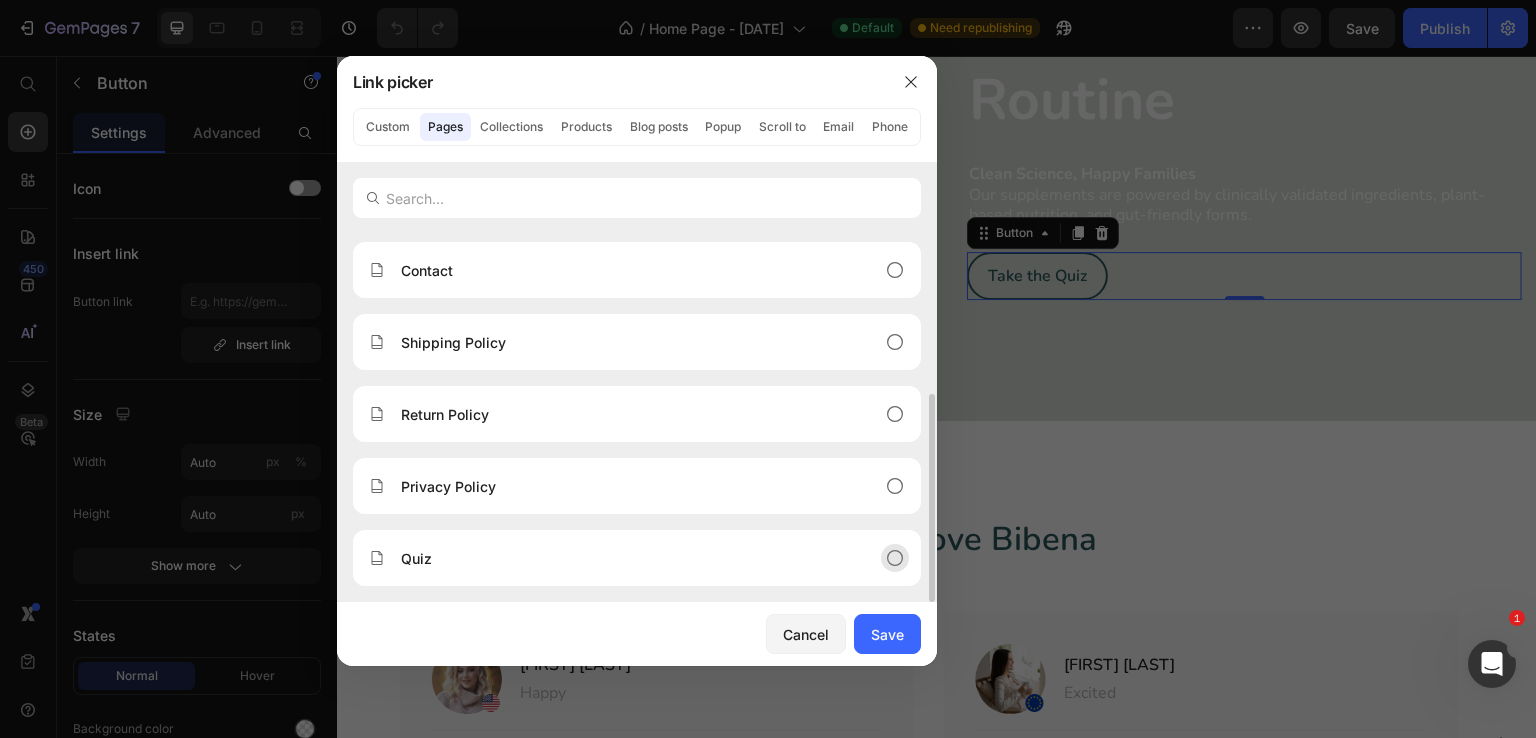 click on "Quiz" at bounding box center [621, 558] 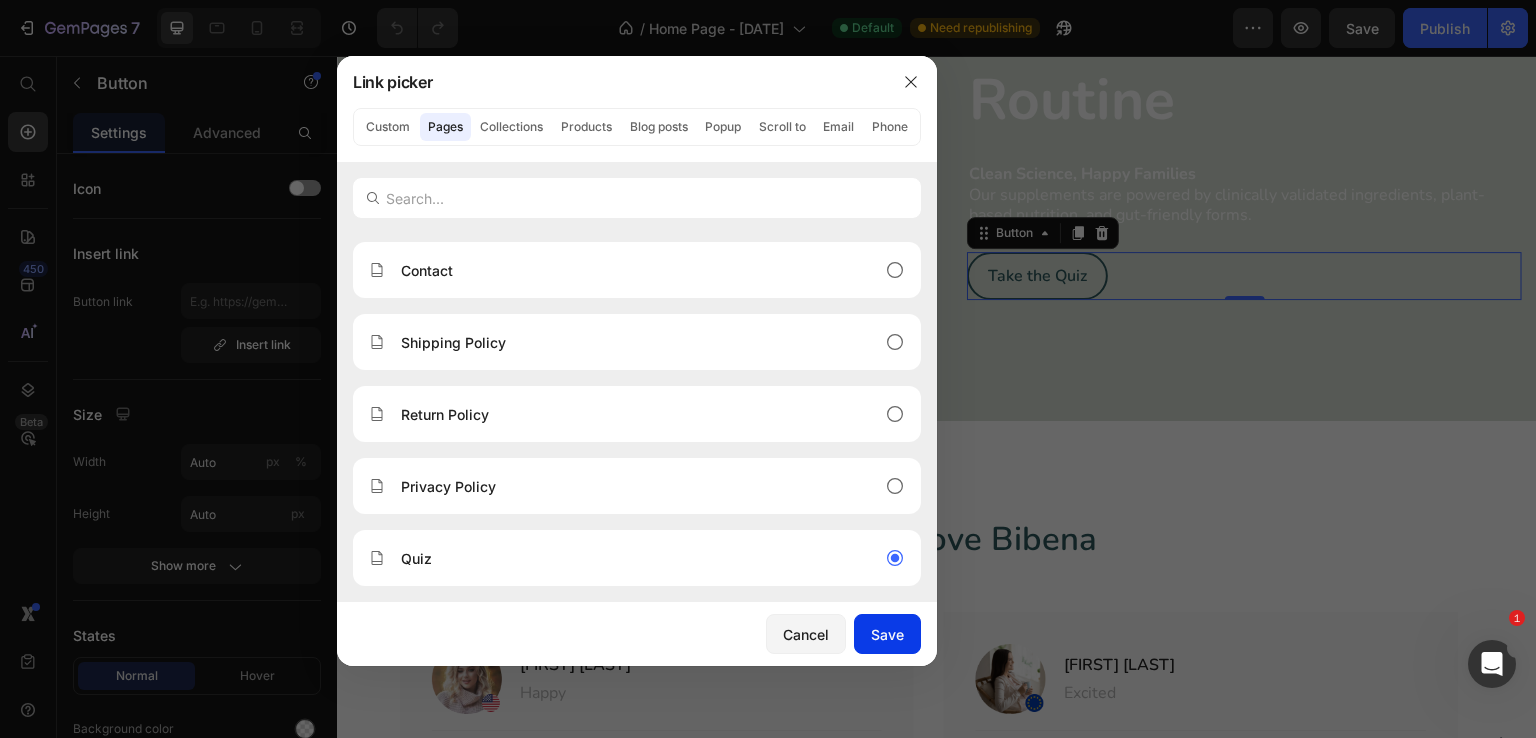 click on "Save" at bounding box center [887, 634] 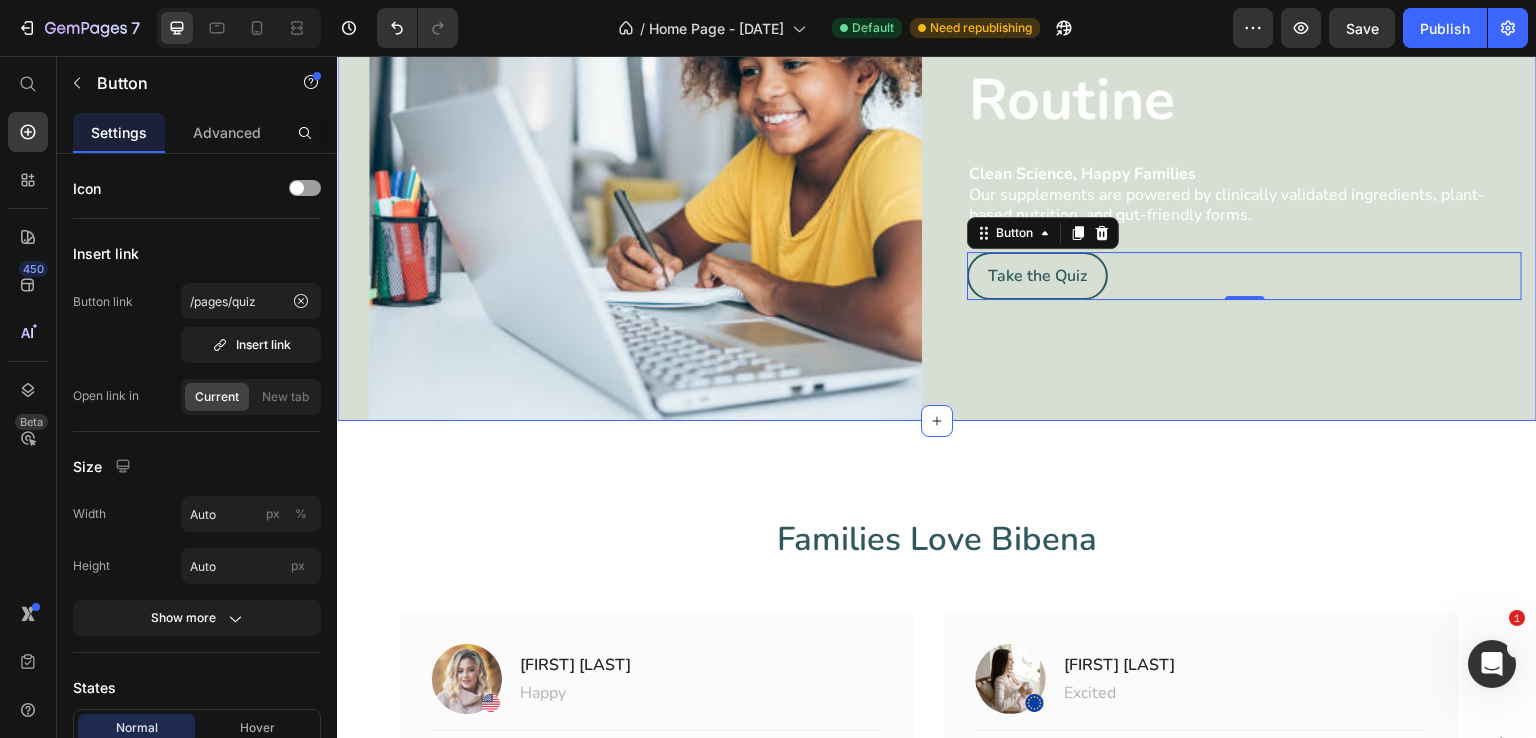 click on "Find Your Perfect Routine Heading Clean Science, Happy Families Our supplements are powered by clinically validated ingredients, plant-based nutrition, and gut-friendly forms. Text Block Take the Quiz Button   0 Row" at bounding box center [1244, 144] 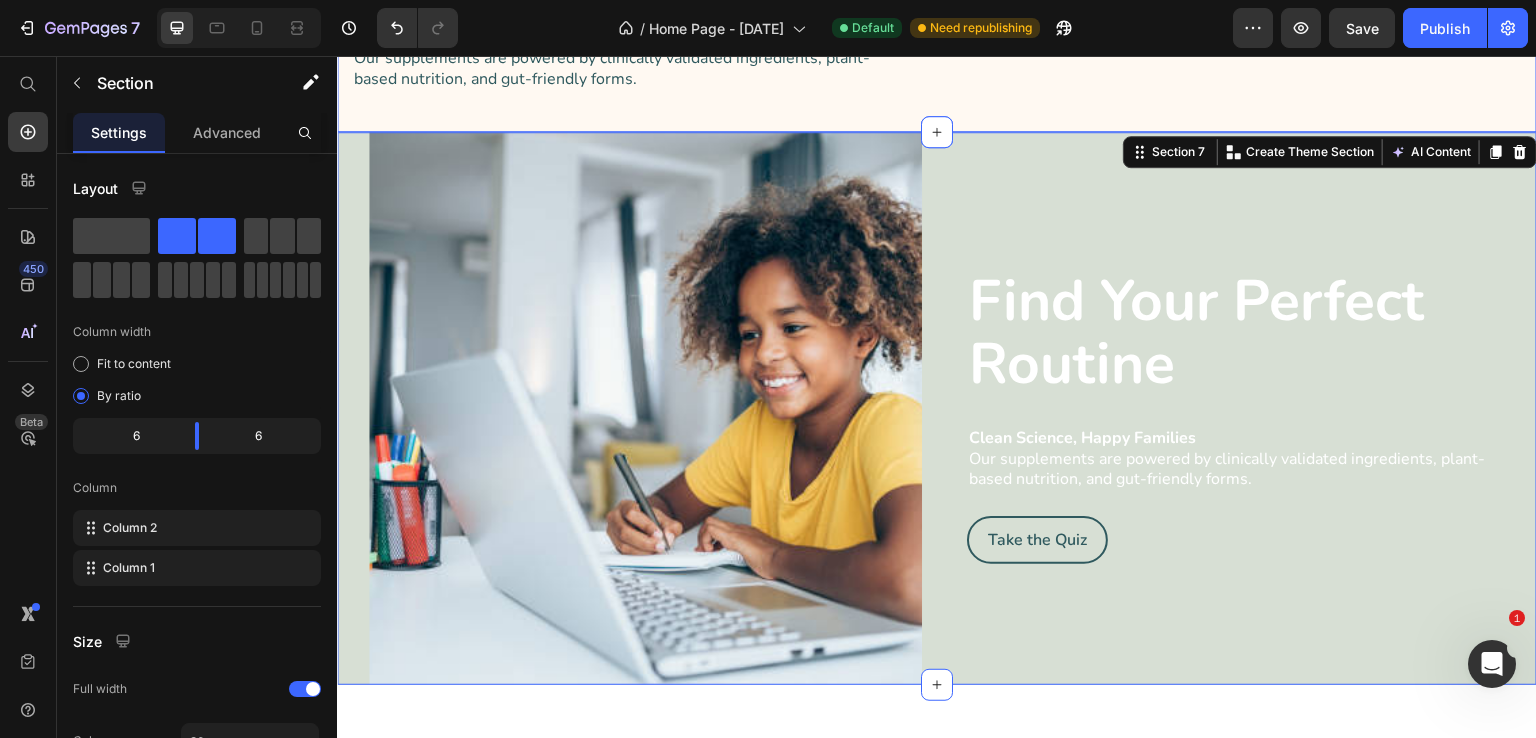 scroll, scrollTop: 2800, scrollLeft: 0, axis: vertical 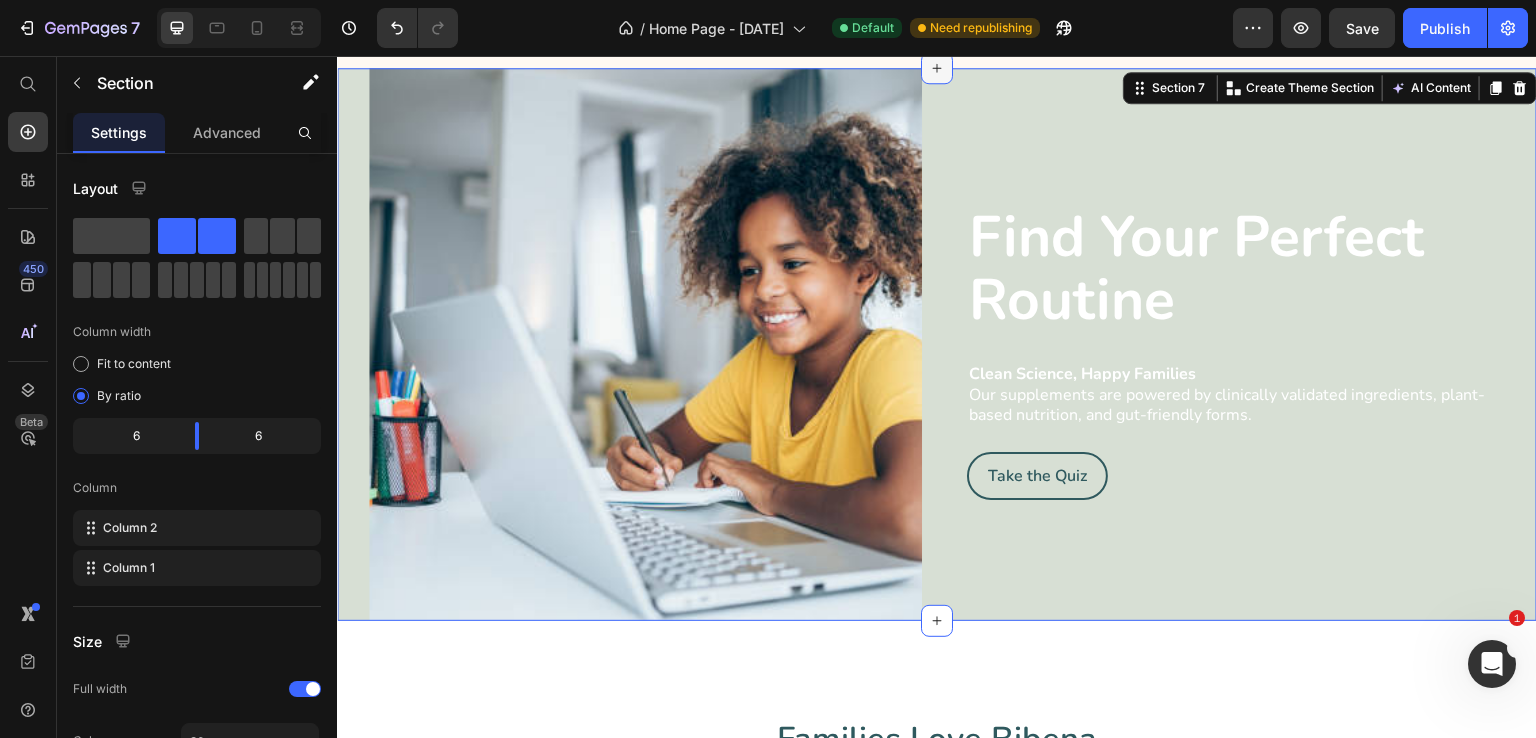click at bounding box center [937, 68] 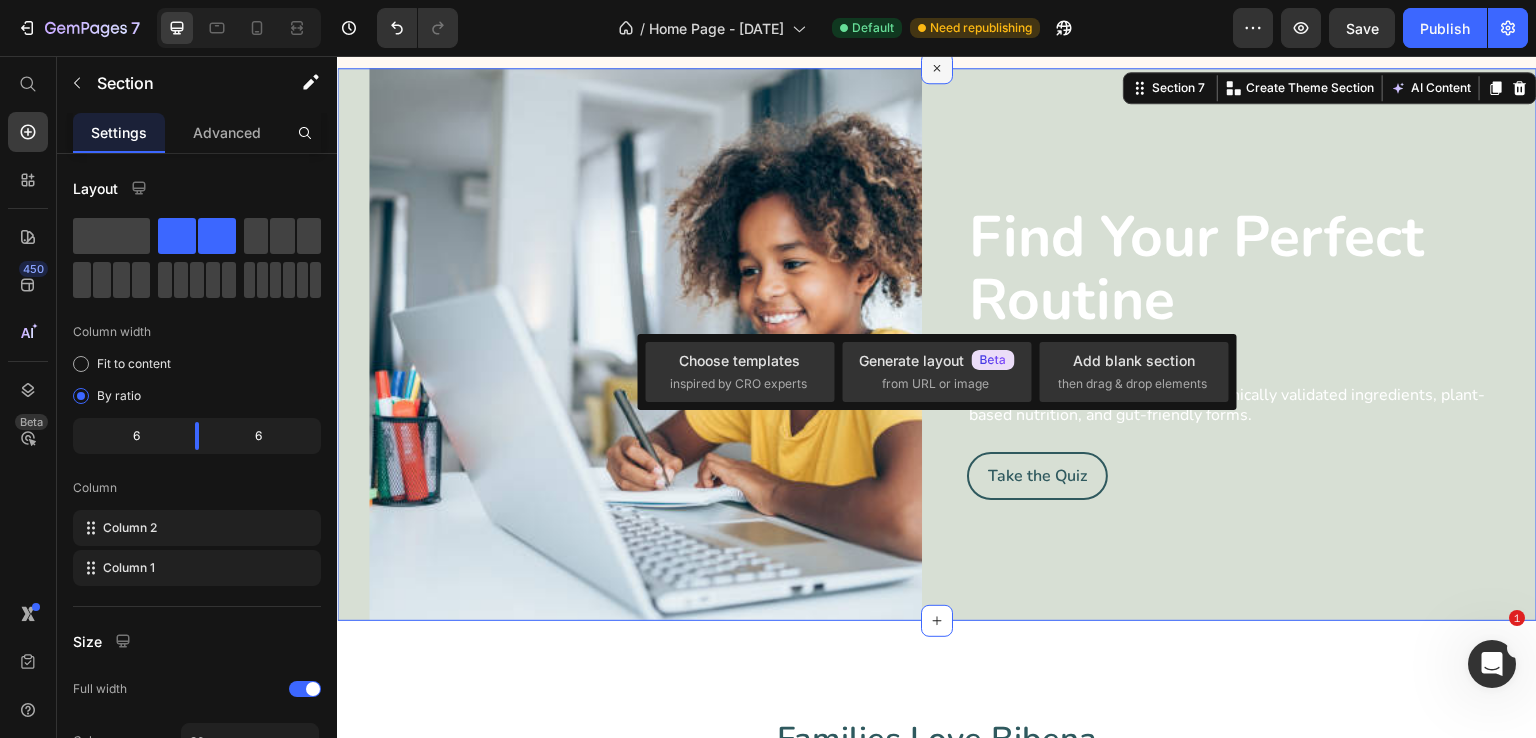 click at bounding box center (937, 68) 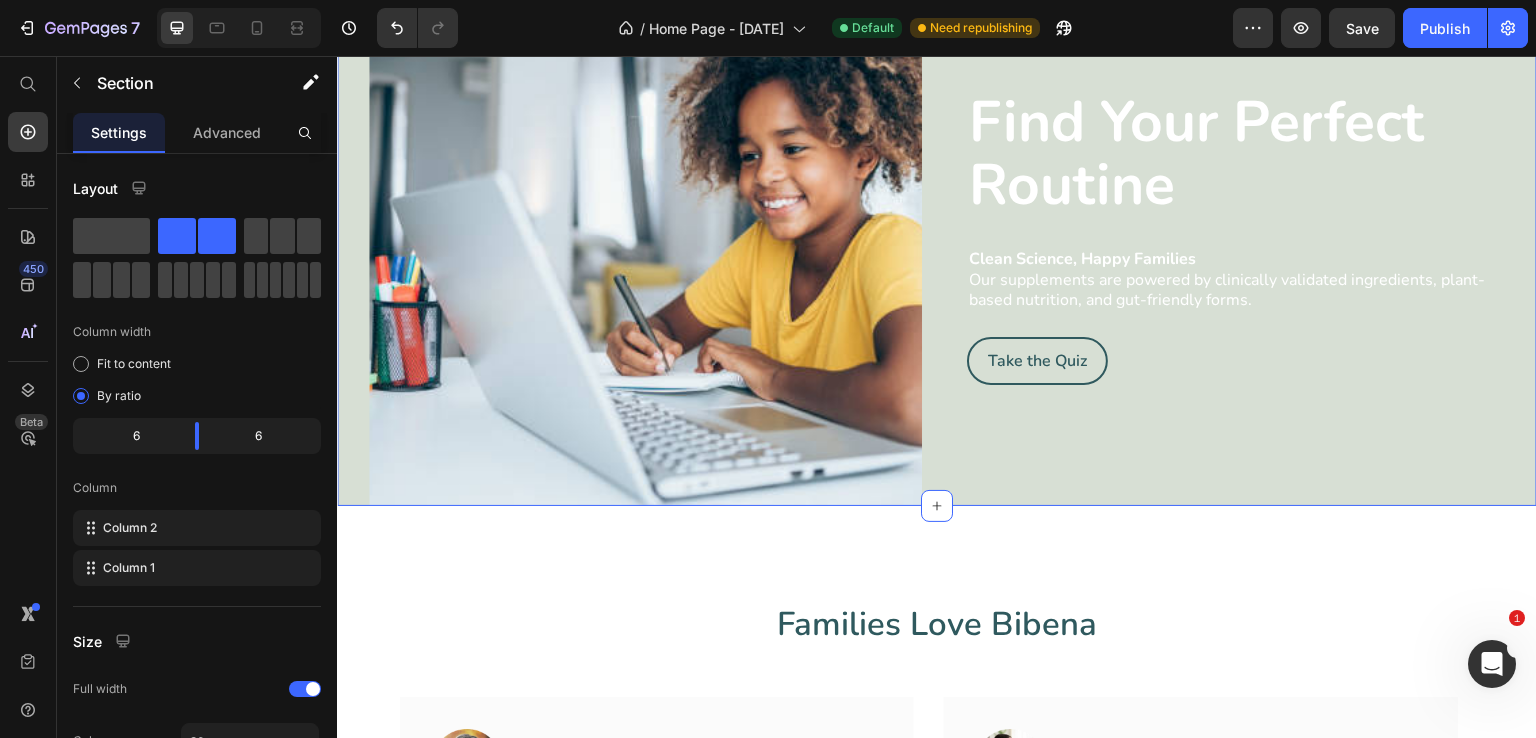 scroll, scrollTop: 3000, scrollLeft: 0, axis: vertical 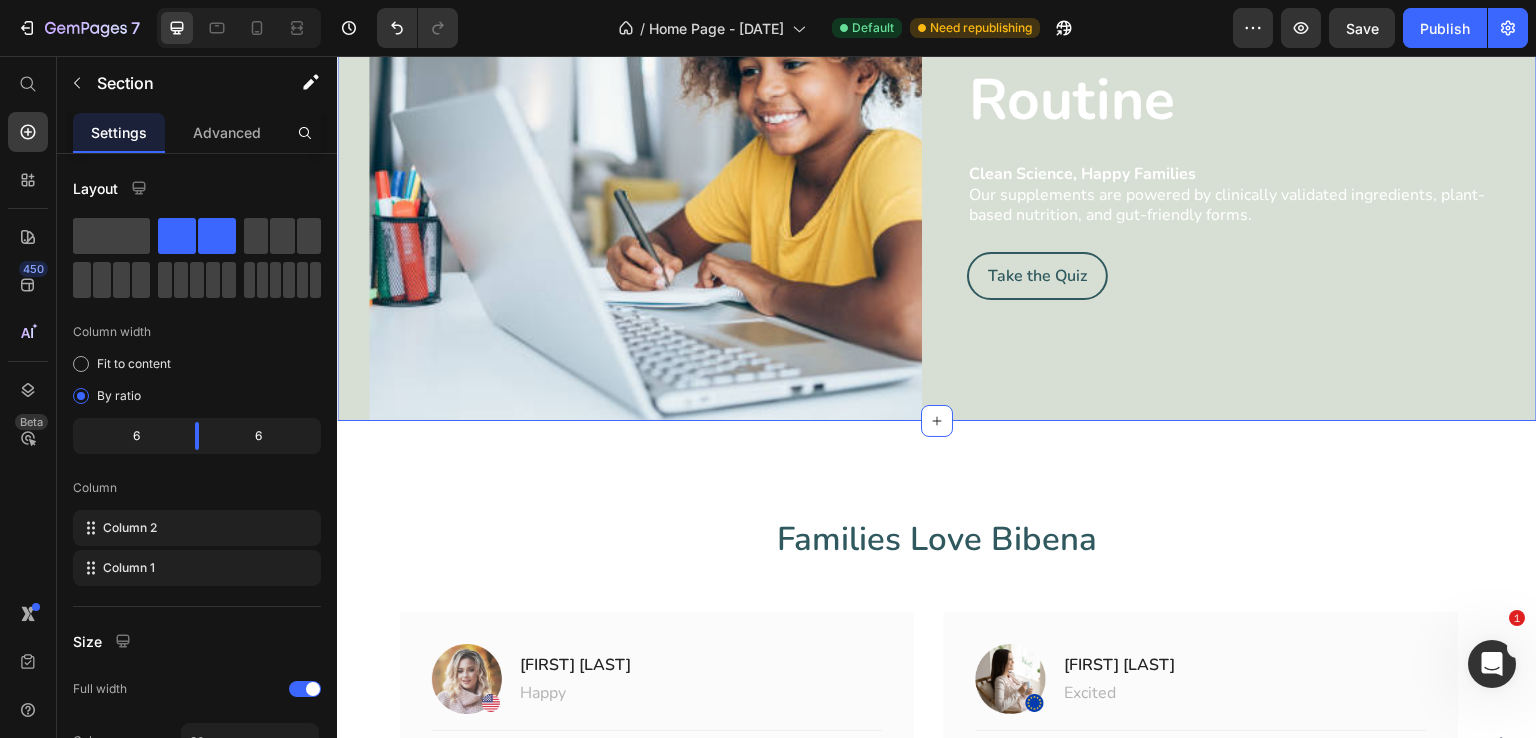 click at bounding box center [937, -132] 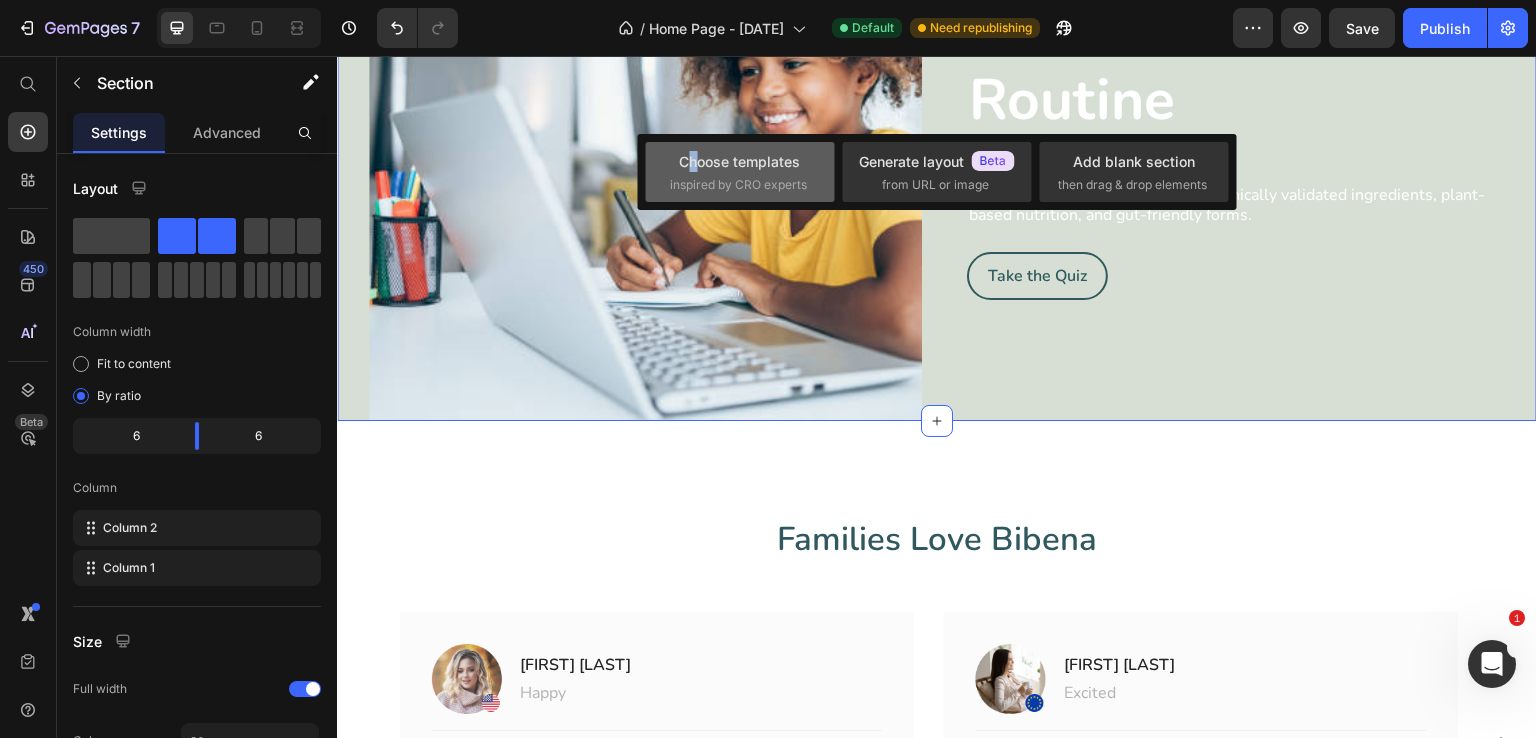 click on "Choose templates" at bounding box center [739, 161] 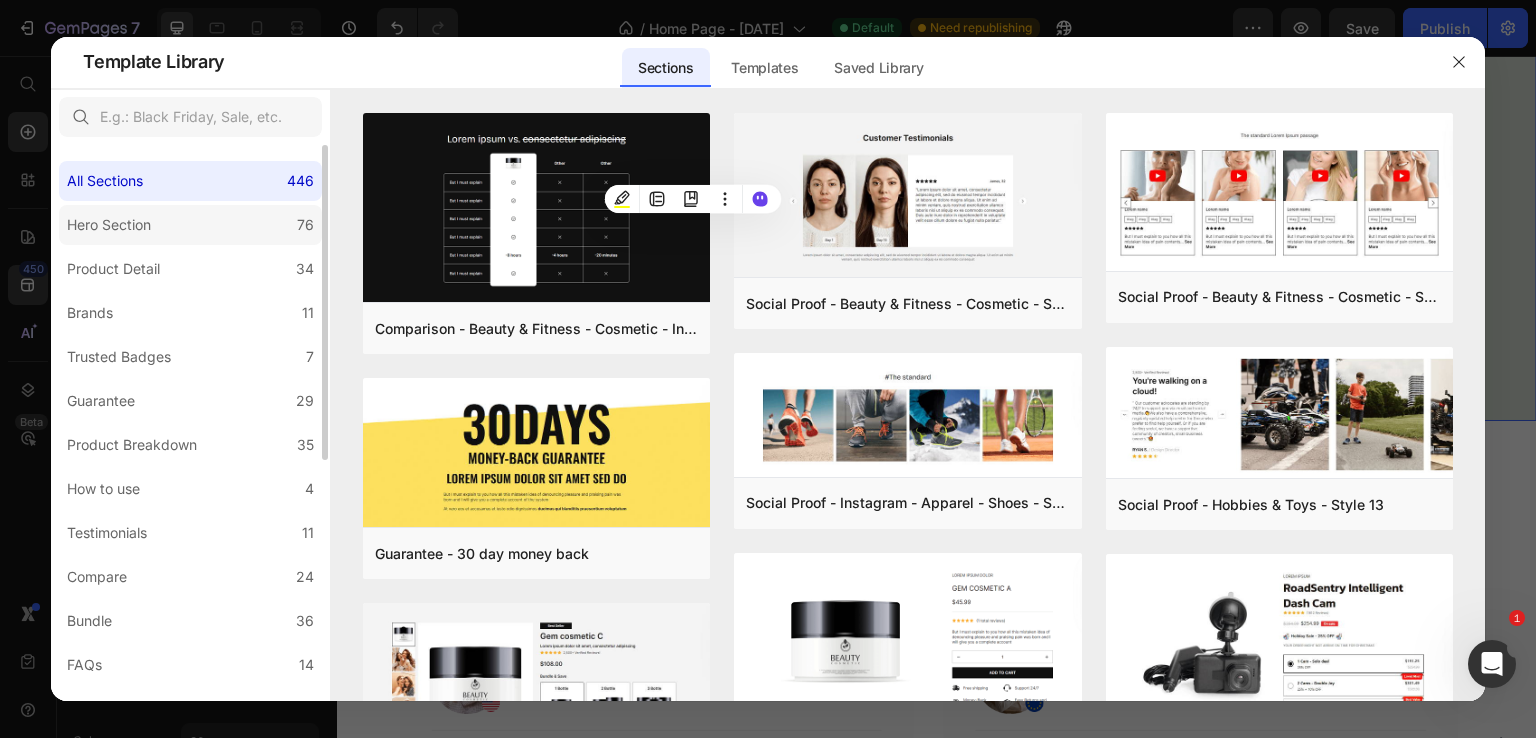 click on "Hero Section" at bounding box center [109, 225] 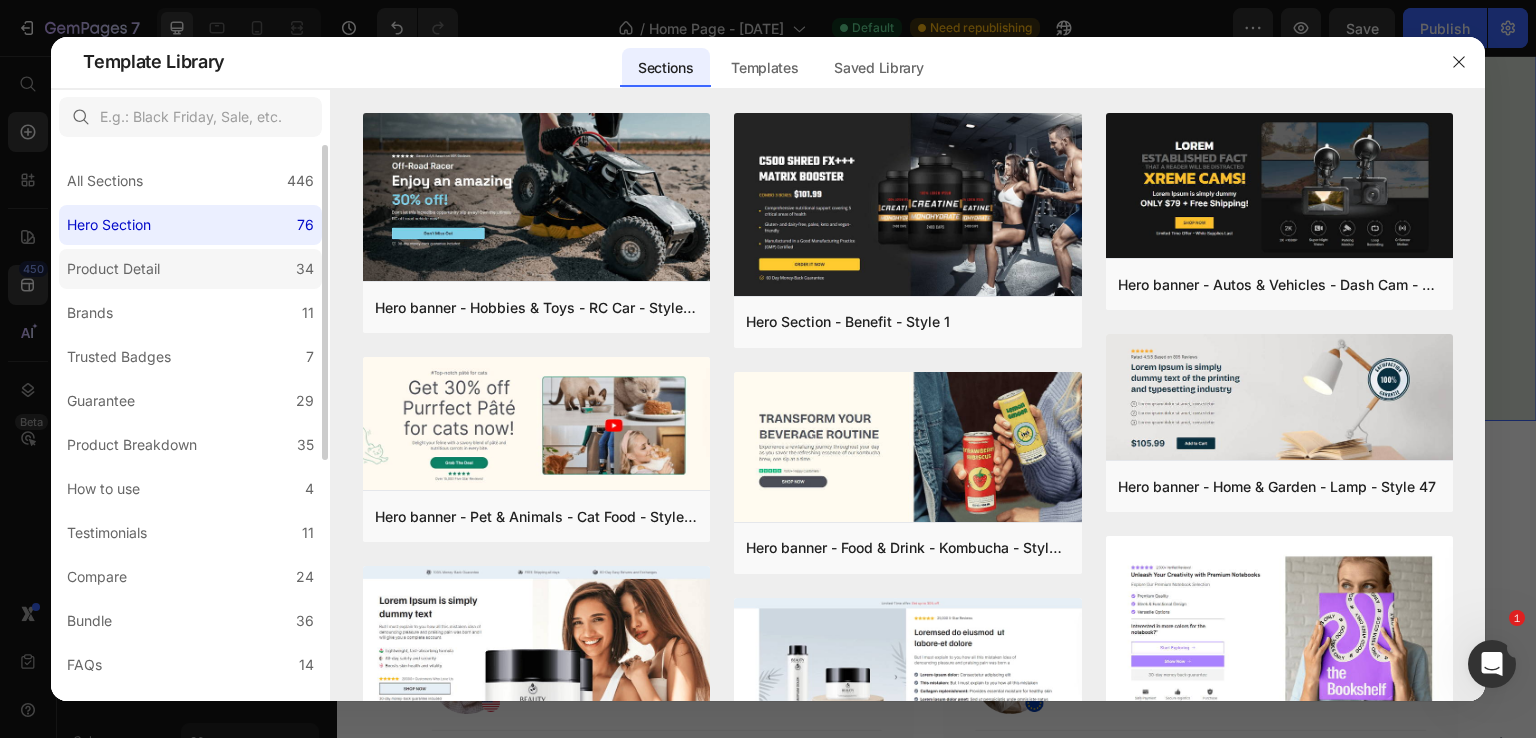 click on "Product Detail 34" 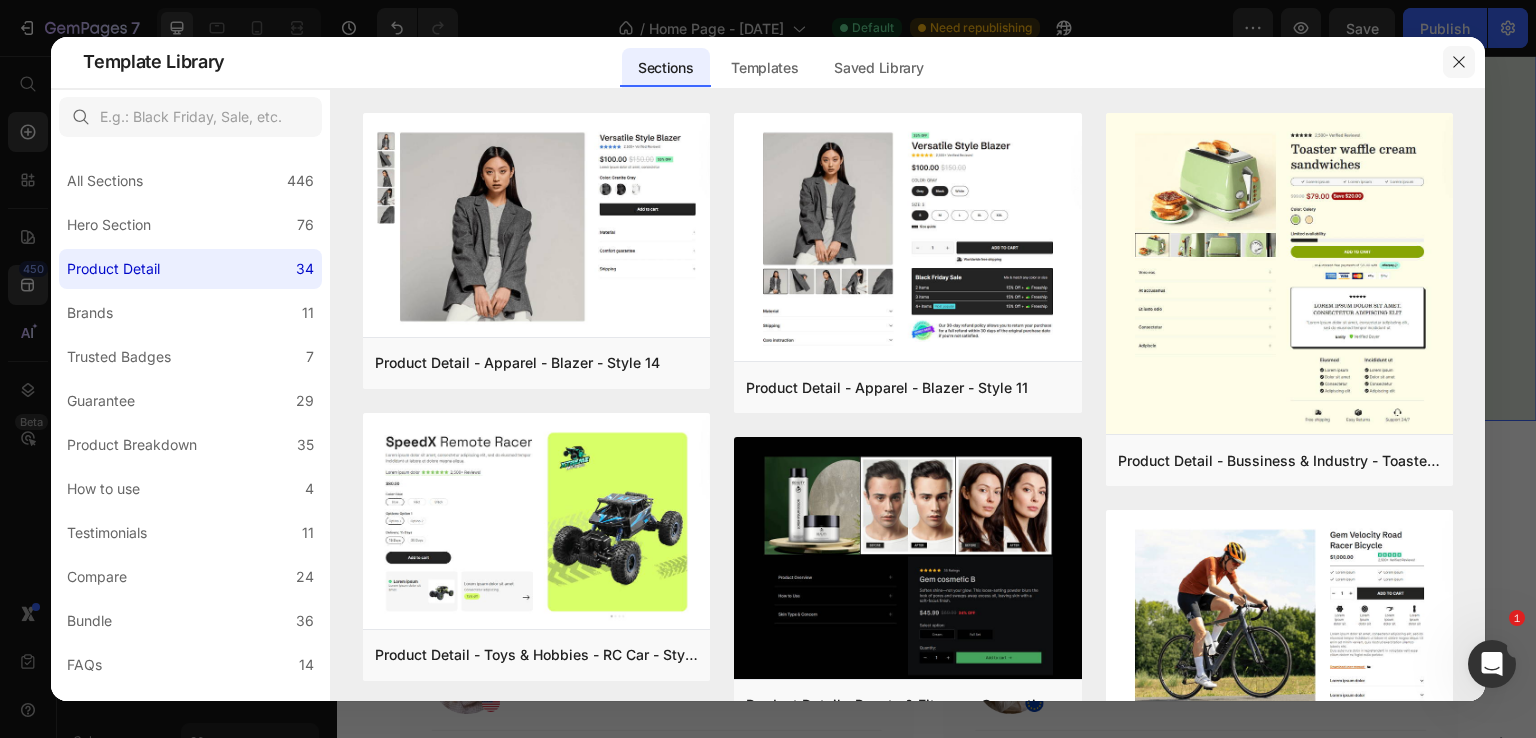 drag, startPoint x: 1458, startPoint y: 65, endPoint x: 1457, endPoint y: 53, distance: 12.0415945 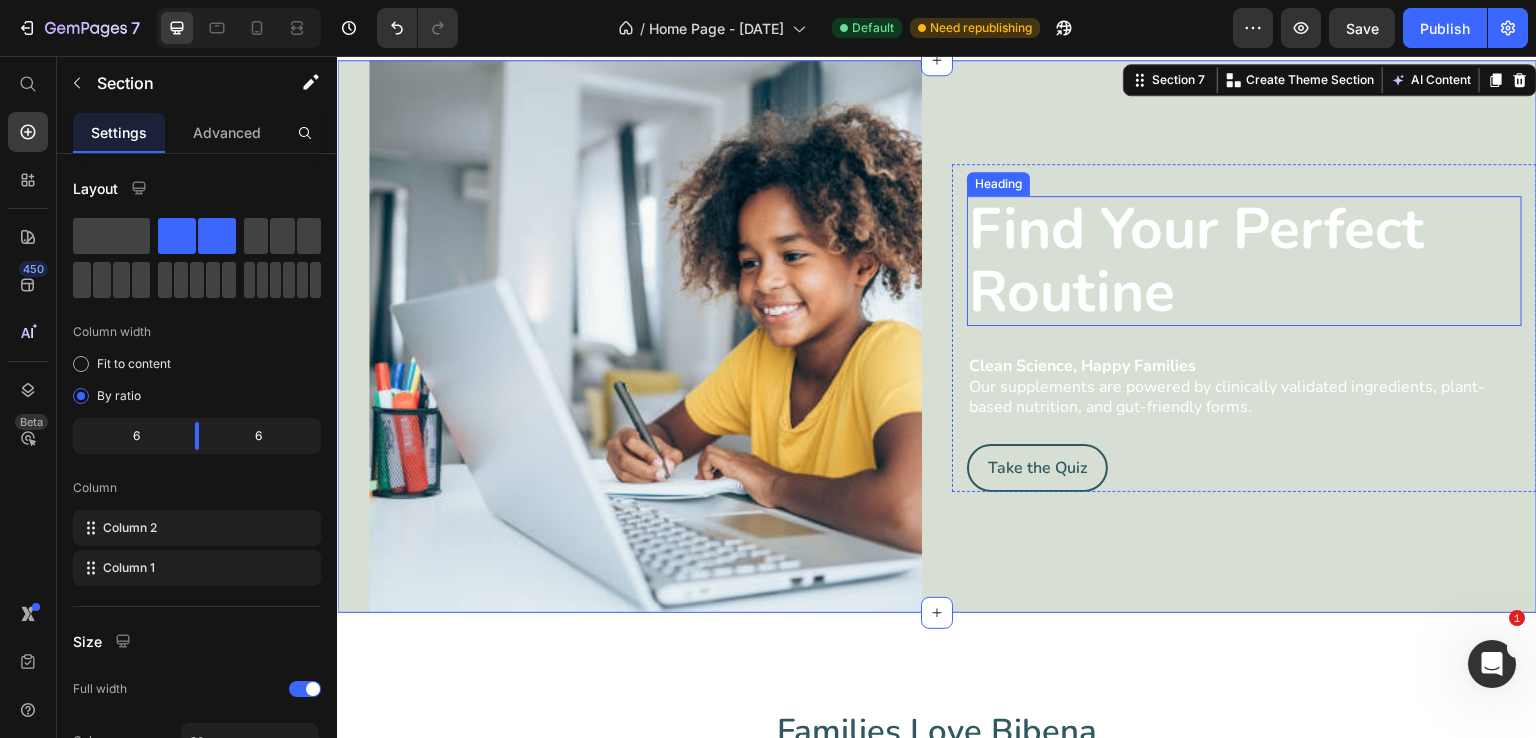 scroll, scrollTop: 2700, scrollLeft: 0, axis: vertical 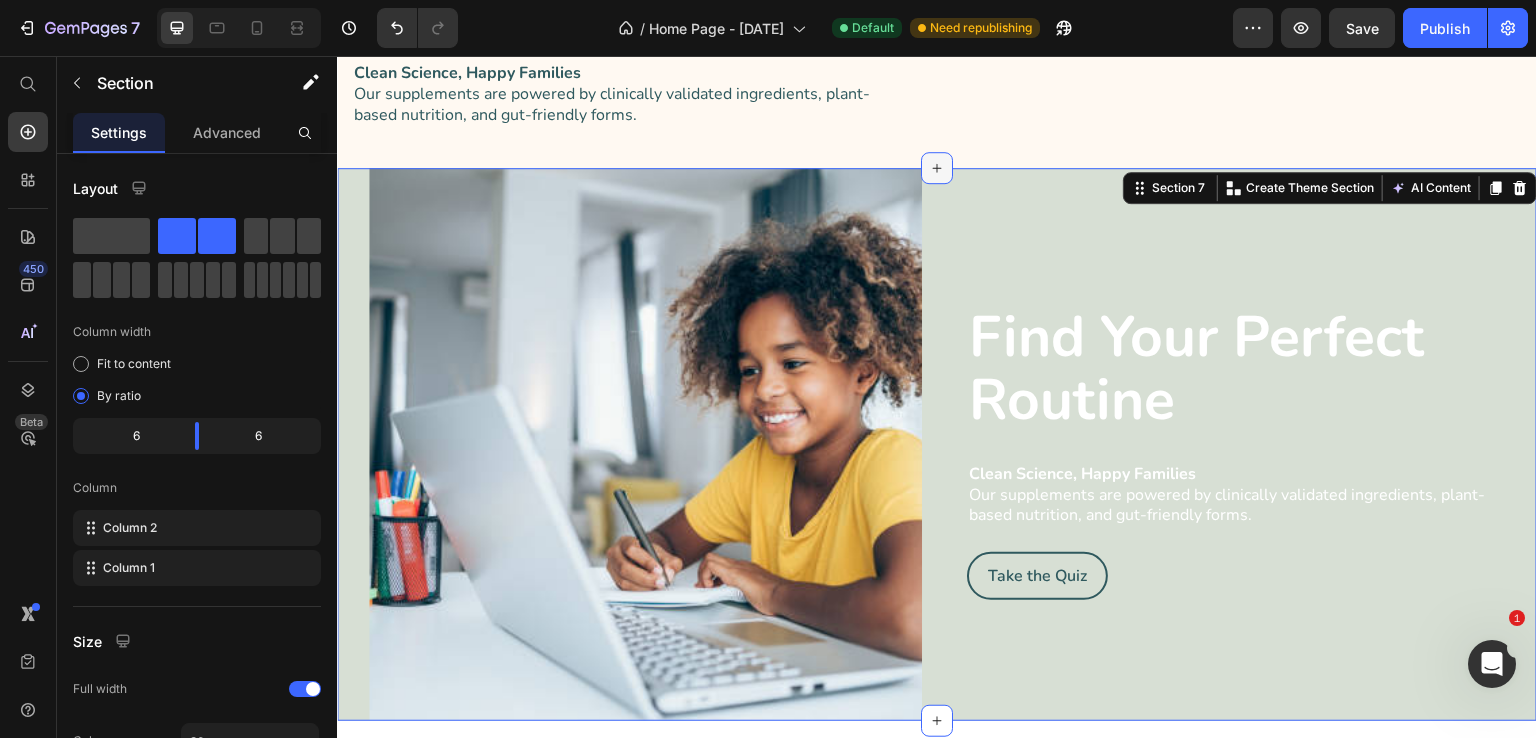 click at bounding box center [937, 168] 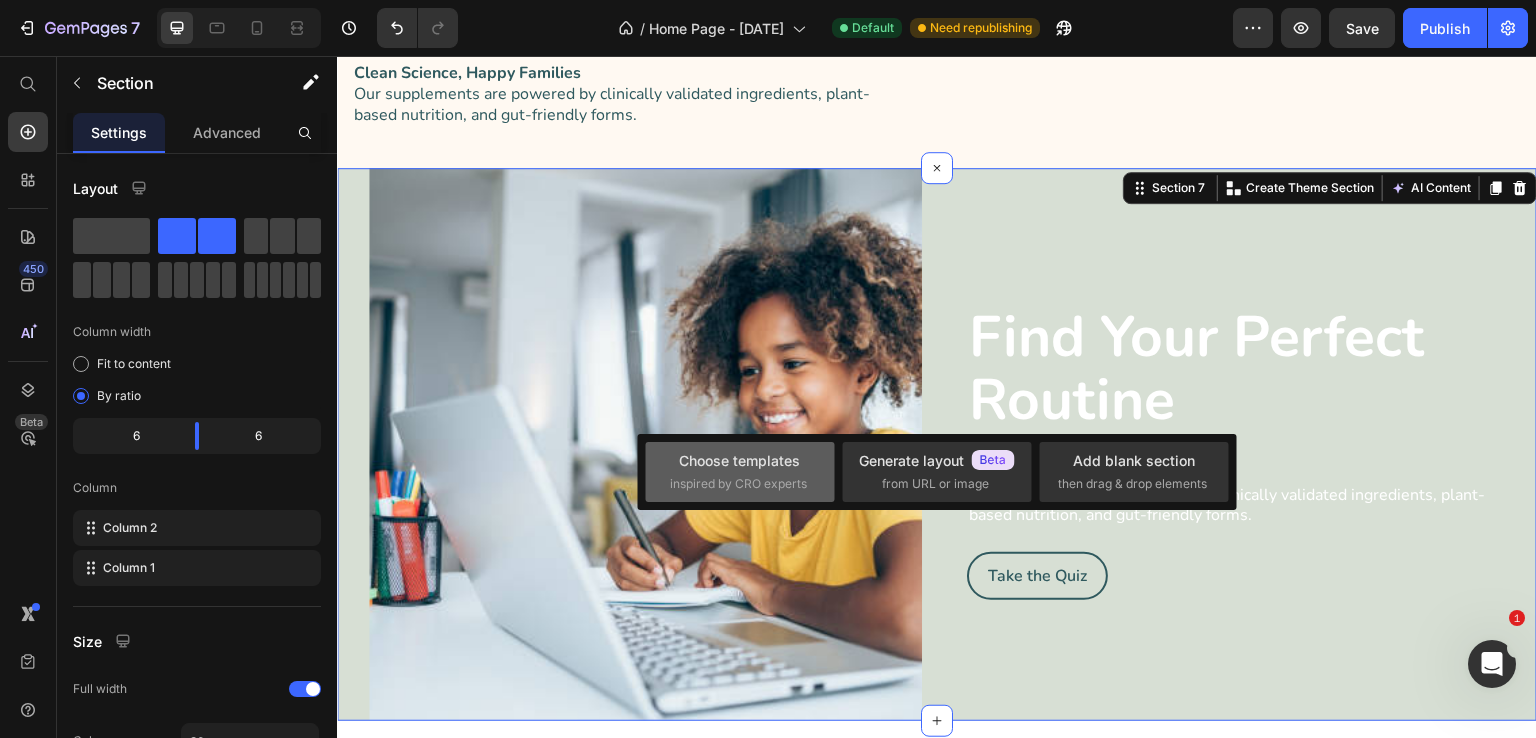 click on "inspired by CRO experts" at bounding box center (738, 484) 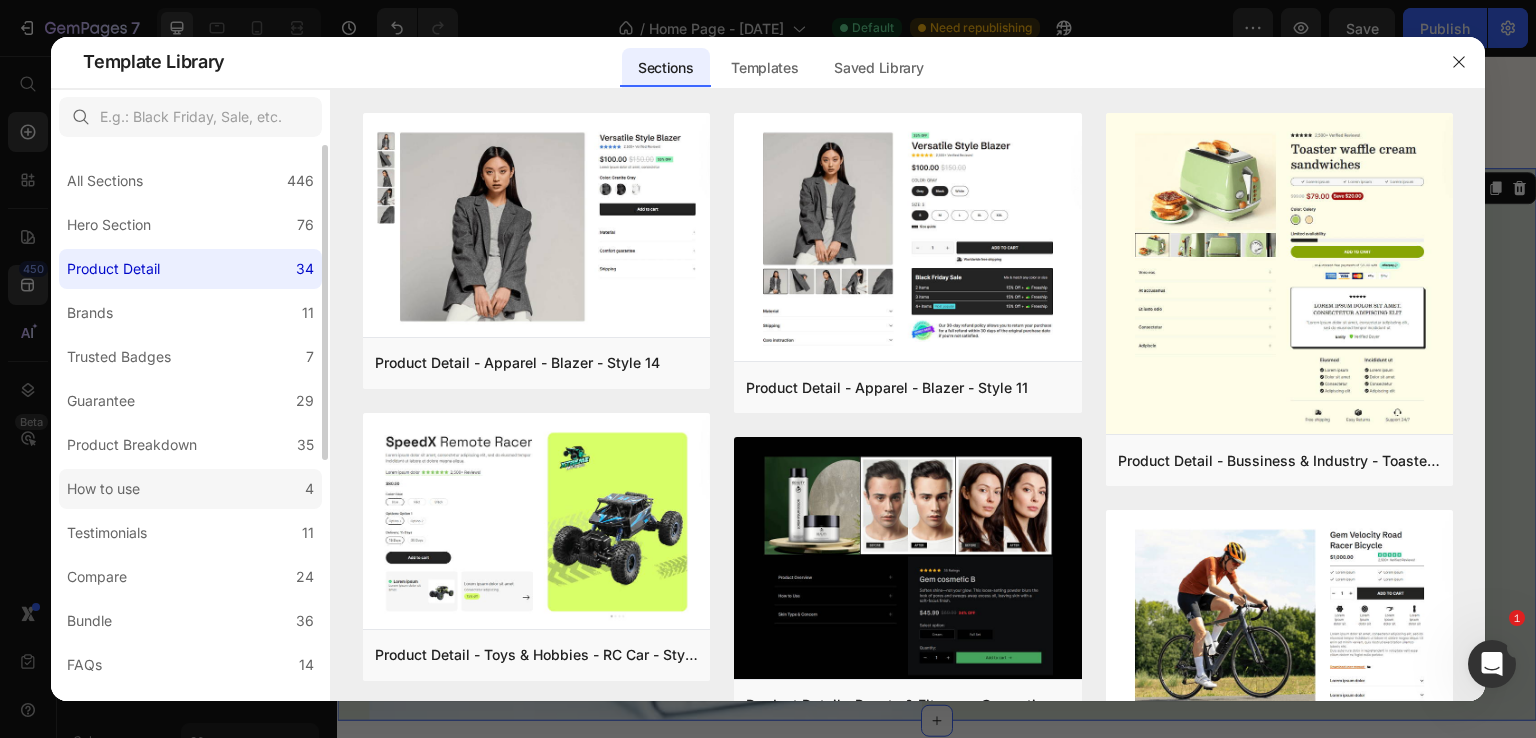 click on "How to use 4" 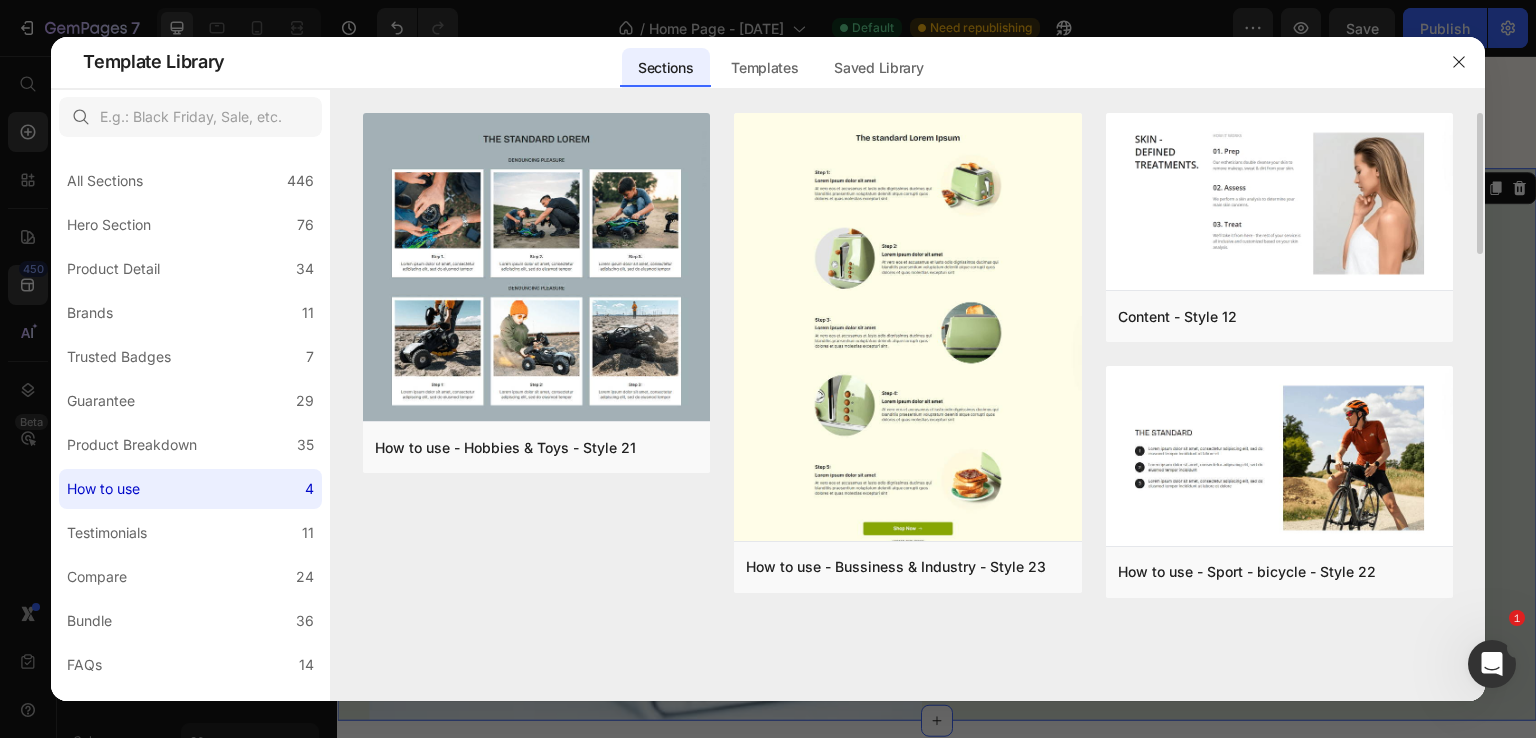 click on "How to use - Hobbies & Toys - Style 21 Add to page Preview How to use - Bussiness & Industry - Style 23 Add to page Preview Content - Style 12 Add to page Preview How to use - Sport - bicycle - Style 22 Add to page Preview How to use - Hobbies & Toys - Style 21 Add to page Preview How to use - Bussiness & Industry - Style 23 Add to page Preview Content - Style 12 Add to page Preview How to use - Sport - bicycle - Style 22 Add to page Preview" at bounding box center (908, 407) 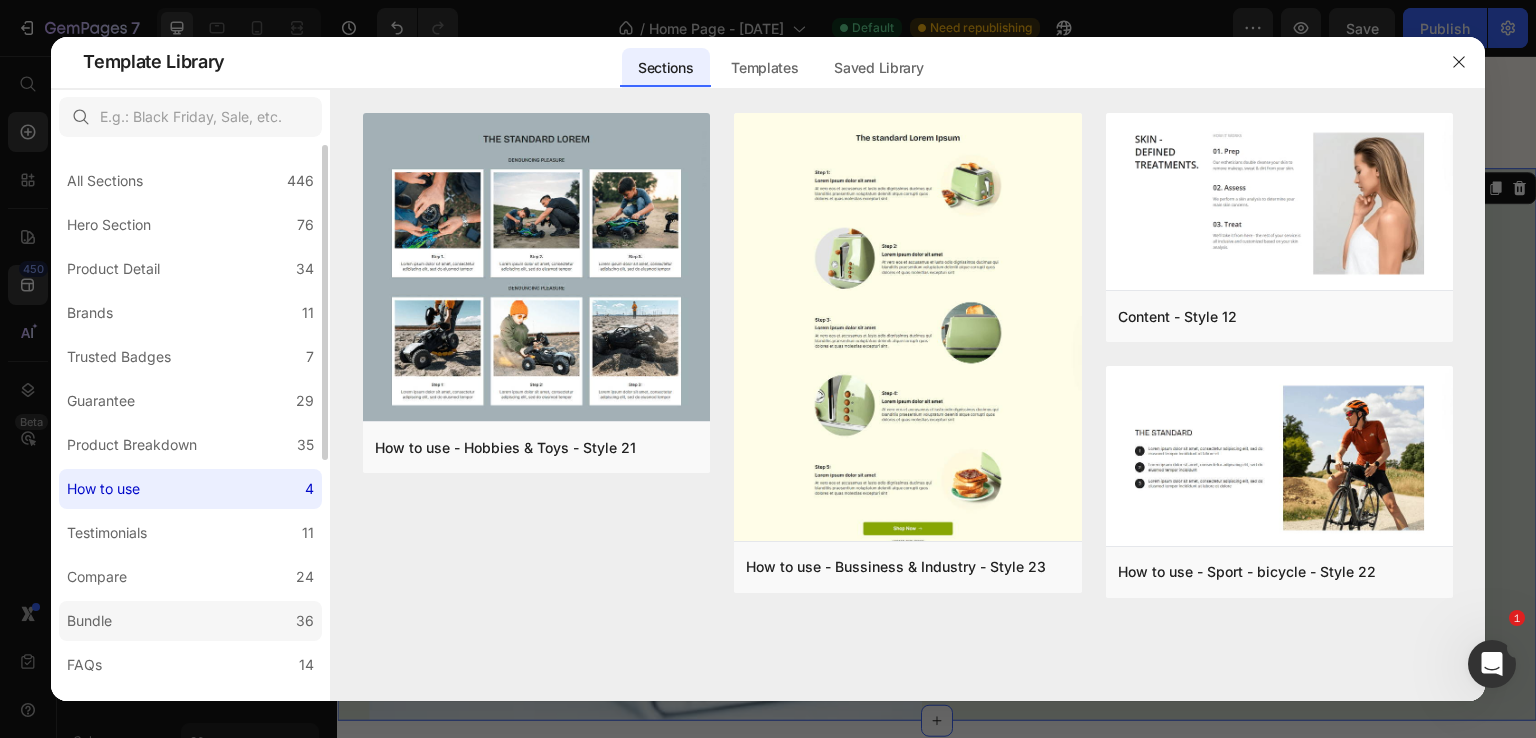 click on "Bundle 36" 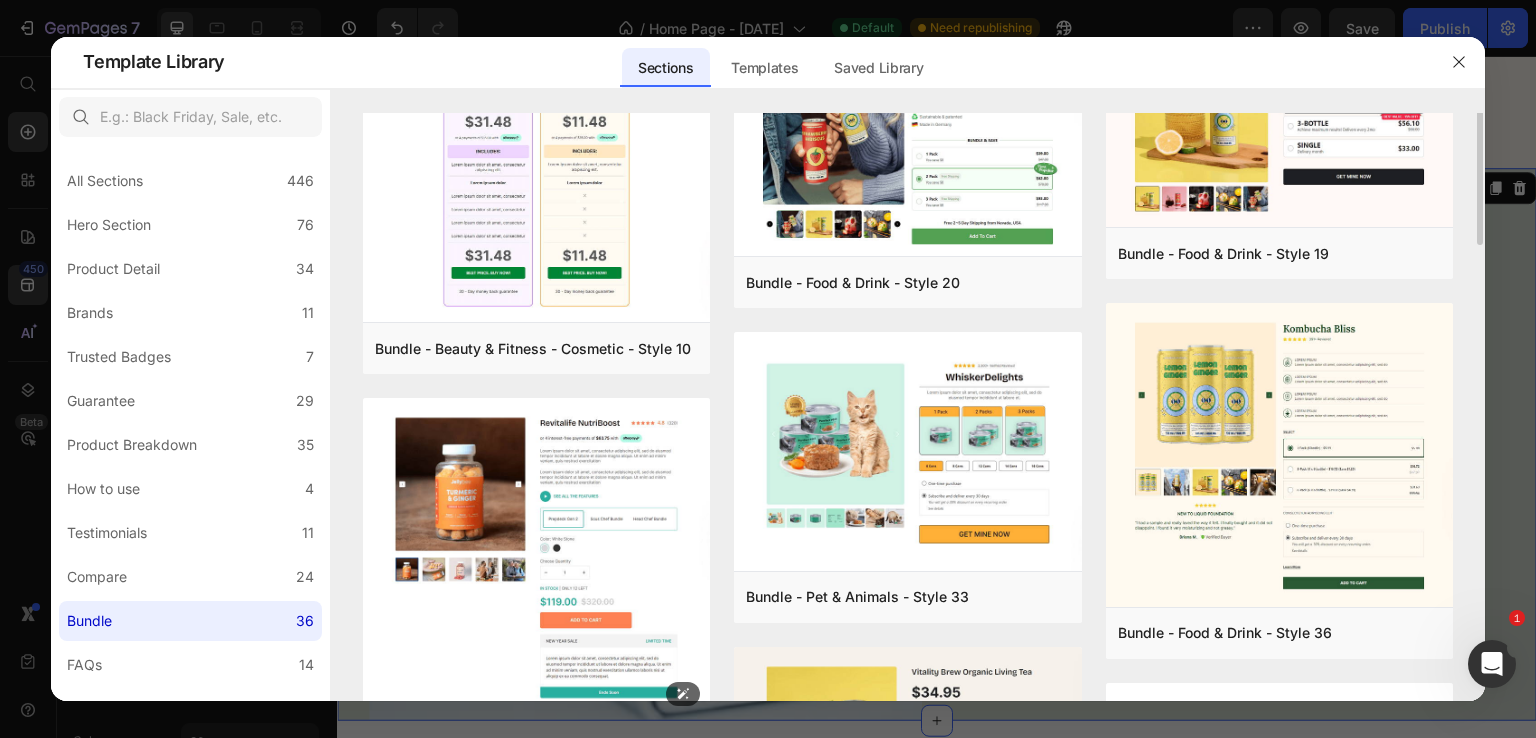scroll, scrollTop: 300, scrollLeft: 0, axis: vertical 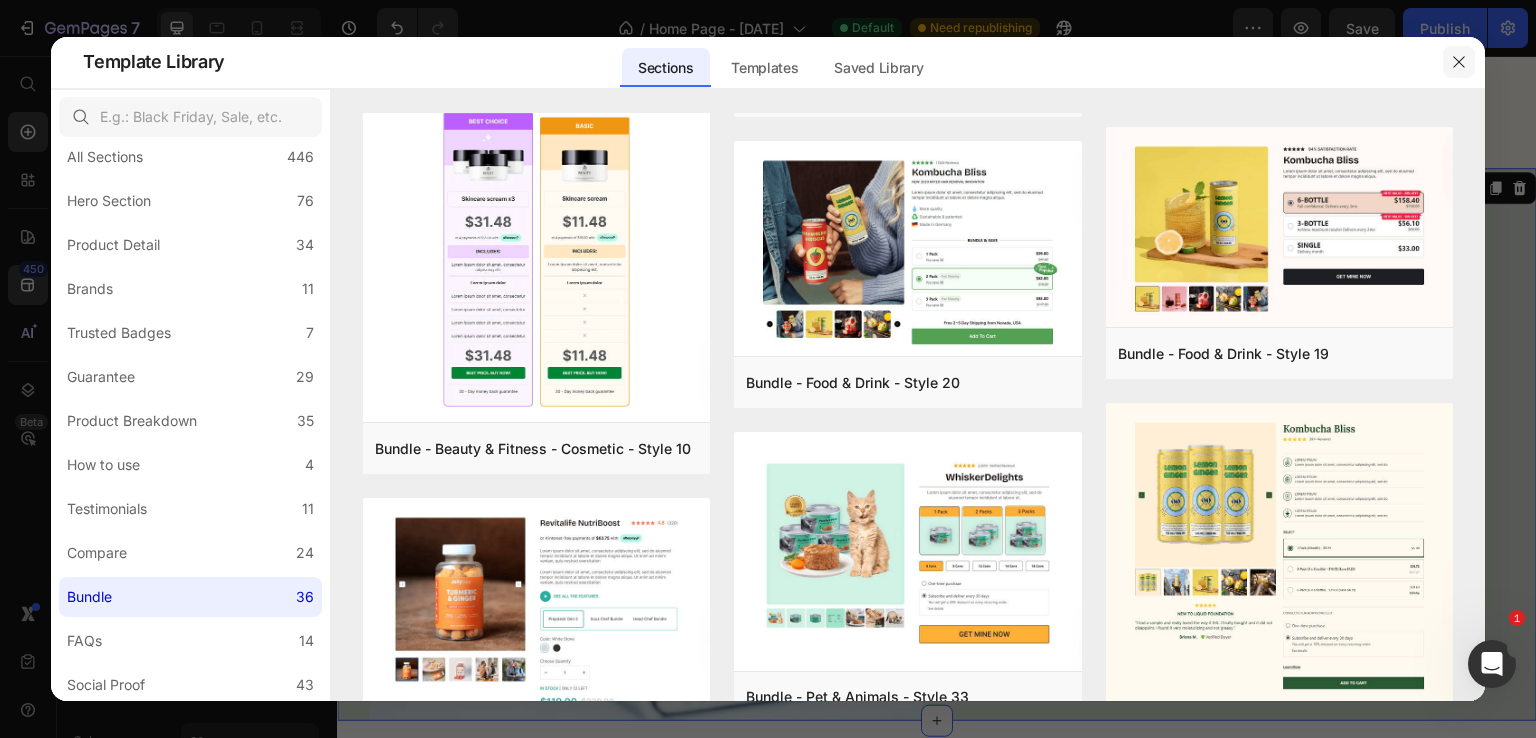 click 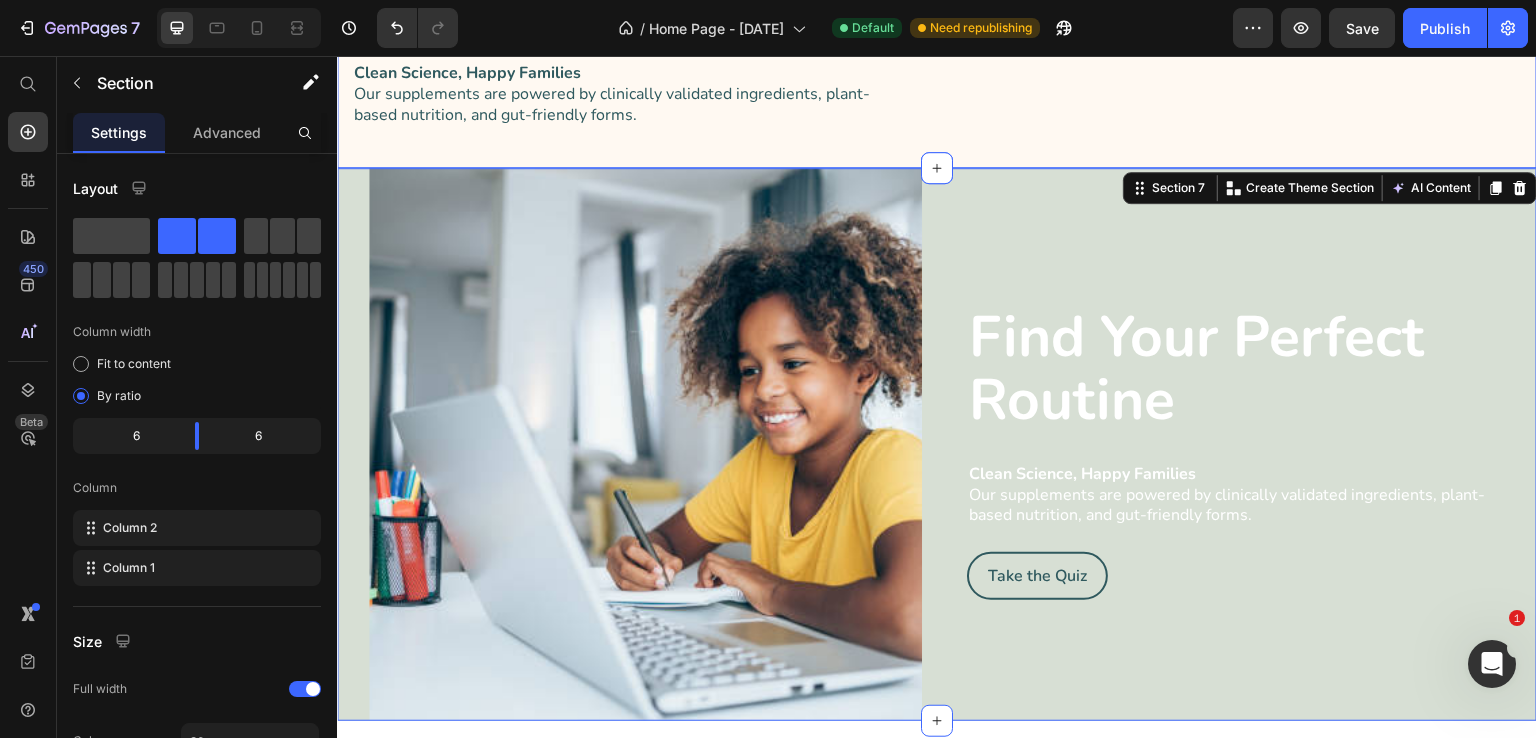 click on "Wellness Lab Highlight Heading Clean Science, Happy Families Our supplements are powered by clinically validated ingredients, plant-based nutrition, and gut-friendly forms. Text Block Row" at bounding box center (629, 20) 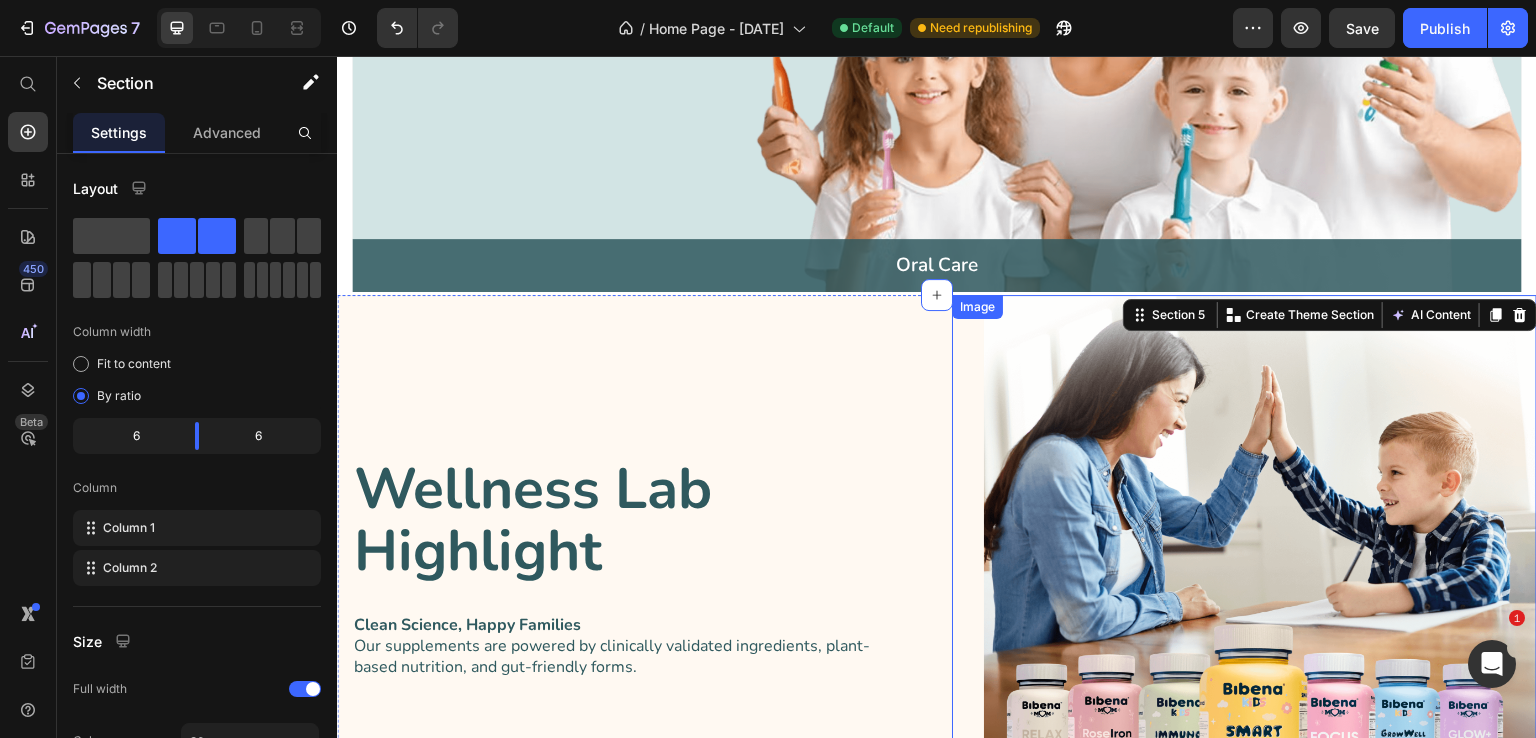 scroll, scrollTop: 2200, scrollLeft: 0, axis: vertical 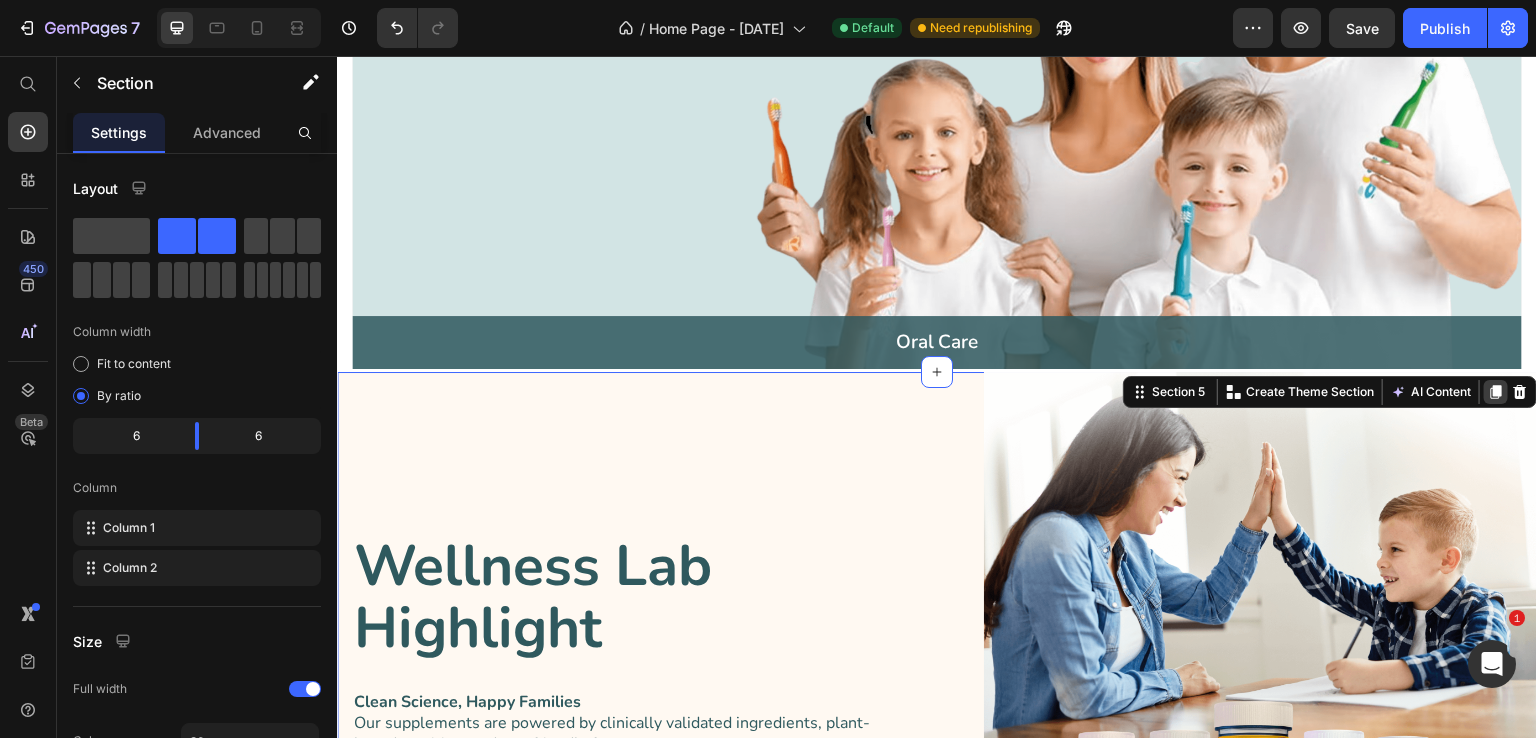 click at bounding box center [1496, 392] 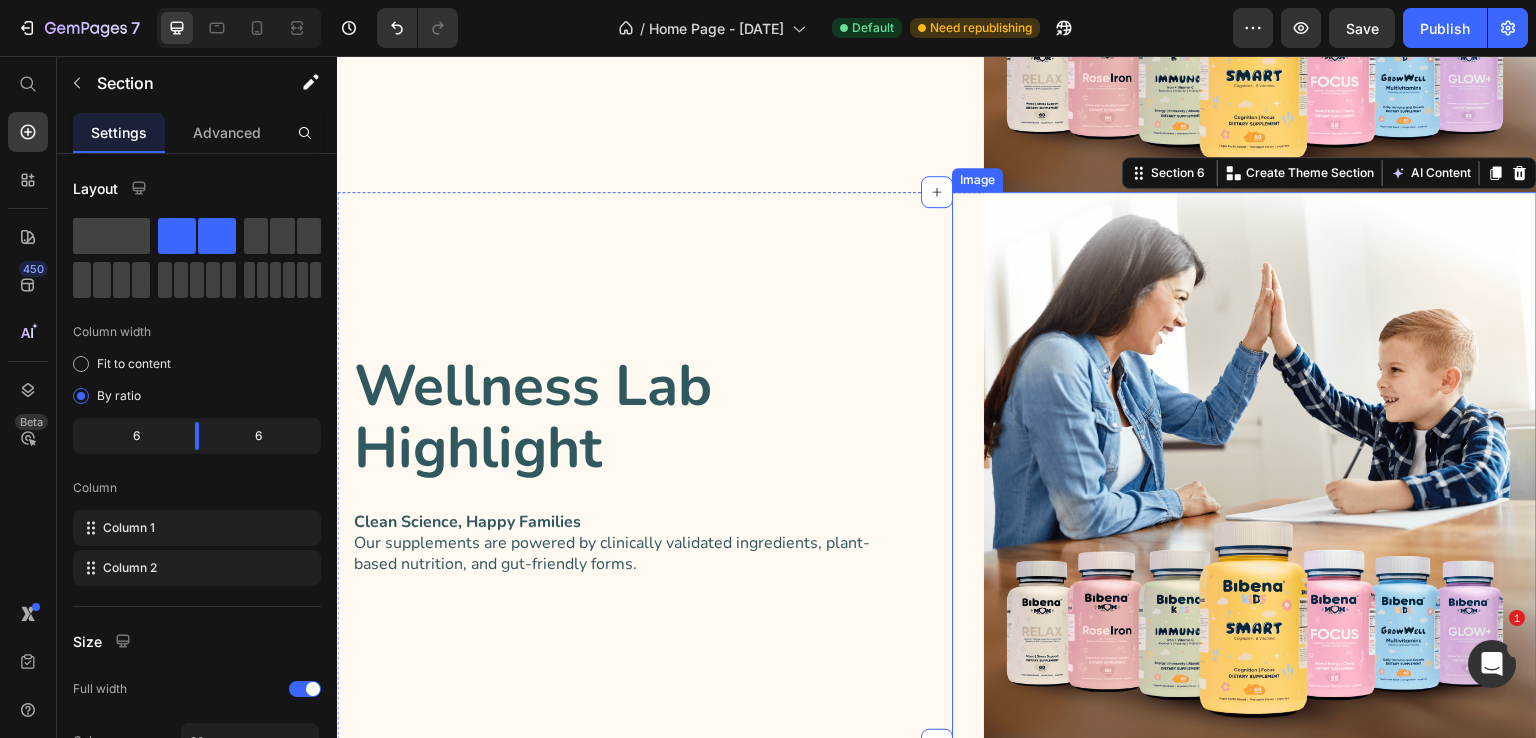 scroll, scrollTop: 2976, scrollLeft: 0, axis: vertical 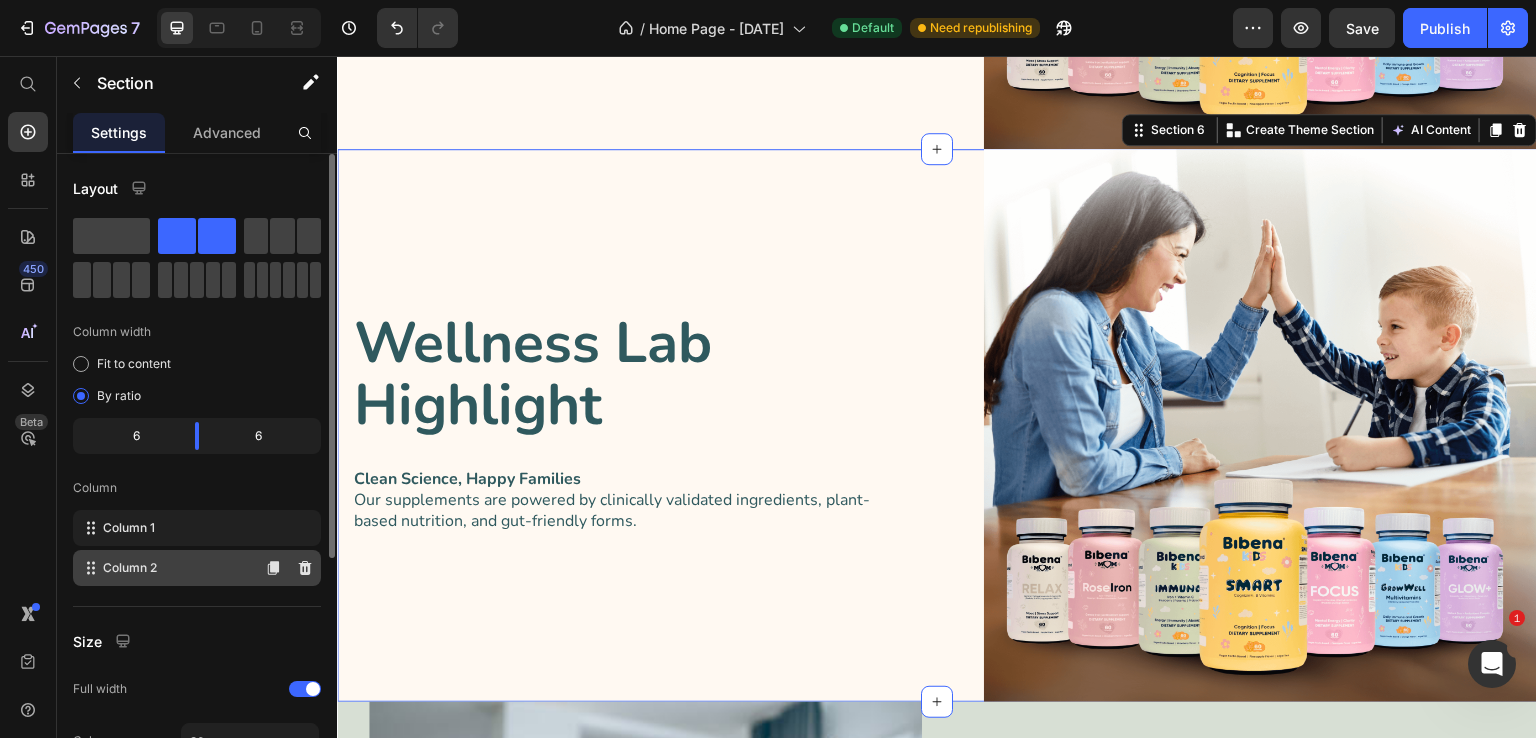 type 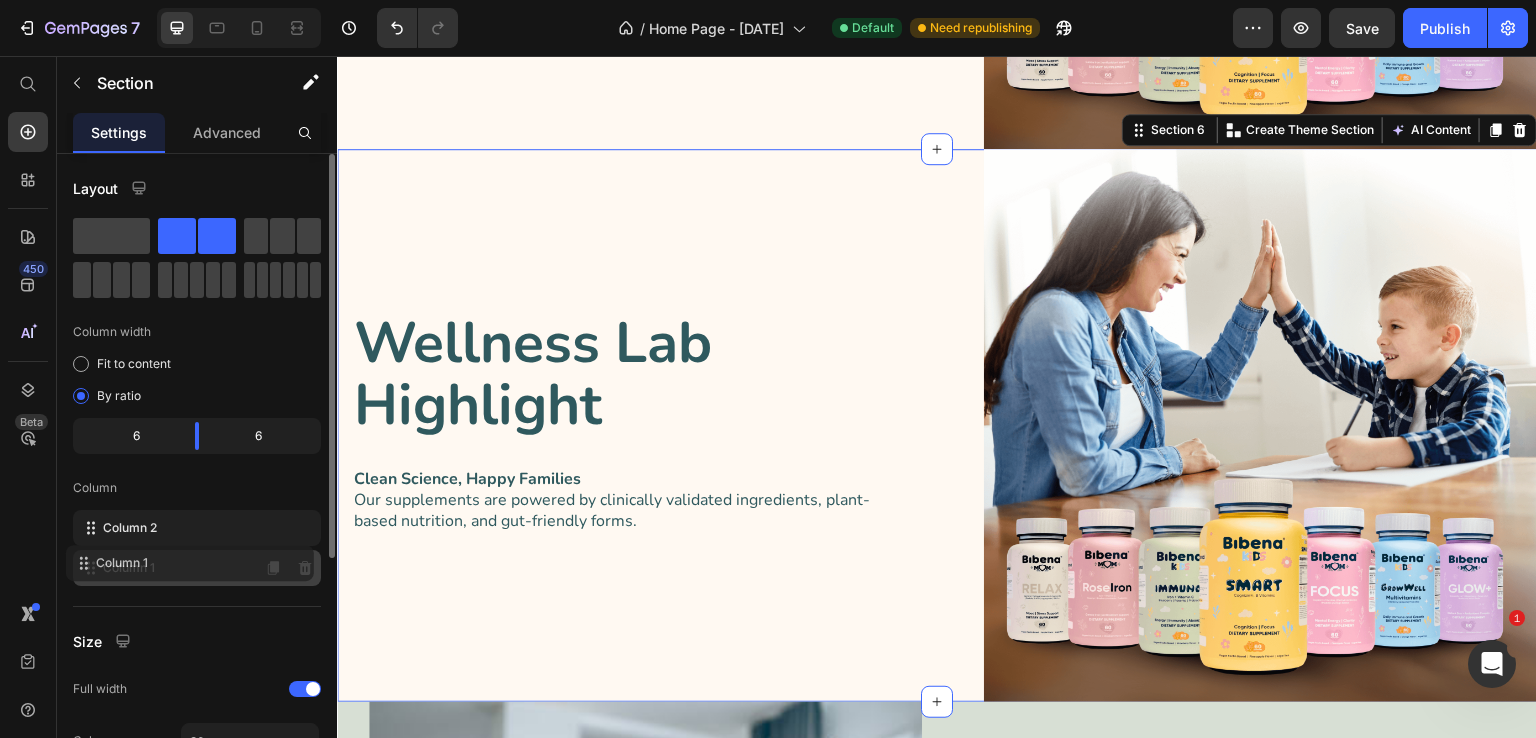 drag, startPoint x: 97, startPoint y: 529, endPoint x: 90, endPoint y: 561, distance: 32.75668 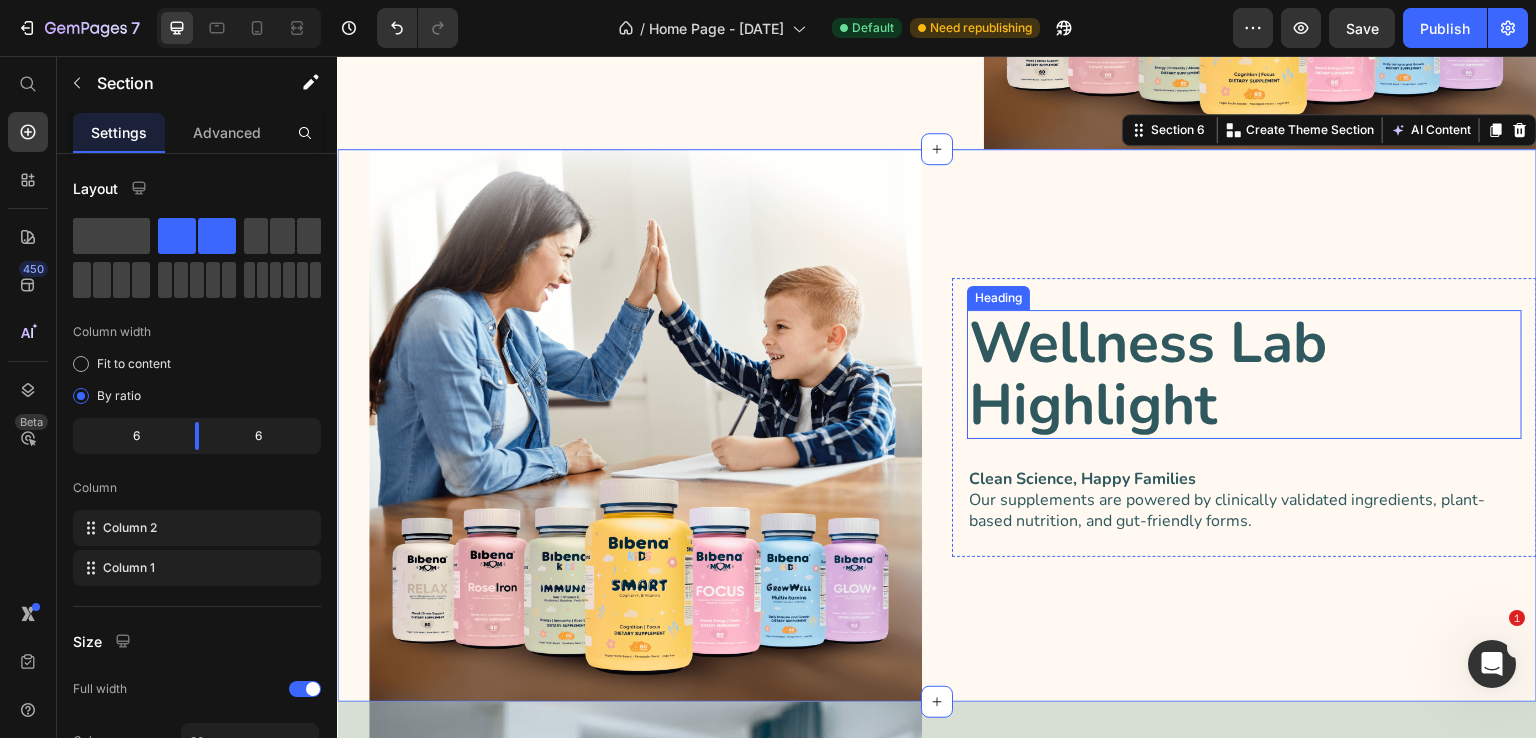 click on "Wellness Lab Highlight" at bounding box center (1244, 374) 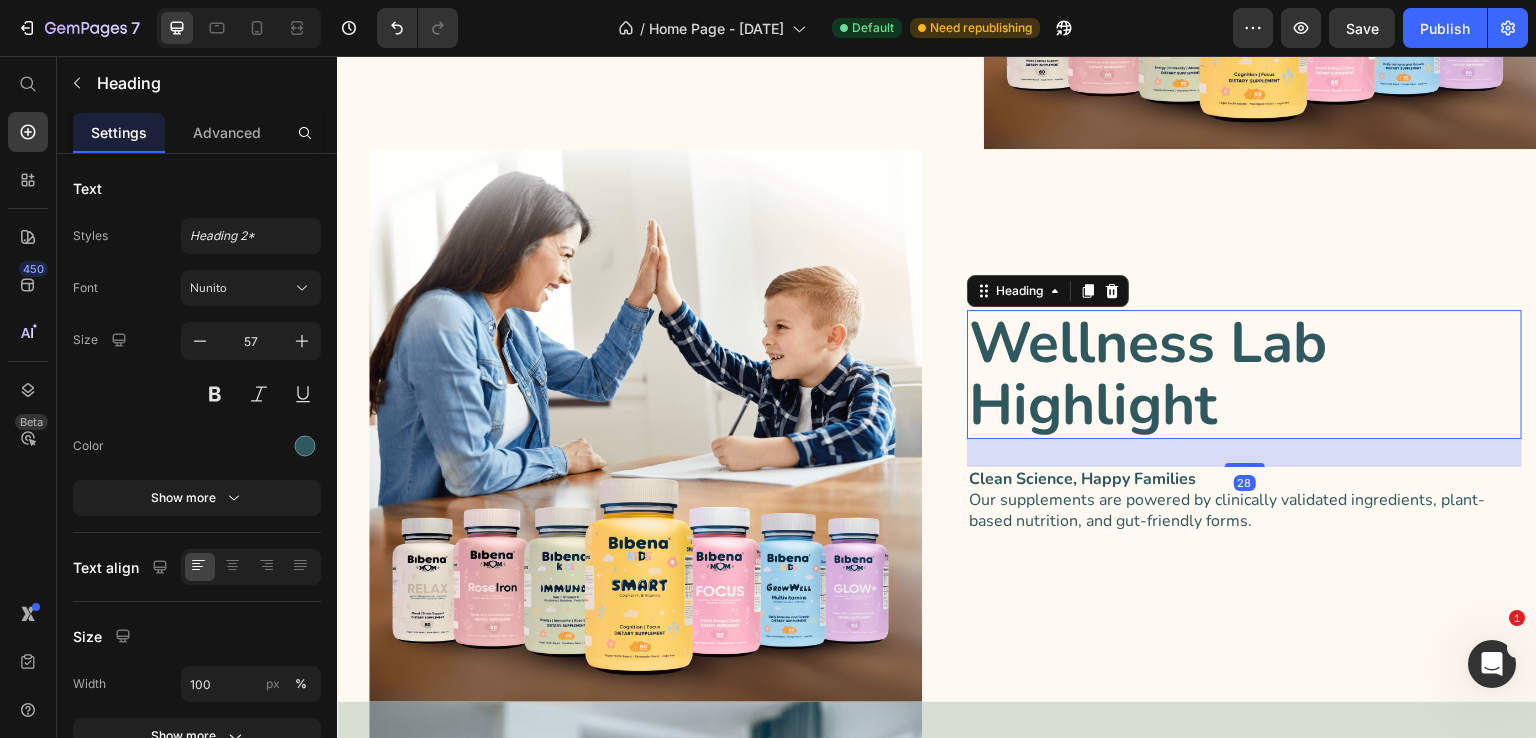 click on "Wellness Lab Highlight" at bounding box center [1244, 374] 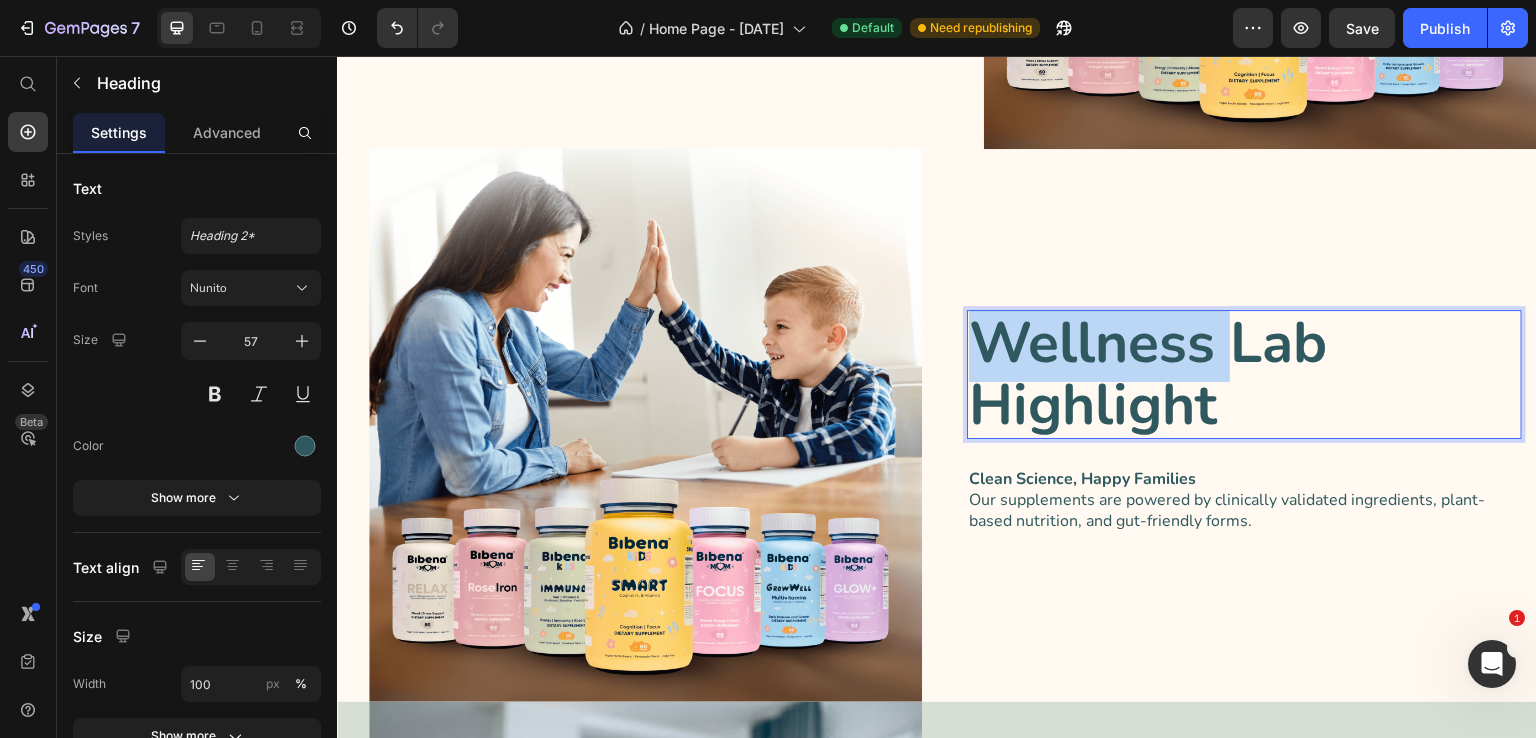 click on "Wellness Lab Highlight" at bounding box center [1244, 374] 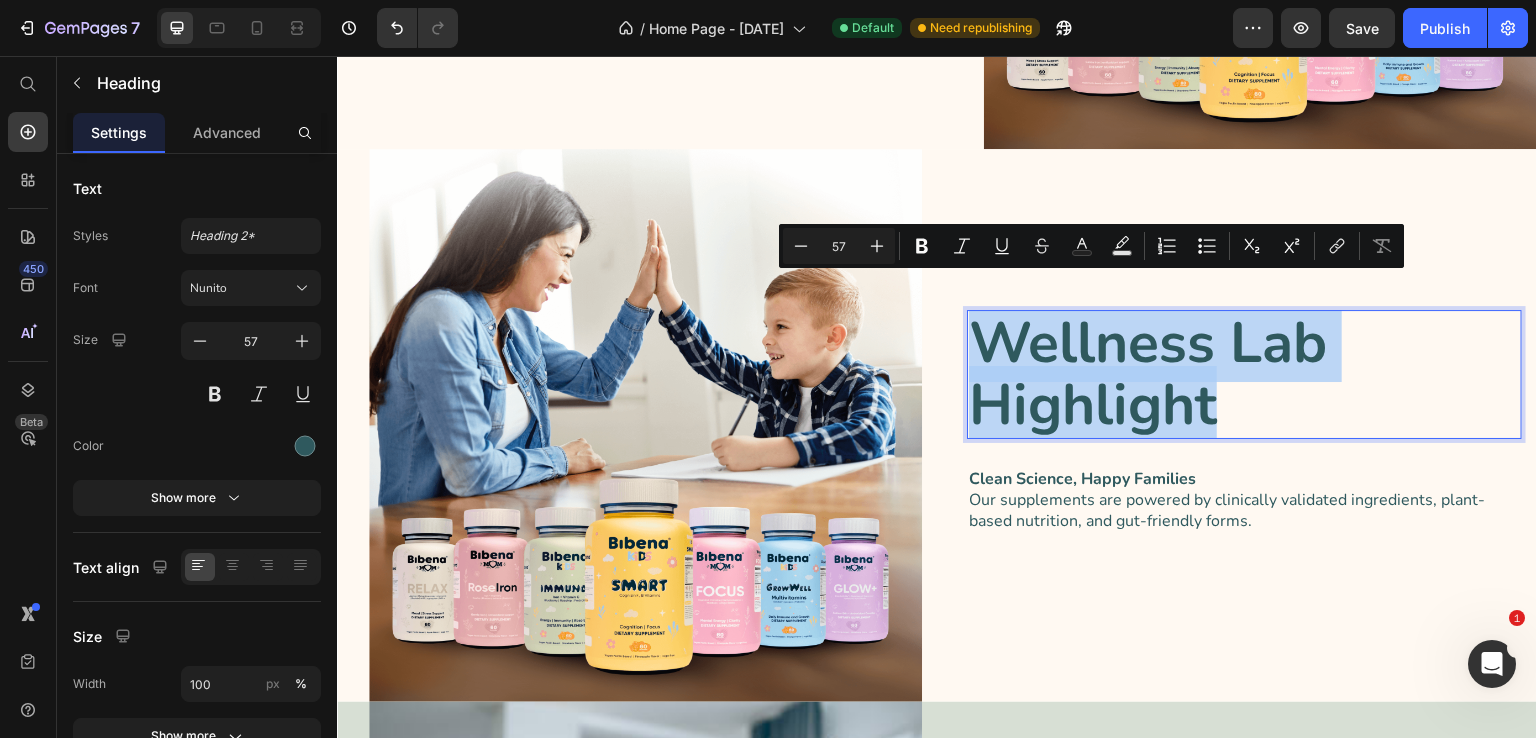 click on "Wellness Lab Highlight" at bounding box center (1244, 374) 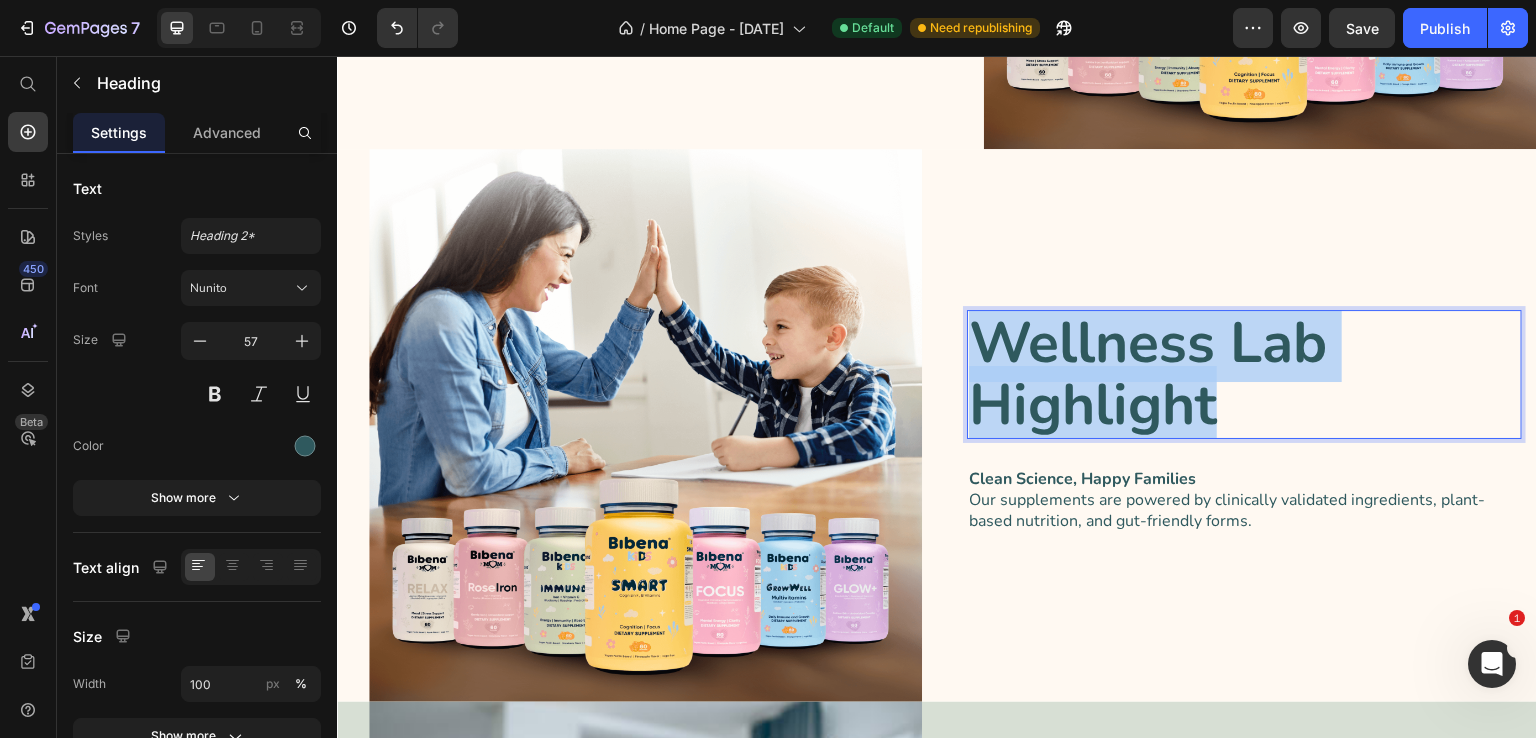scroll, scrollTop: 3007, scrollLeft: 0, axis: vertical 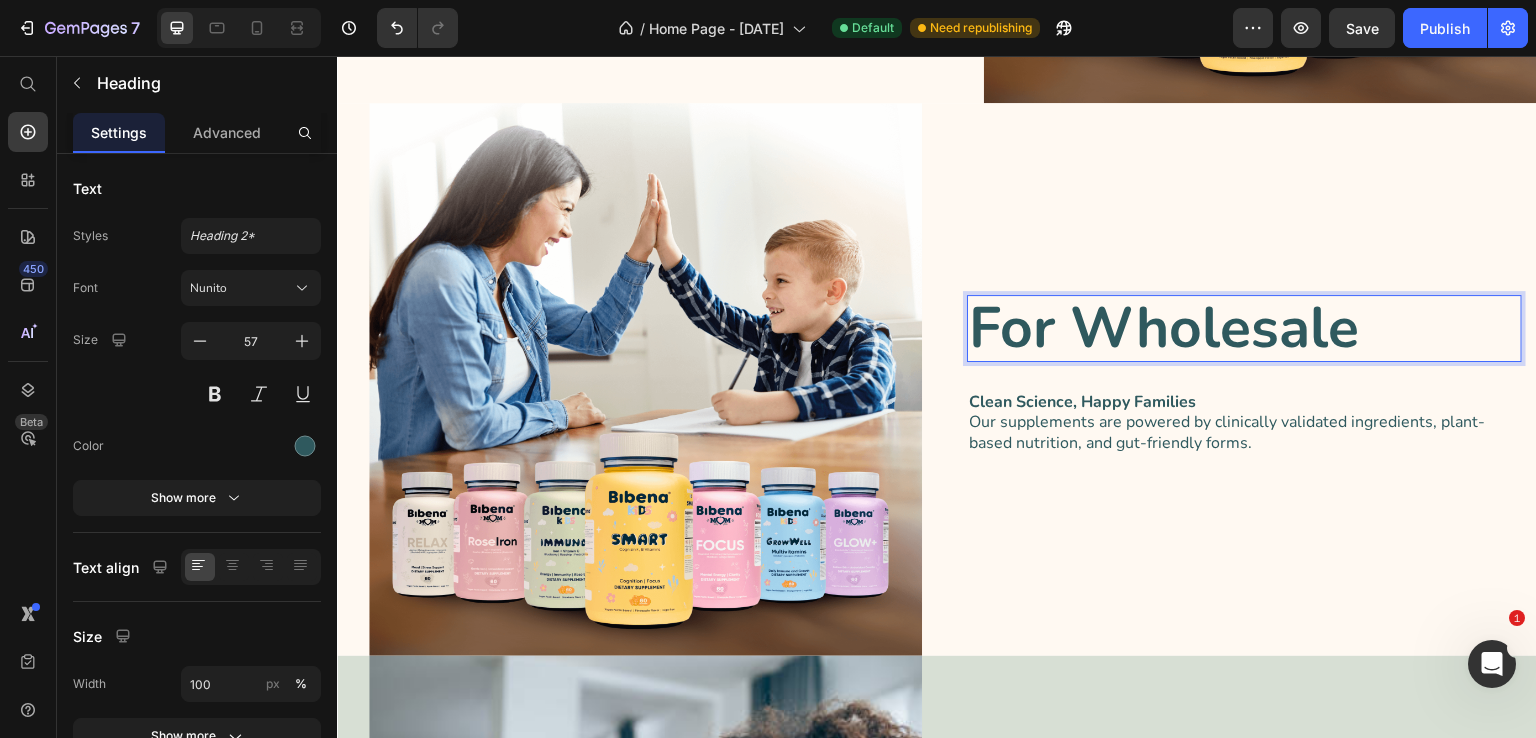 click on "For Wholesale" at bounding box center (1244, 328) 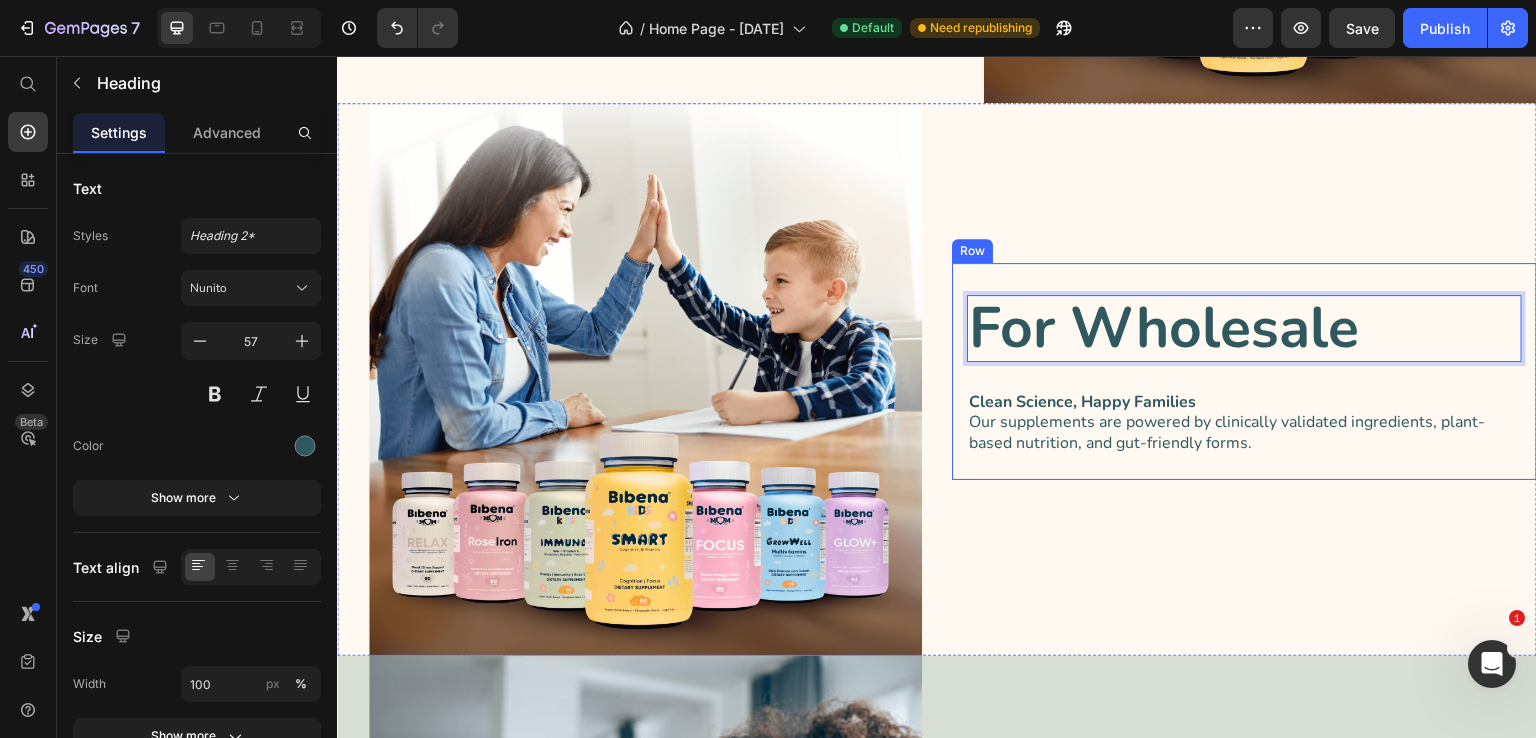 click on "For Wholesale Heading   28 Clean Science, Happy Families Our supplements are powered by clinically validated ingredients, plant-based nutrition, and gut-friendly forms. Text Block" at bounding box center [1244, 387] 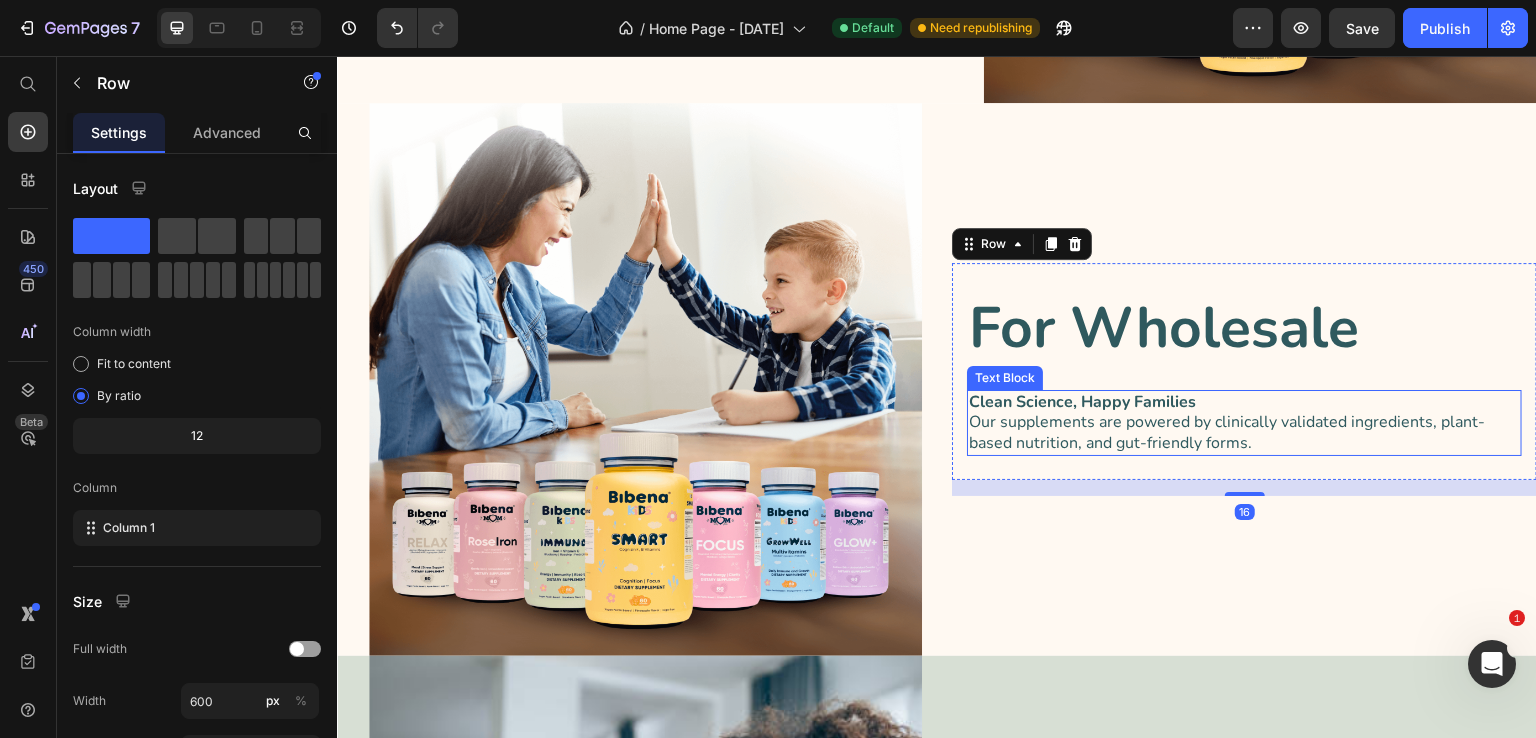click on "Clean Science, Happy Families Our supplements are powered by clinically validated ingredients, plant-based nutrition, and gut-friendly forms." at bounding box center [1244, 423] 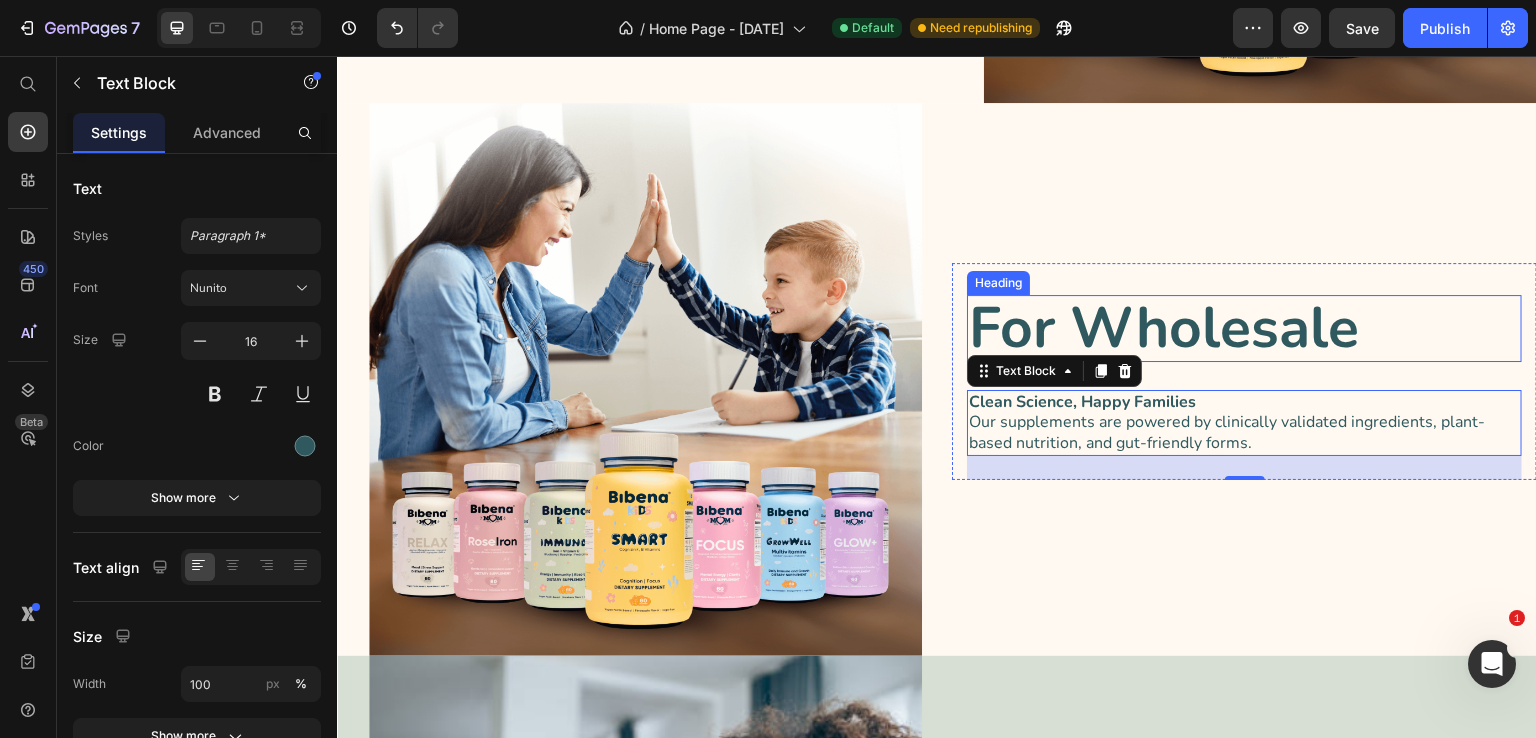 click on "For Wholesale" at bounding box center (1244, 328) 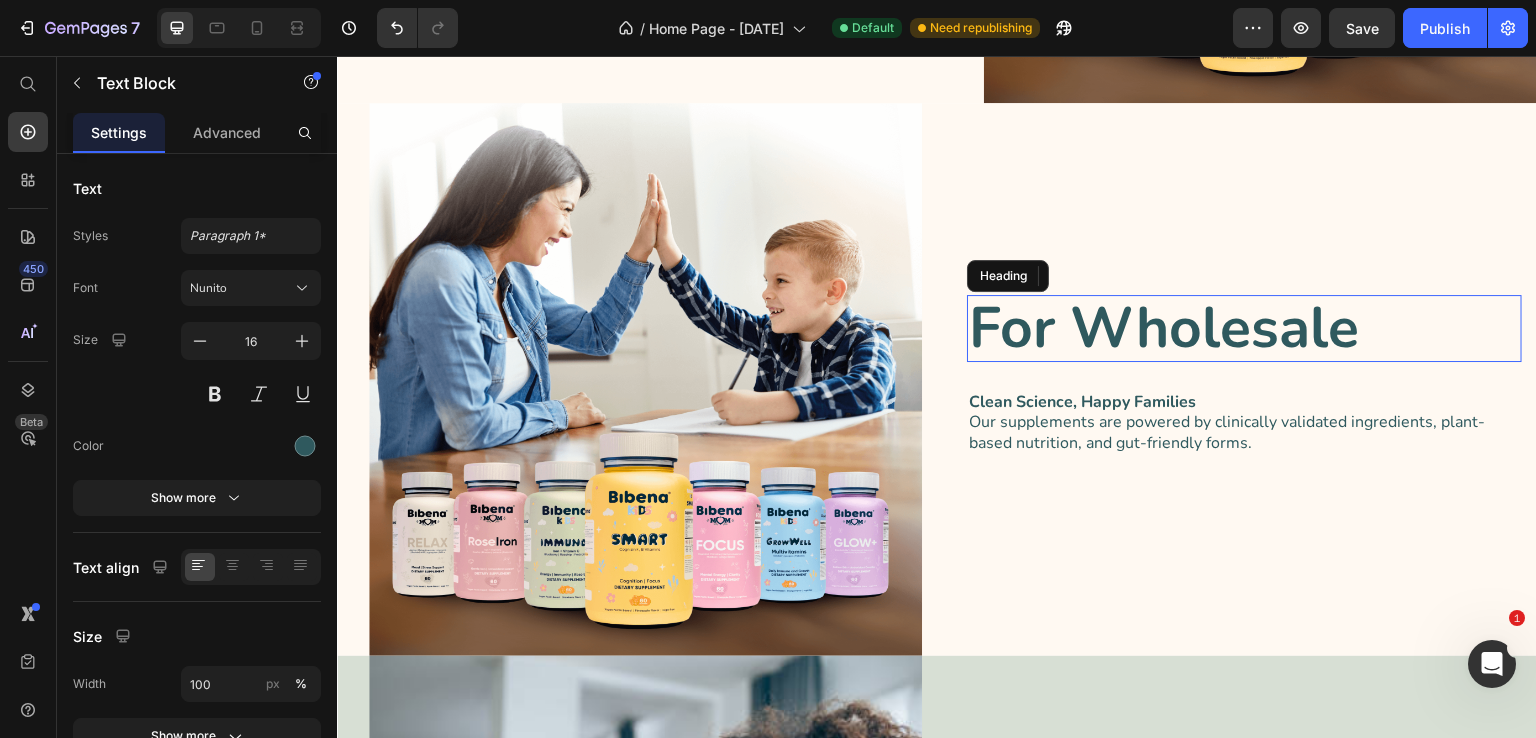 click on "For Wholesale" at bounding box center [1244, 328] 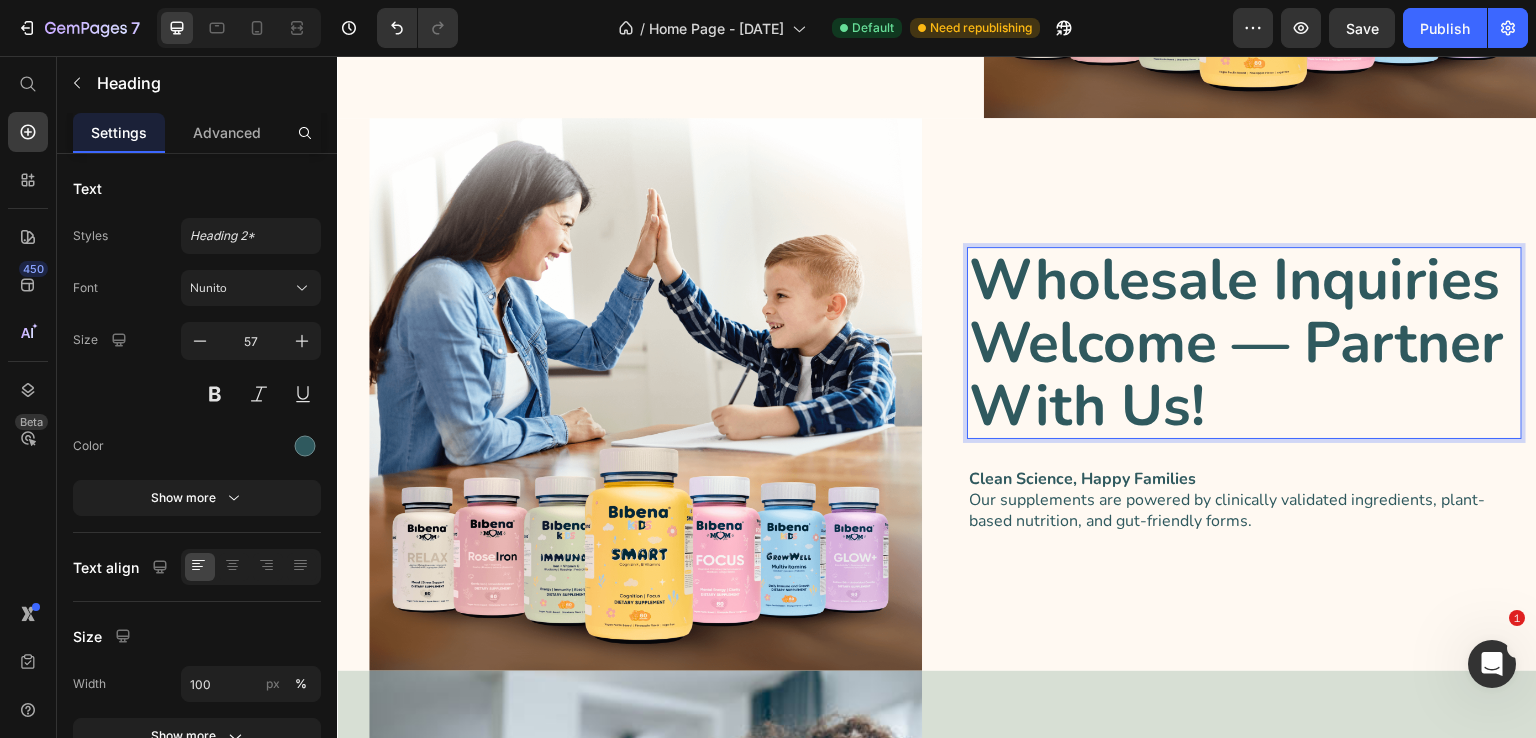 scroll, scrollTop: 2944, scrollLeft: 0, axis: vertical 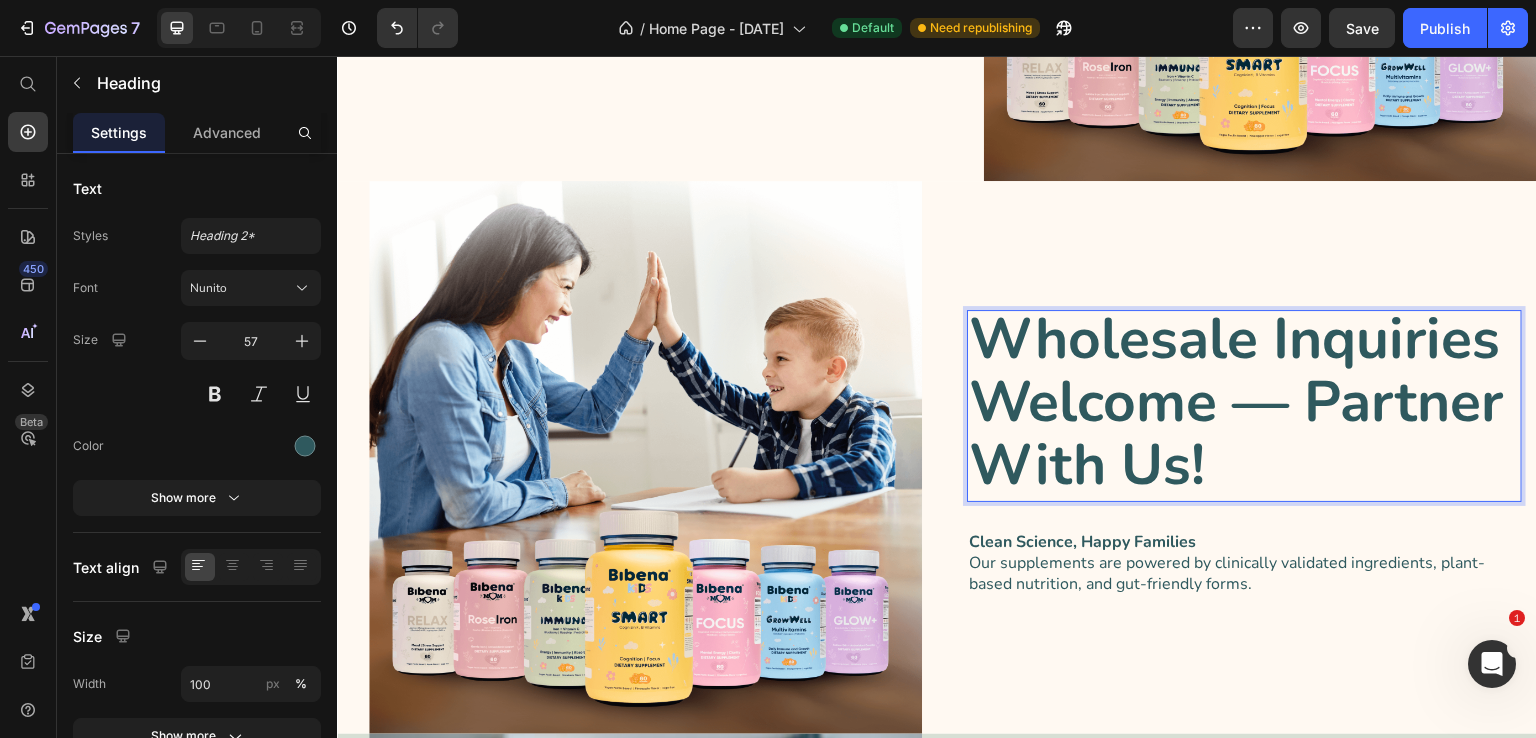 click on "Wholesale Inquiries Welcome — Partner With Us!" at bounding box center [1244, 402] 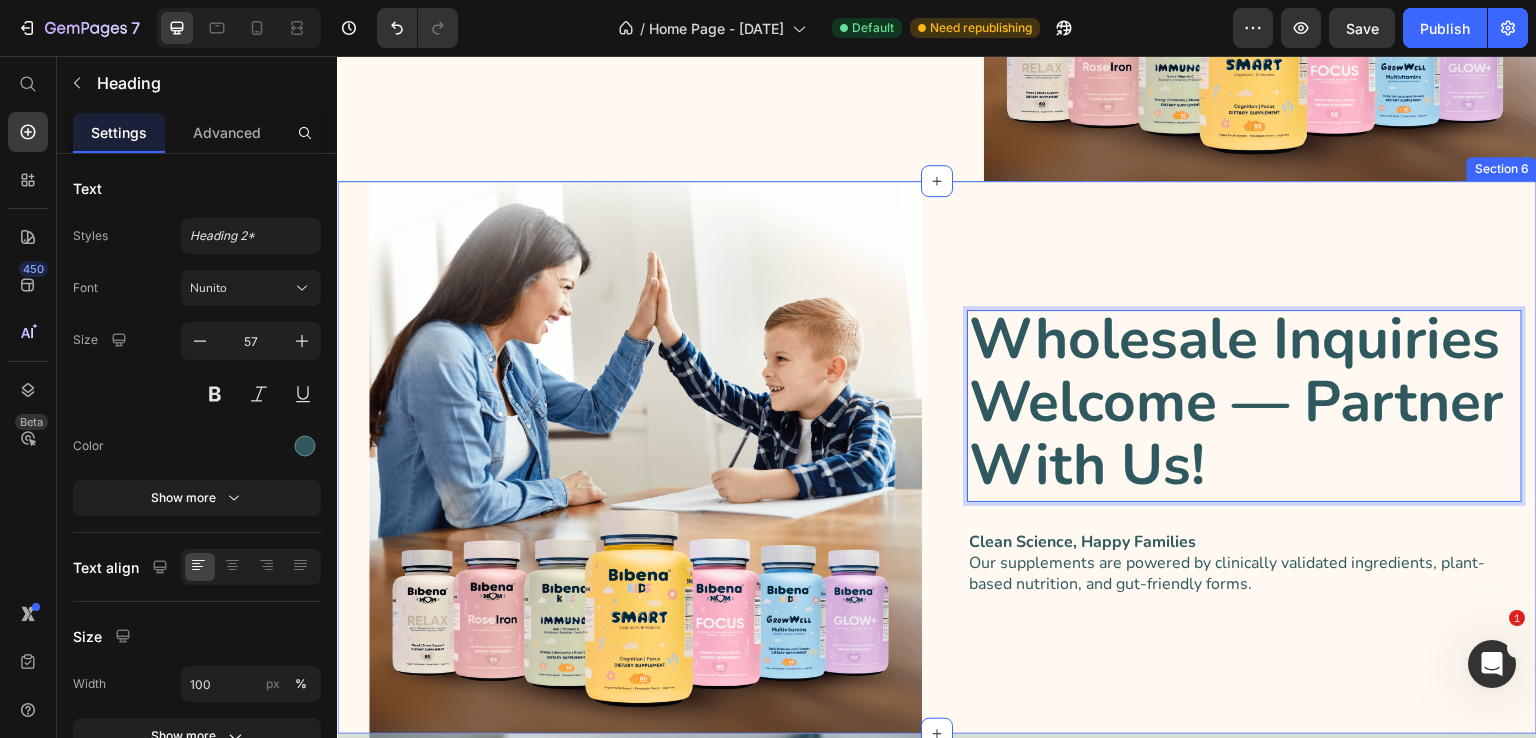 click on "Wholesale Inquiries Welcome — Partner With Us! Heading   28 Clean Science, Happy Families Our supplements are powered by clinically validated ingredients, plant-based nutrition, and gut-friendly forms. Text Block Row" at bounding box center (1244, 457) 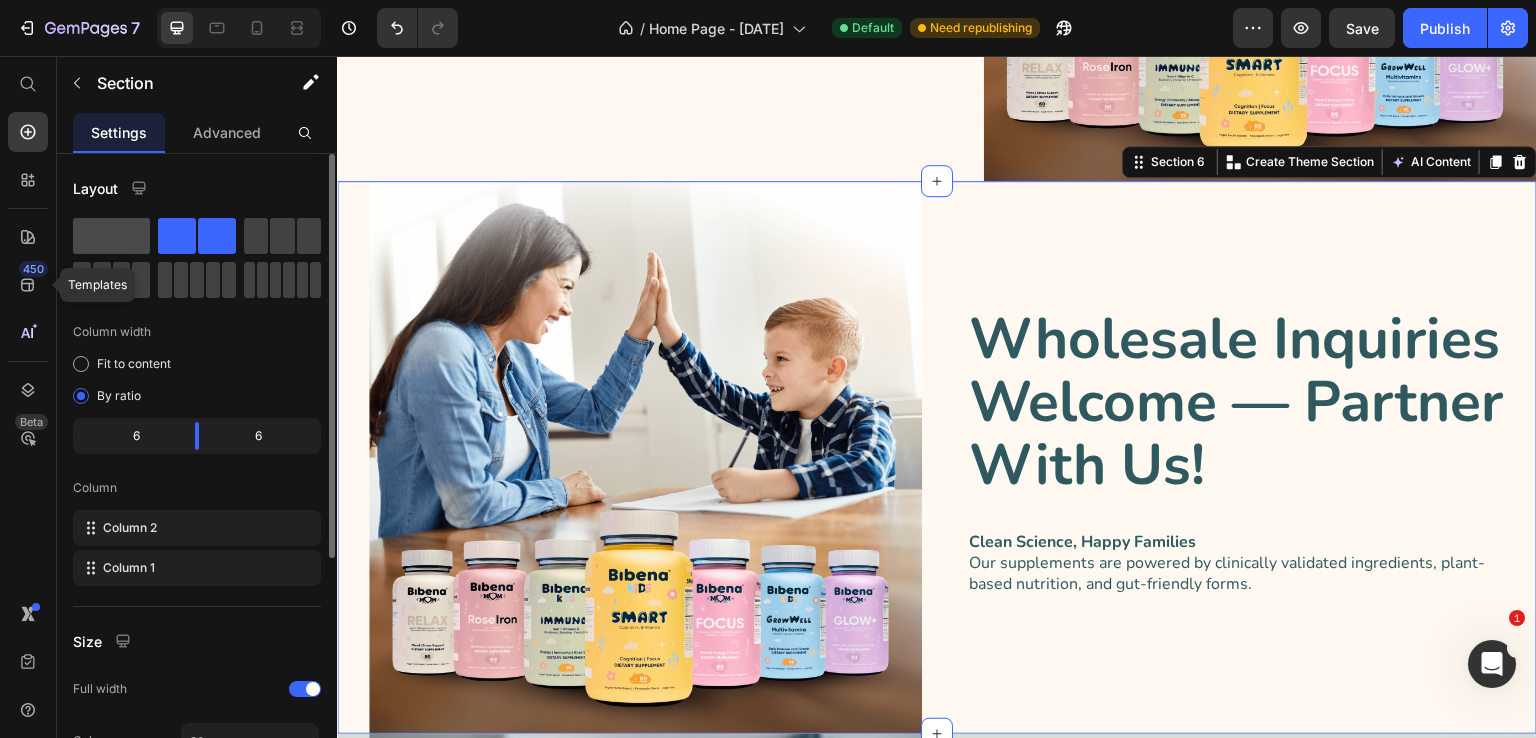click 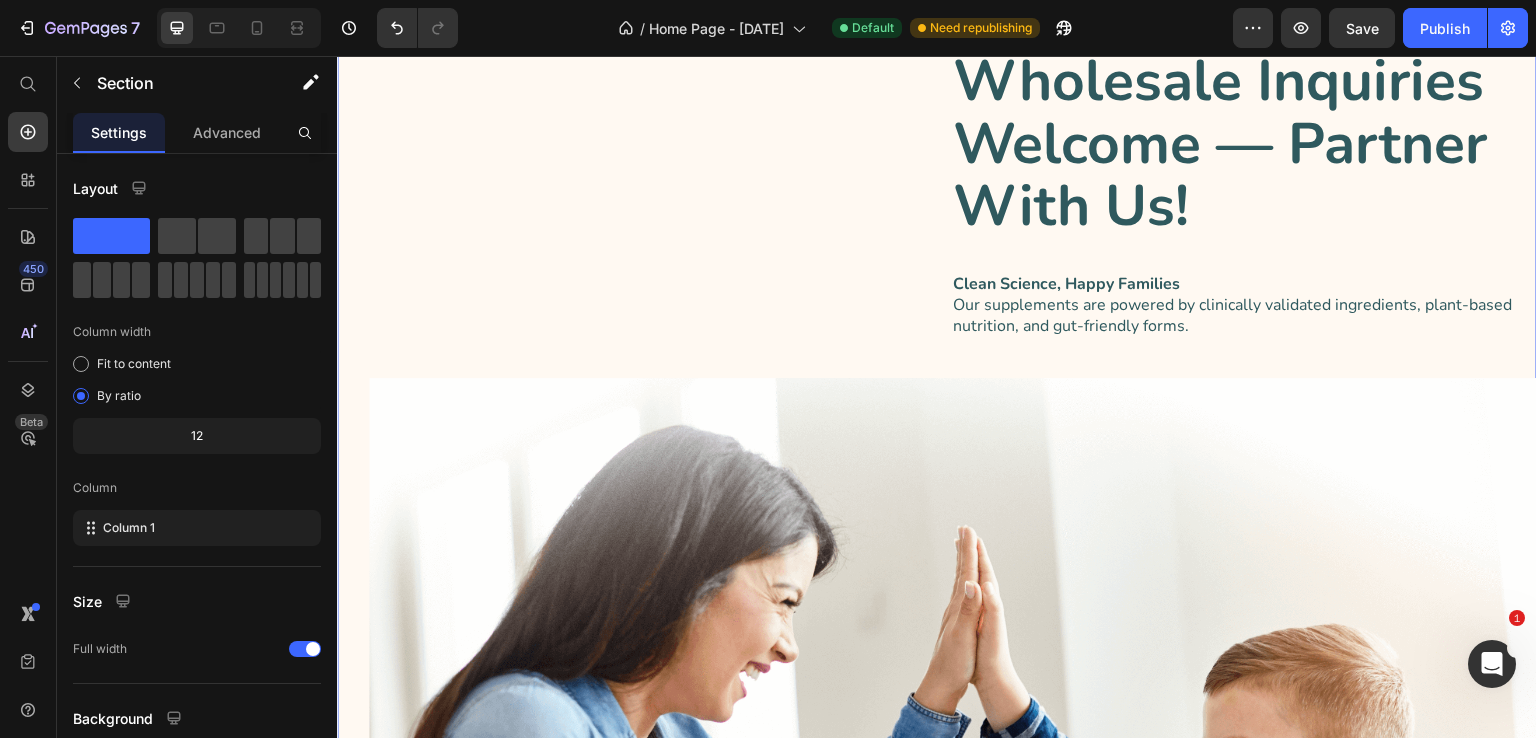 scroll, scrollTop: 3144, scrollLeft: 0, axis: vertical 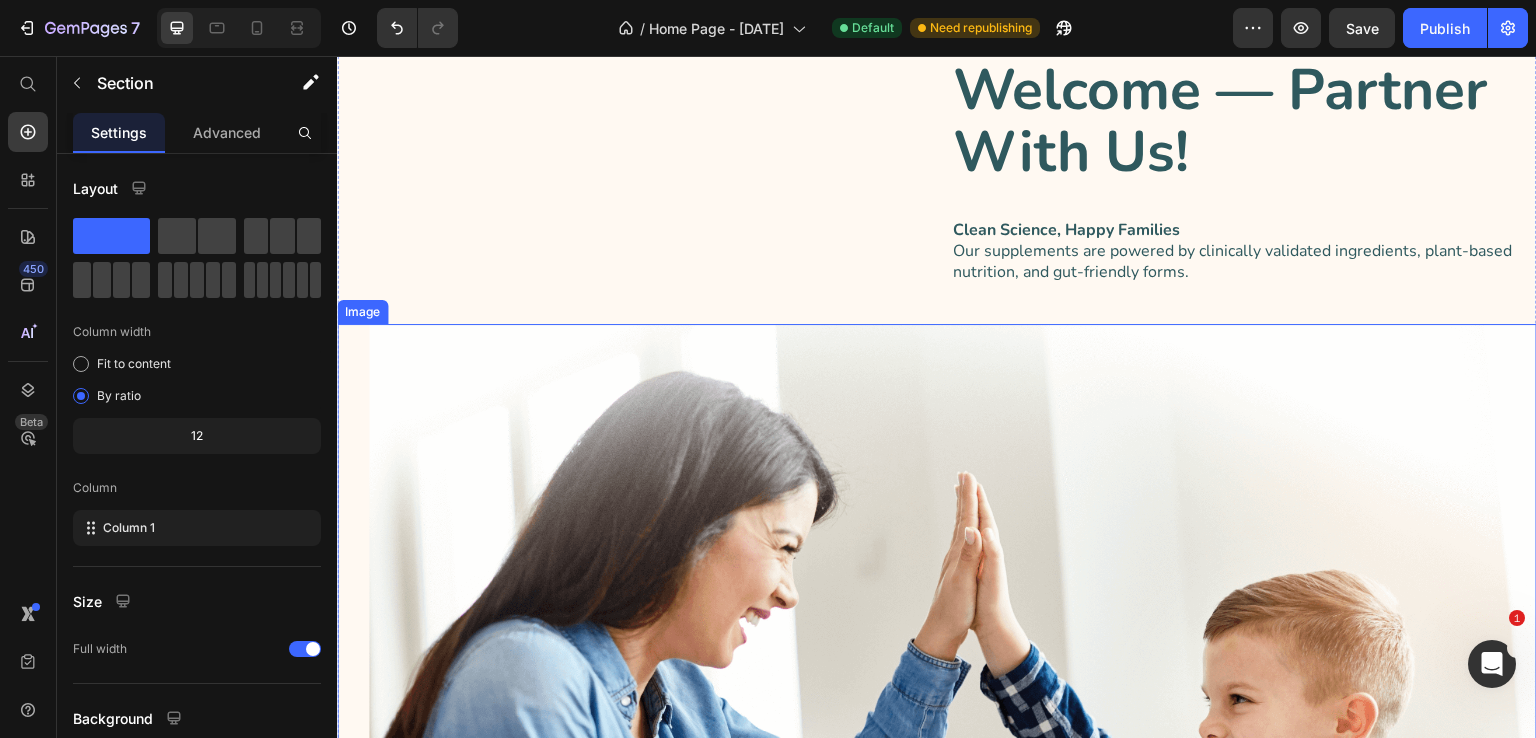 click at bounding box center [937, 908] 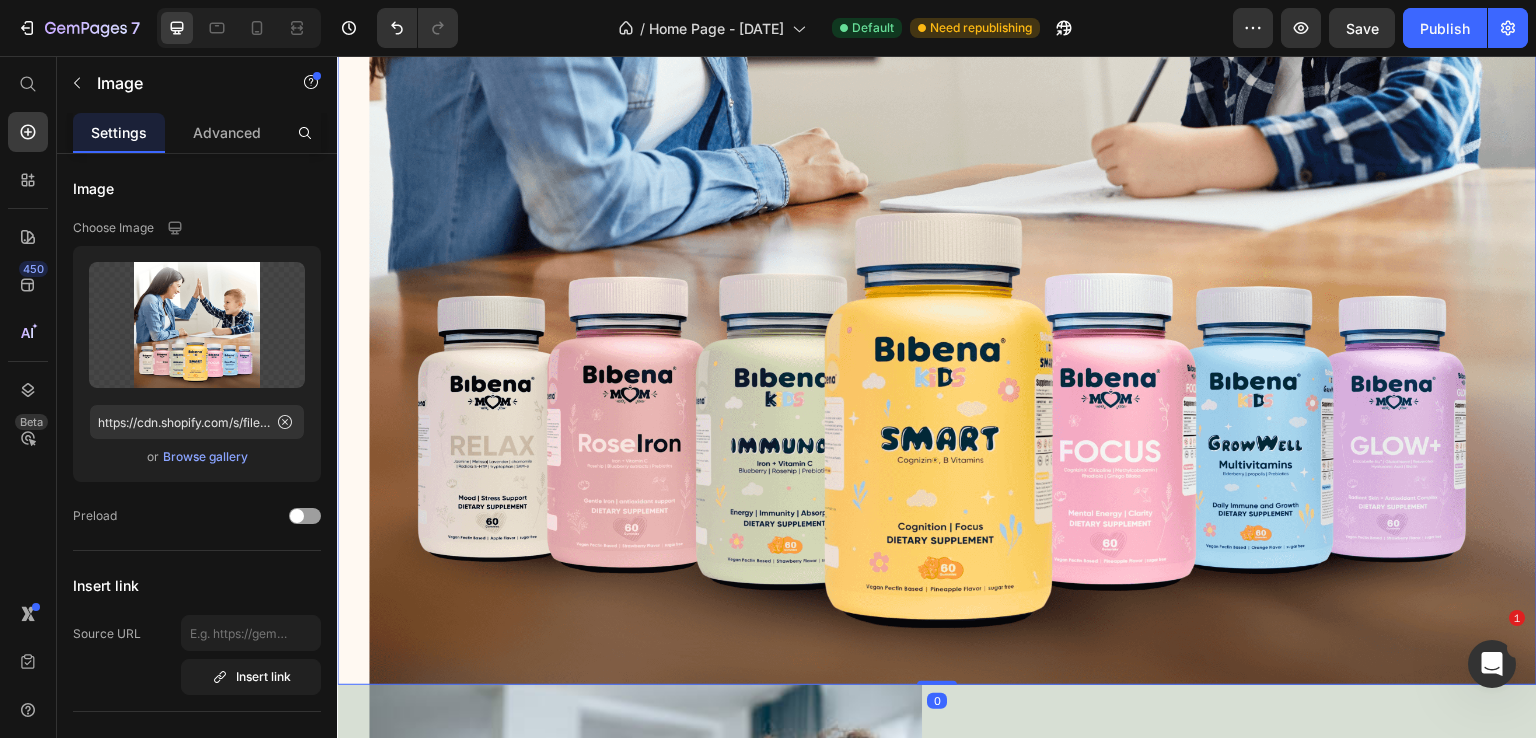 scroll, scrollTop: 4244, scrollLeft: 0, axis: vertical 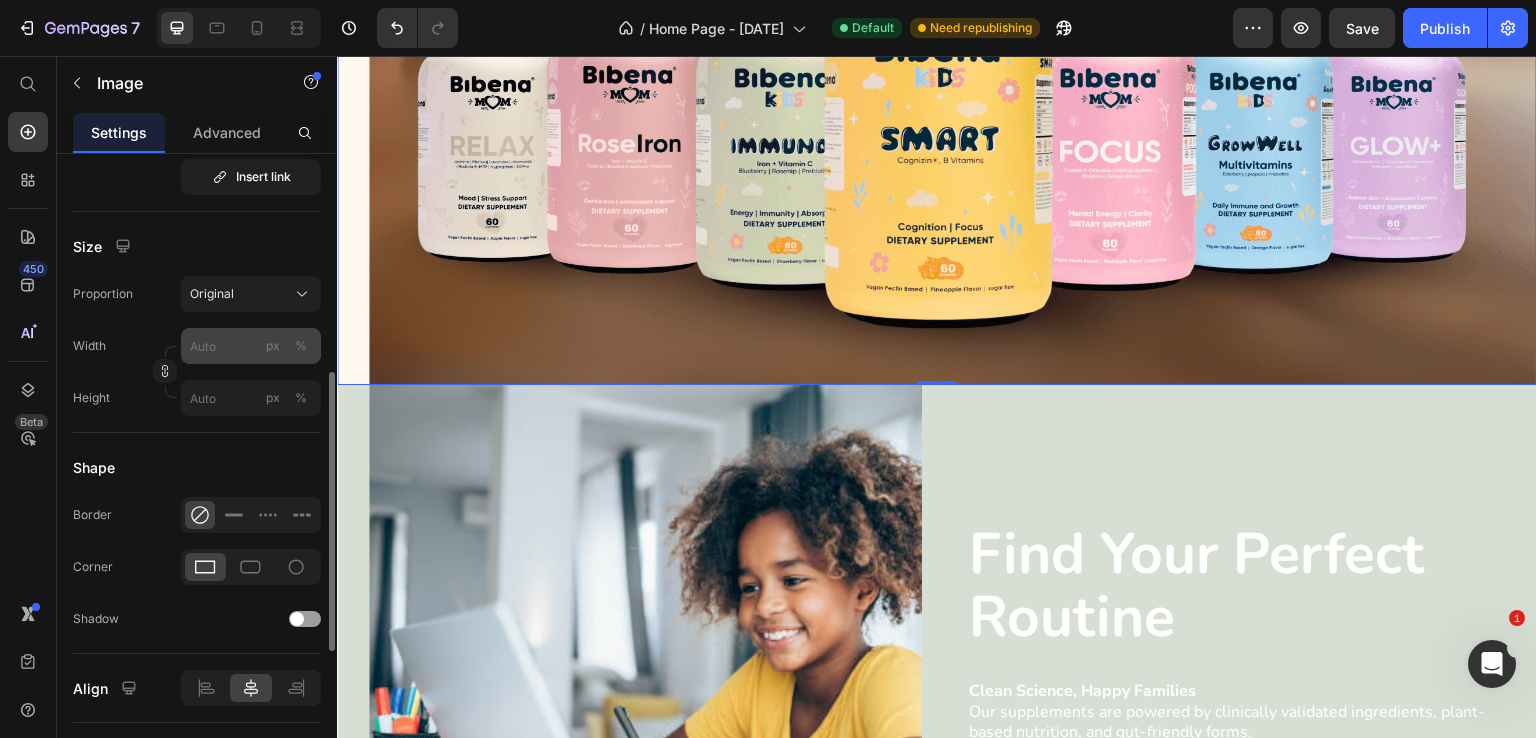 click on "%" at bounding box center [301, 346] 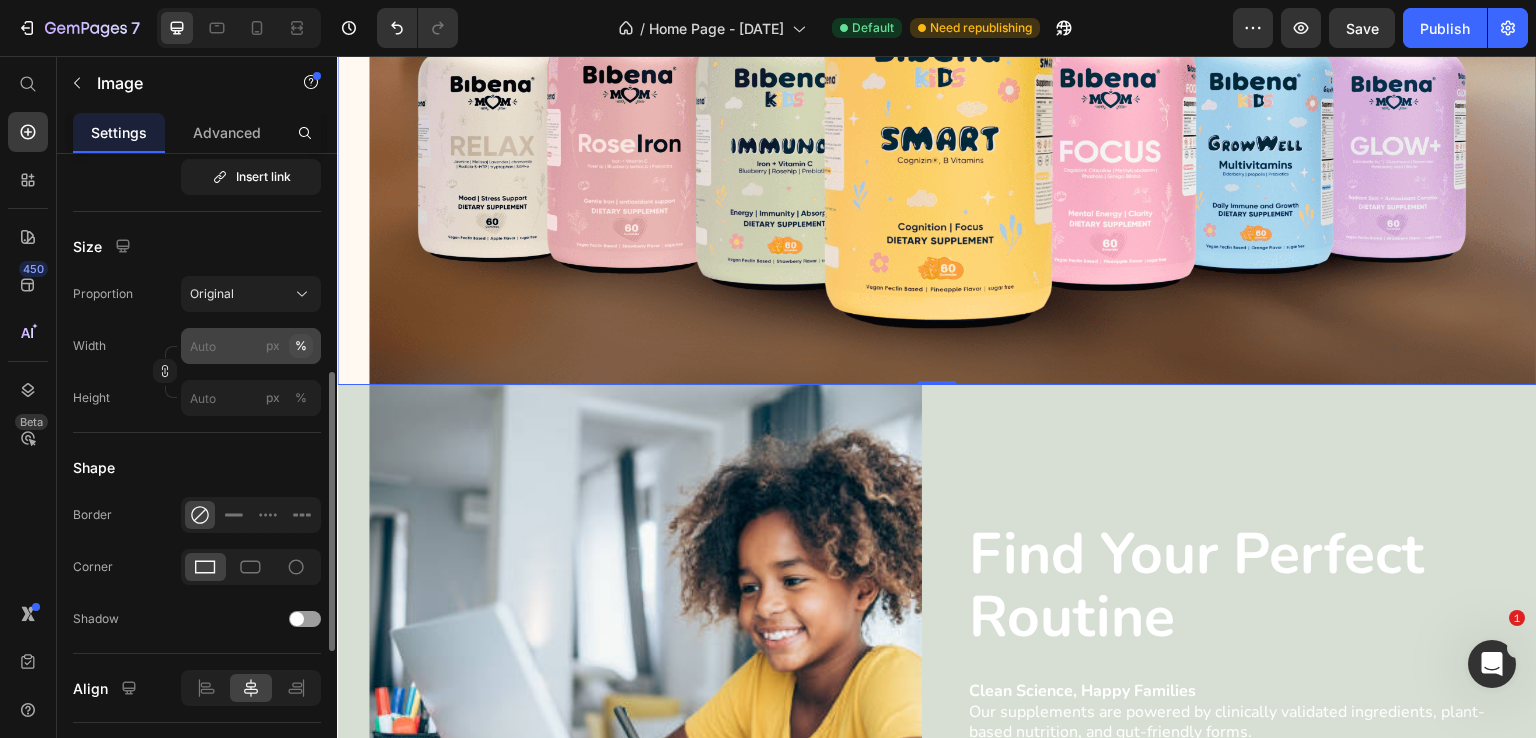 click on "%" at bounding box center (301, 346) 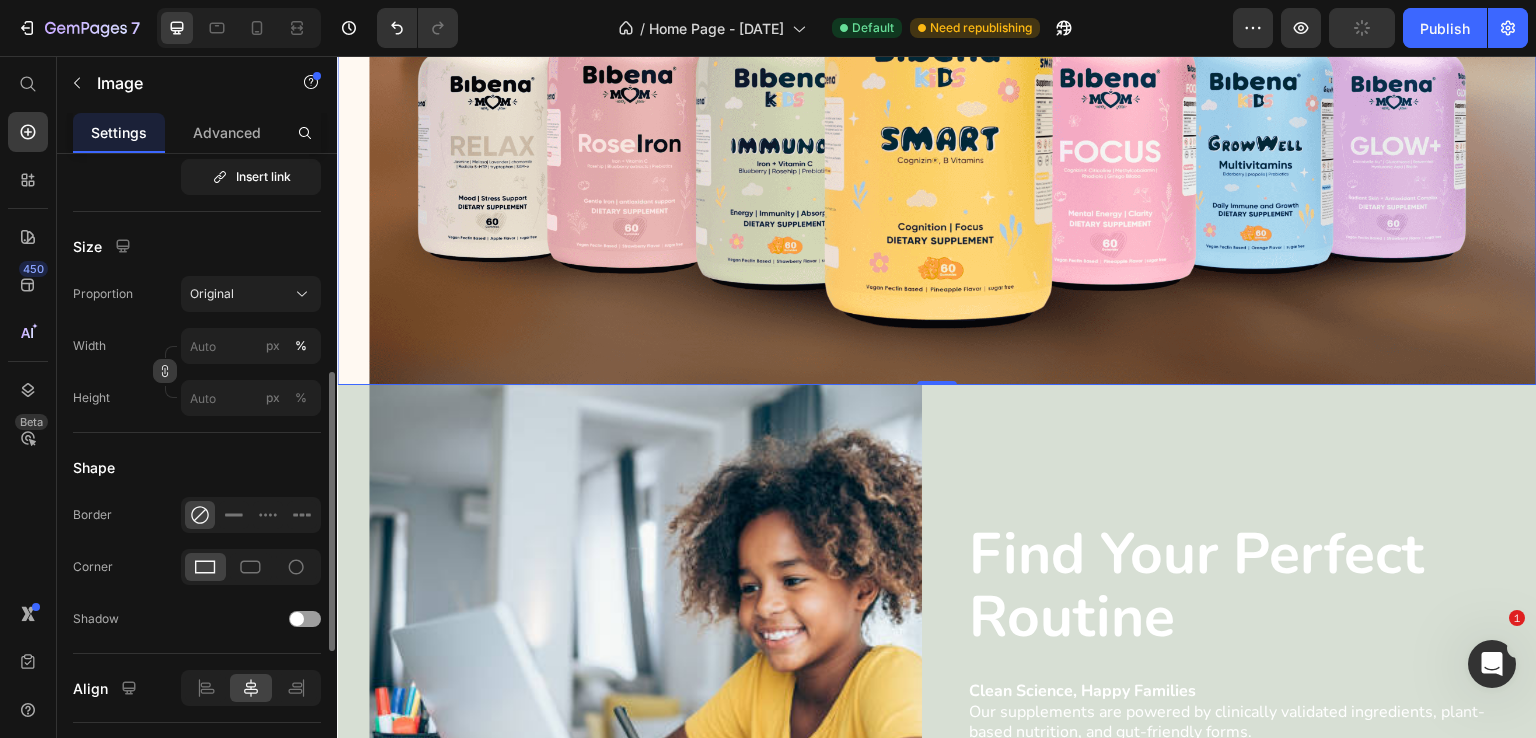 click 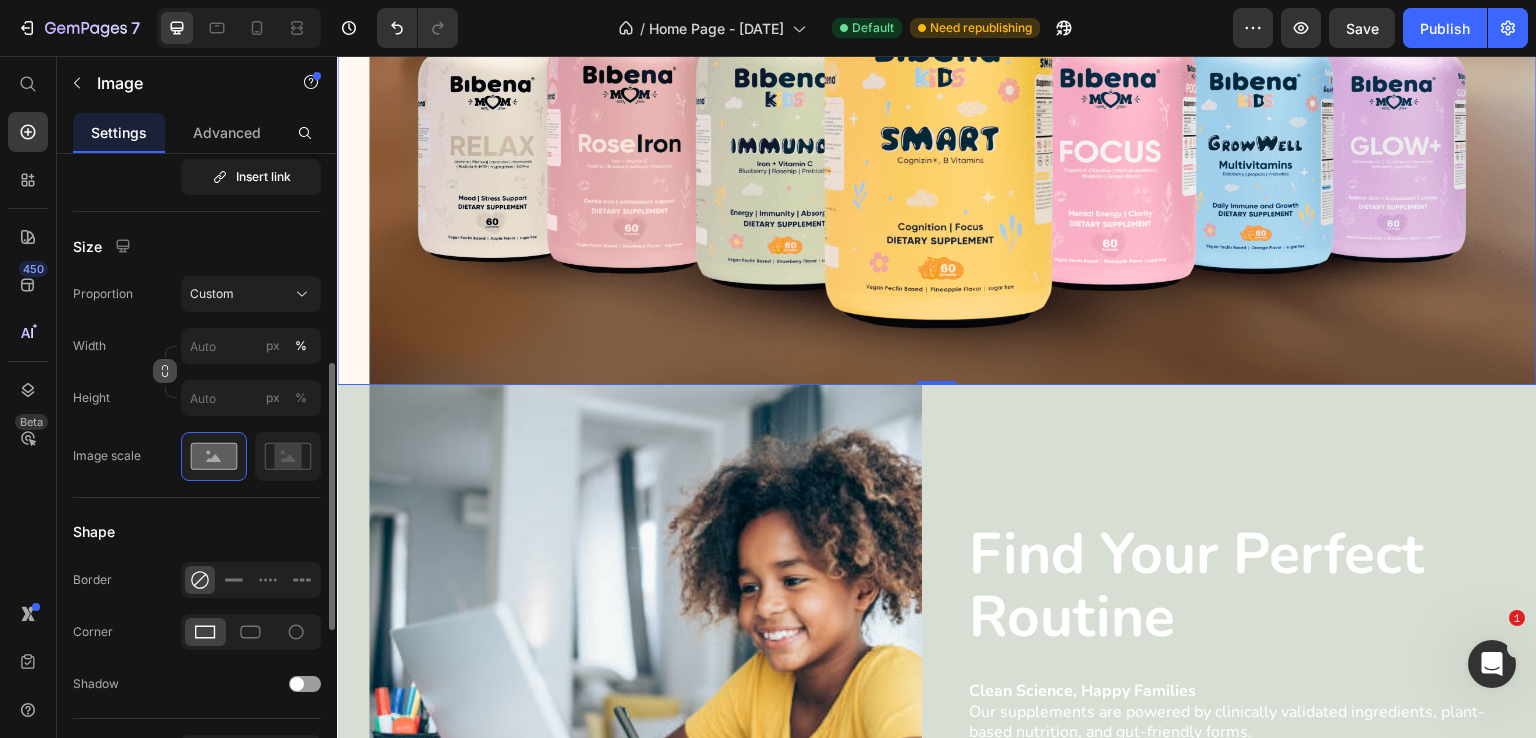 click 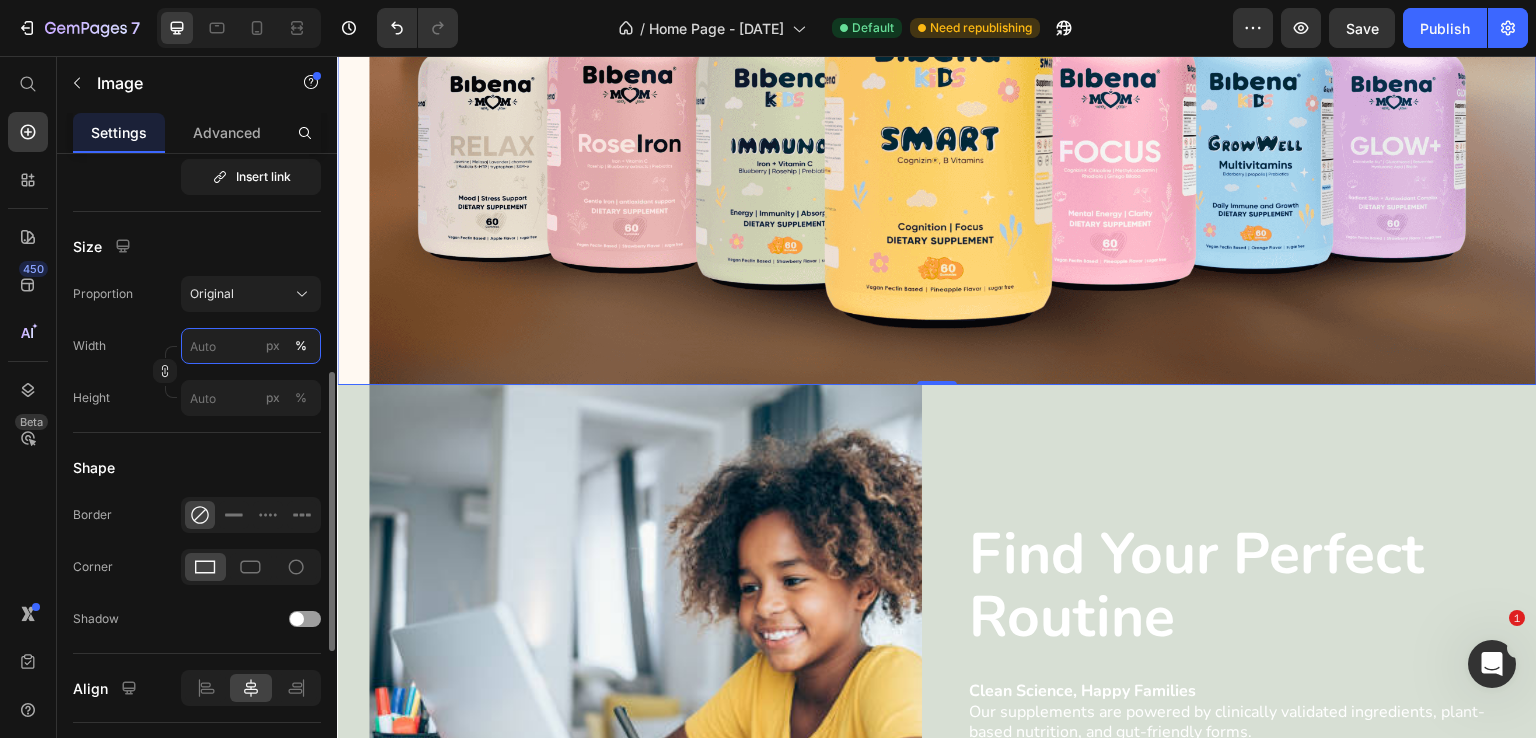 click on "px %" at bounding box center (251, 346) 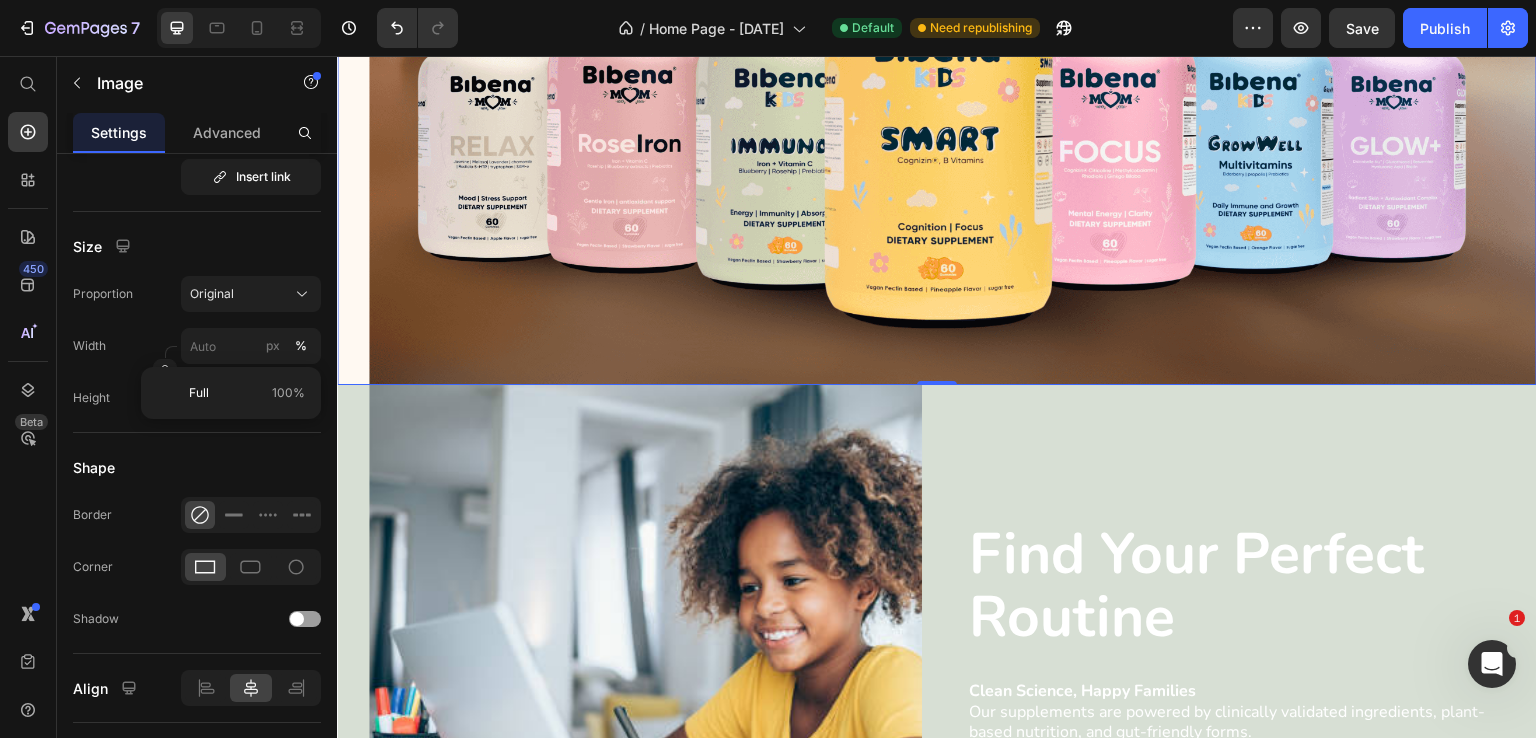 click at bounding box center [937, -199] 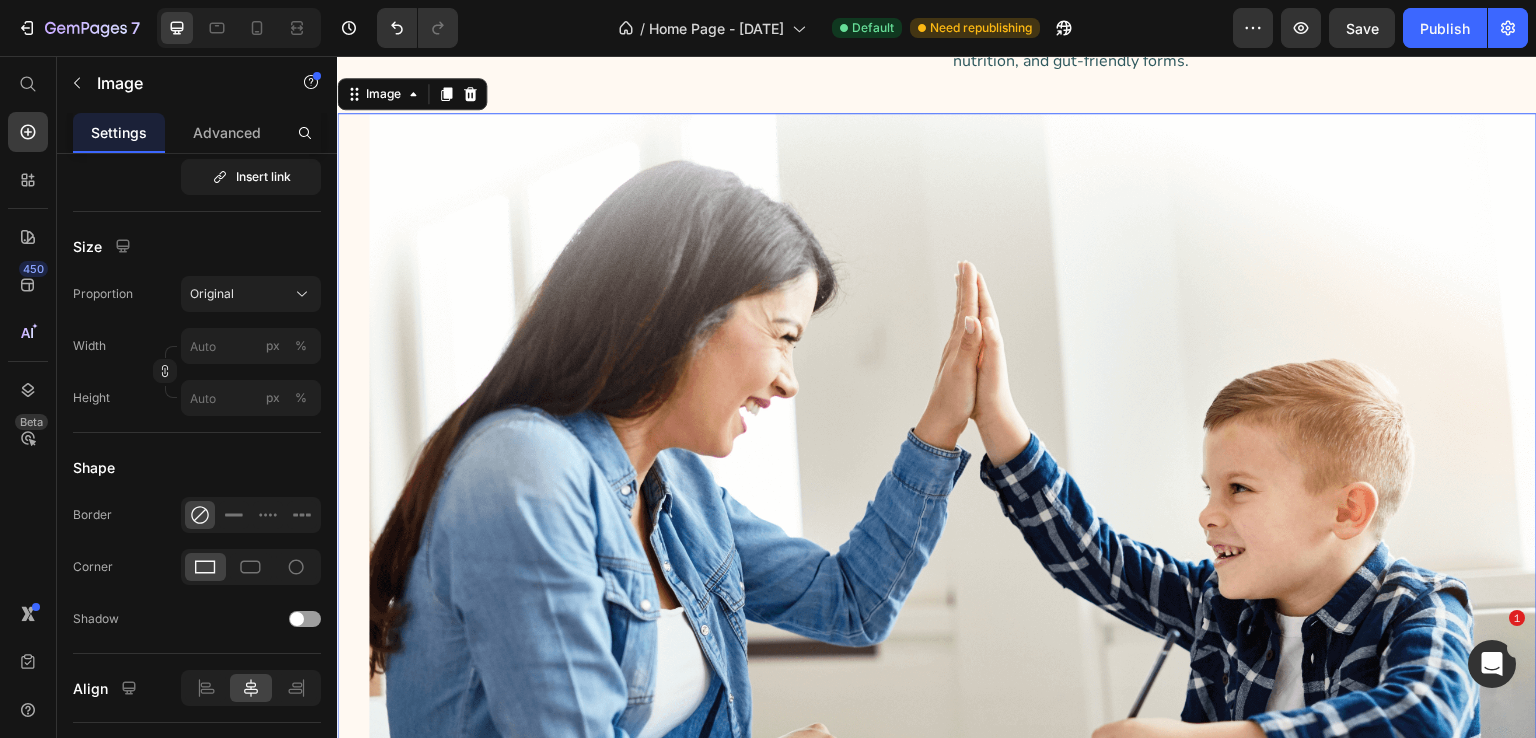 scroll, scrollTop: 3344, scrollLeft: 0, axis: vertical 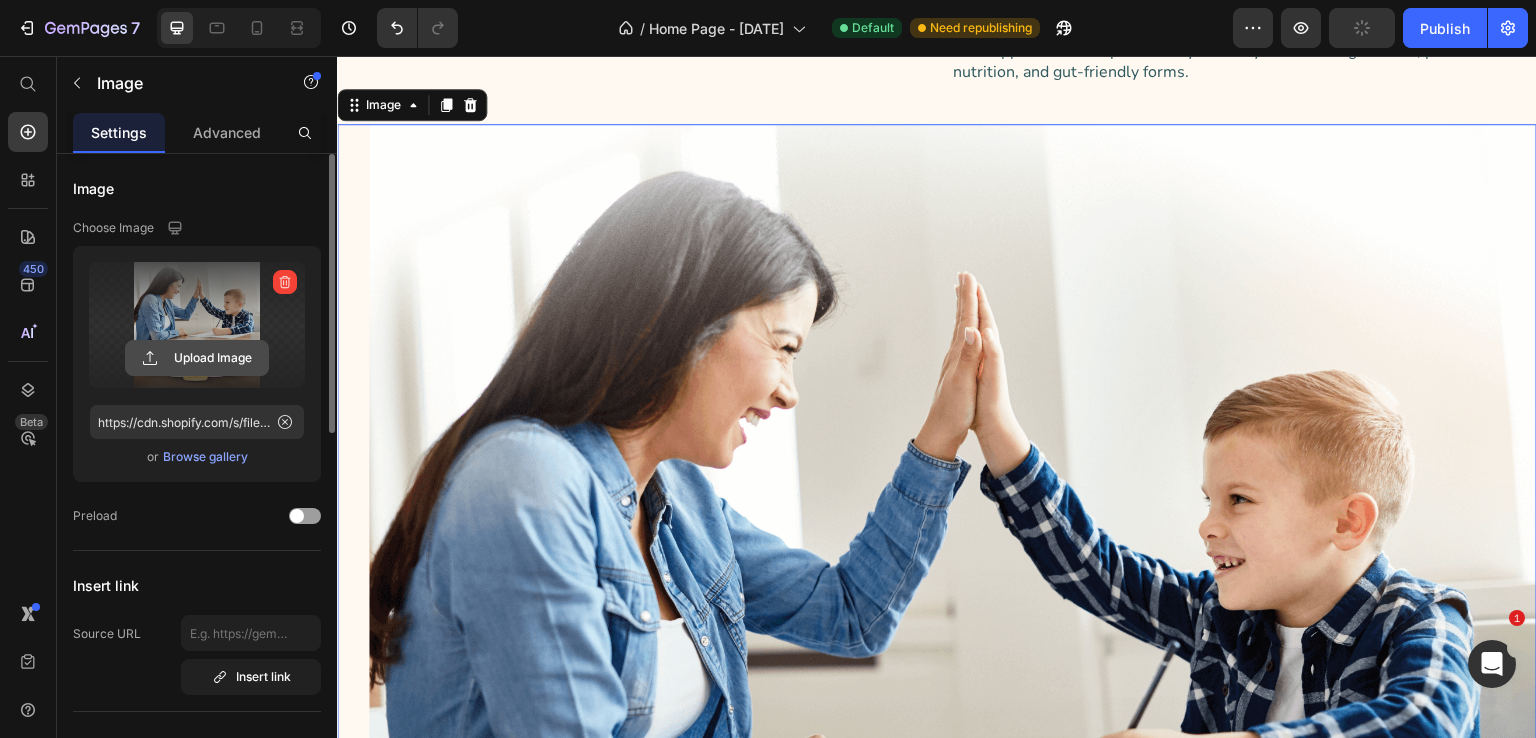 click 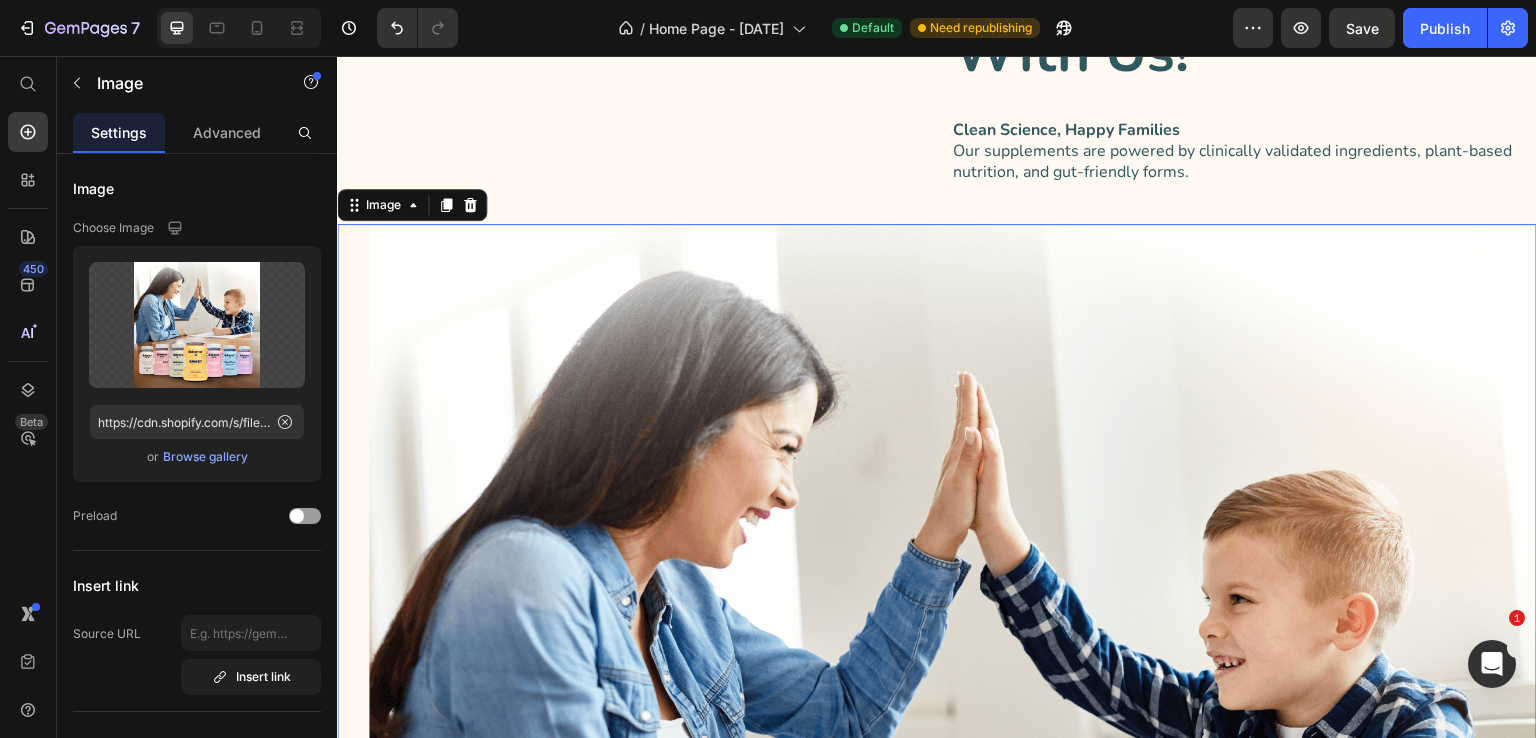 scroll, scrollTop: 3144, scrollLeft: 0, axis: vertical 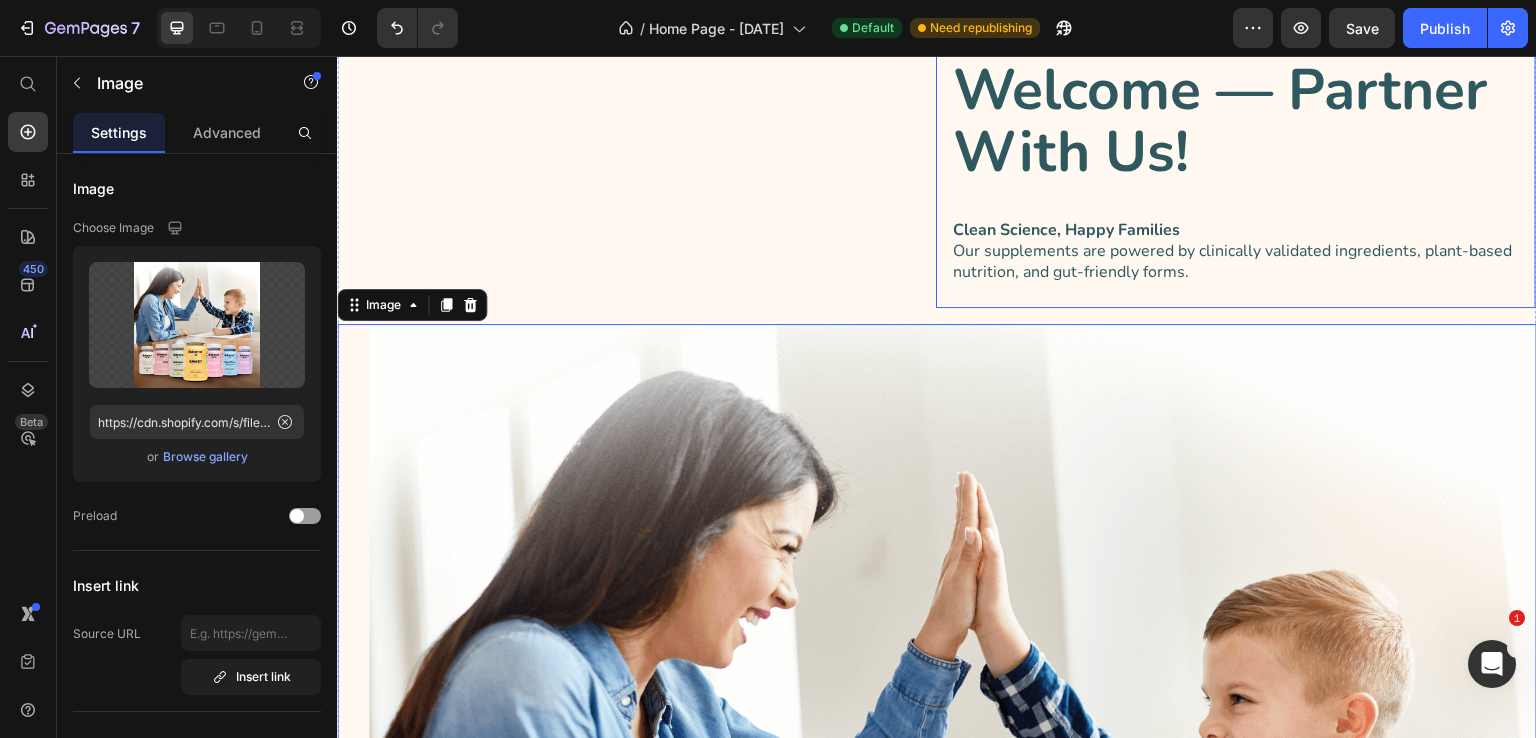 click on "Wholesale Inquiries Welcome — Partner With Us! Heading Clean Science, Happy Families Our supplements are powered by clinically validated ingredients, plant-based nutrition, and gut-friendly forms. Text Block Row Image   0" at bounding box center (937, 729) 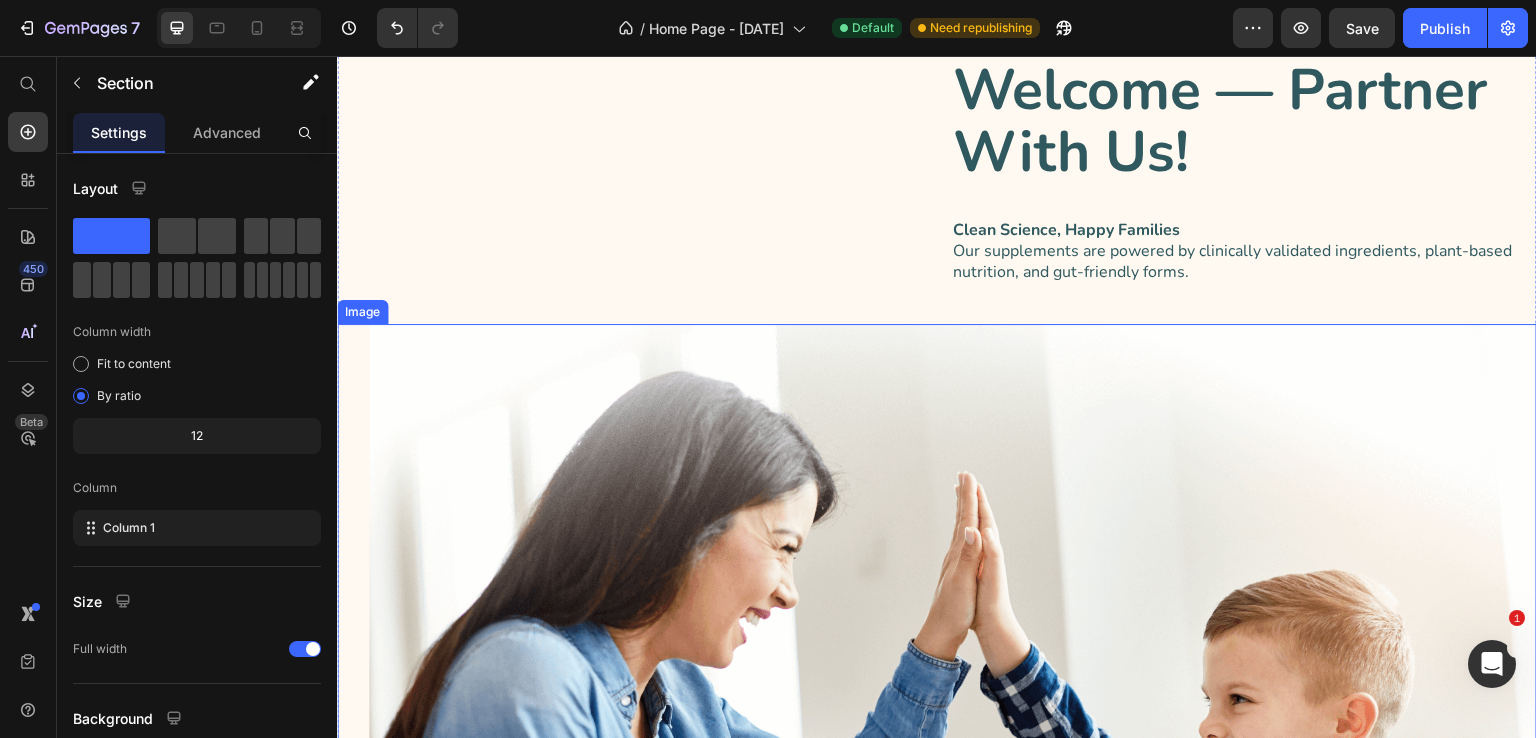 click at bounding box center [937, 908] 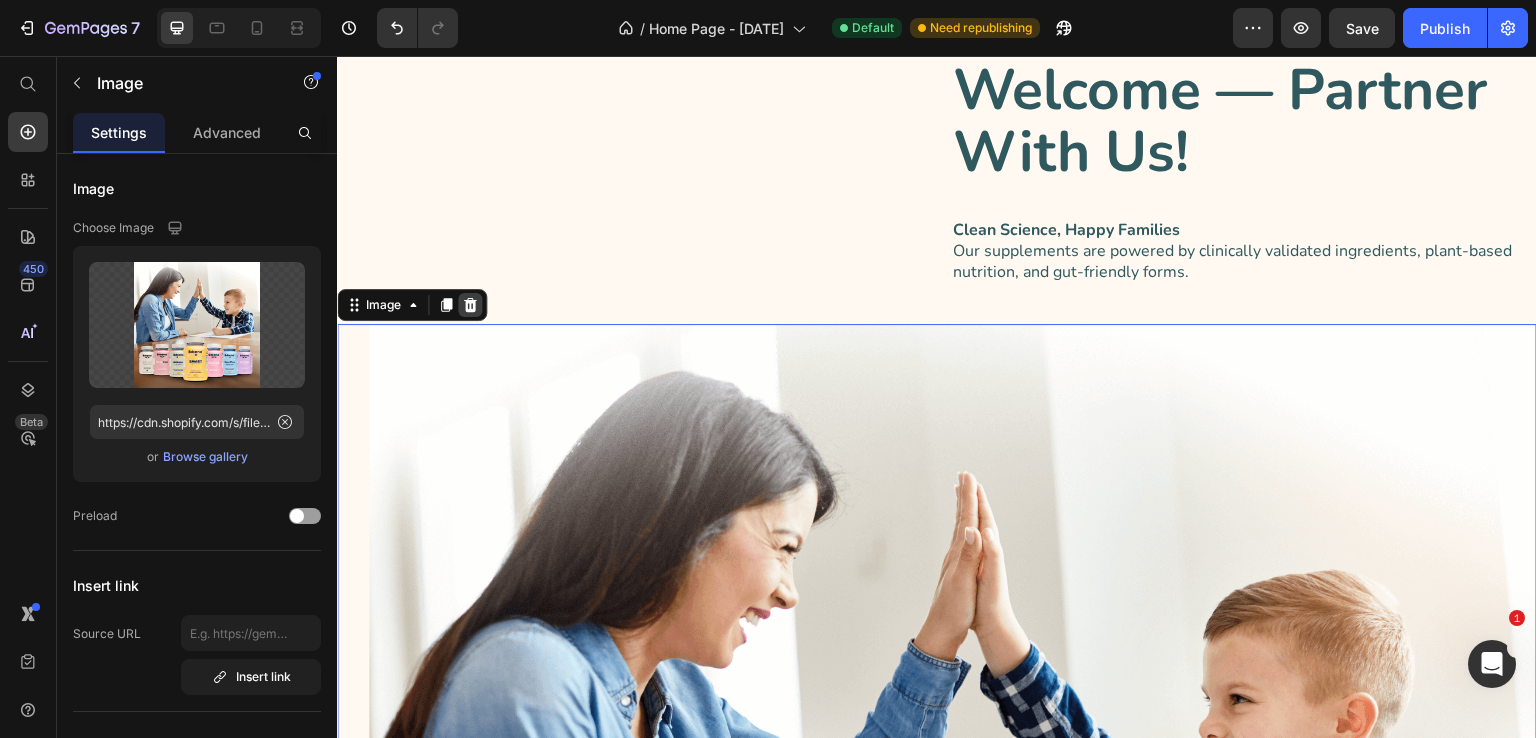 click 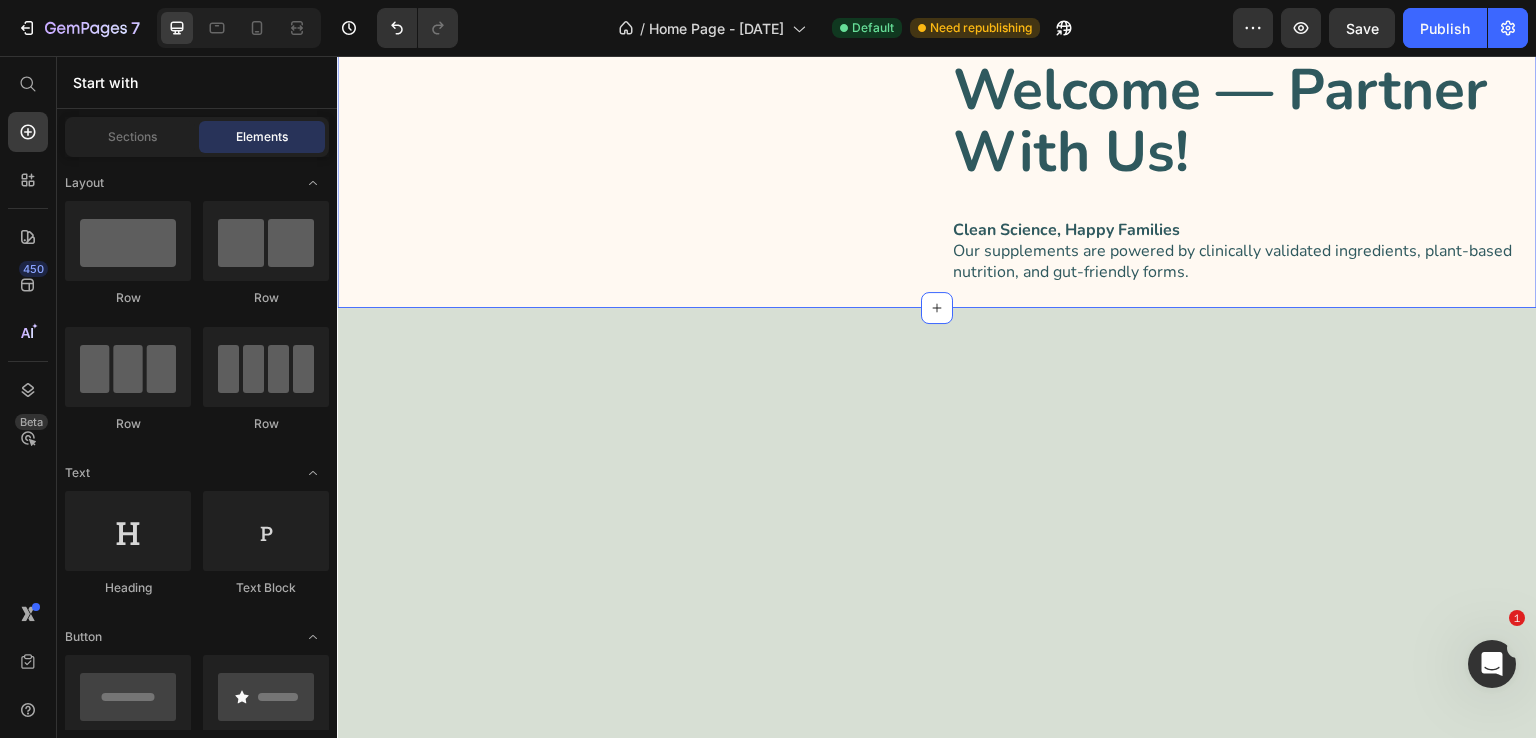 click on "Wholesale Inquiries Welcome — Partner With Us! Heading Clean Science, Happy Families Our supplements are powered by clinically validated ingredients, plant-based nutrition, and gut-friendly forms. Text Block Row Image   0" at bounding box center (937, 137) 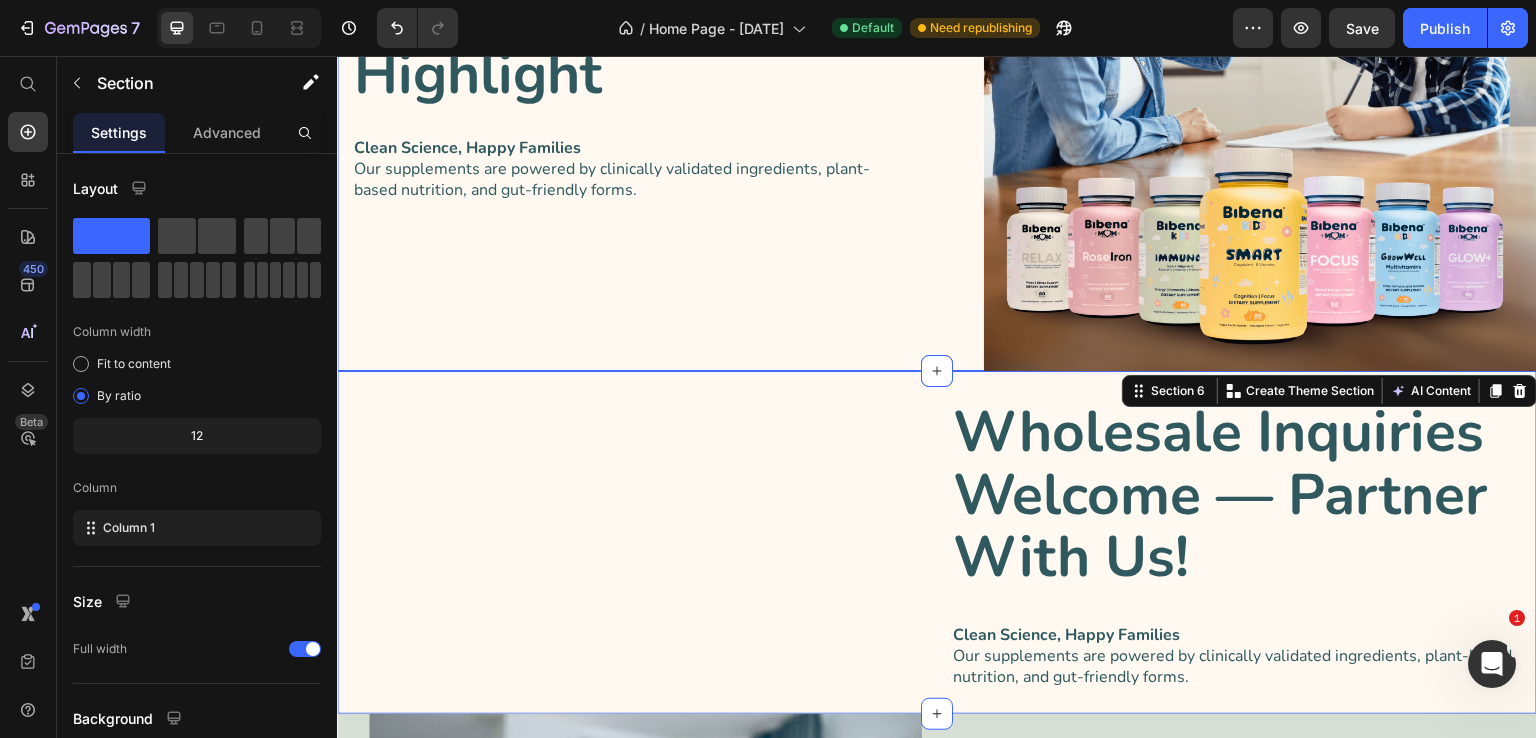 scroll, scrollTop: 2744, scrollLeft: 0, axis: vertical 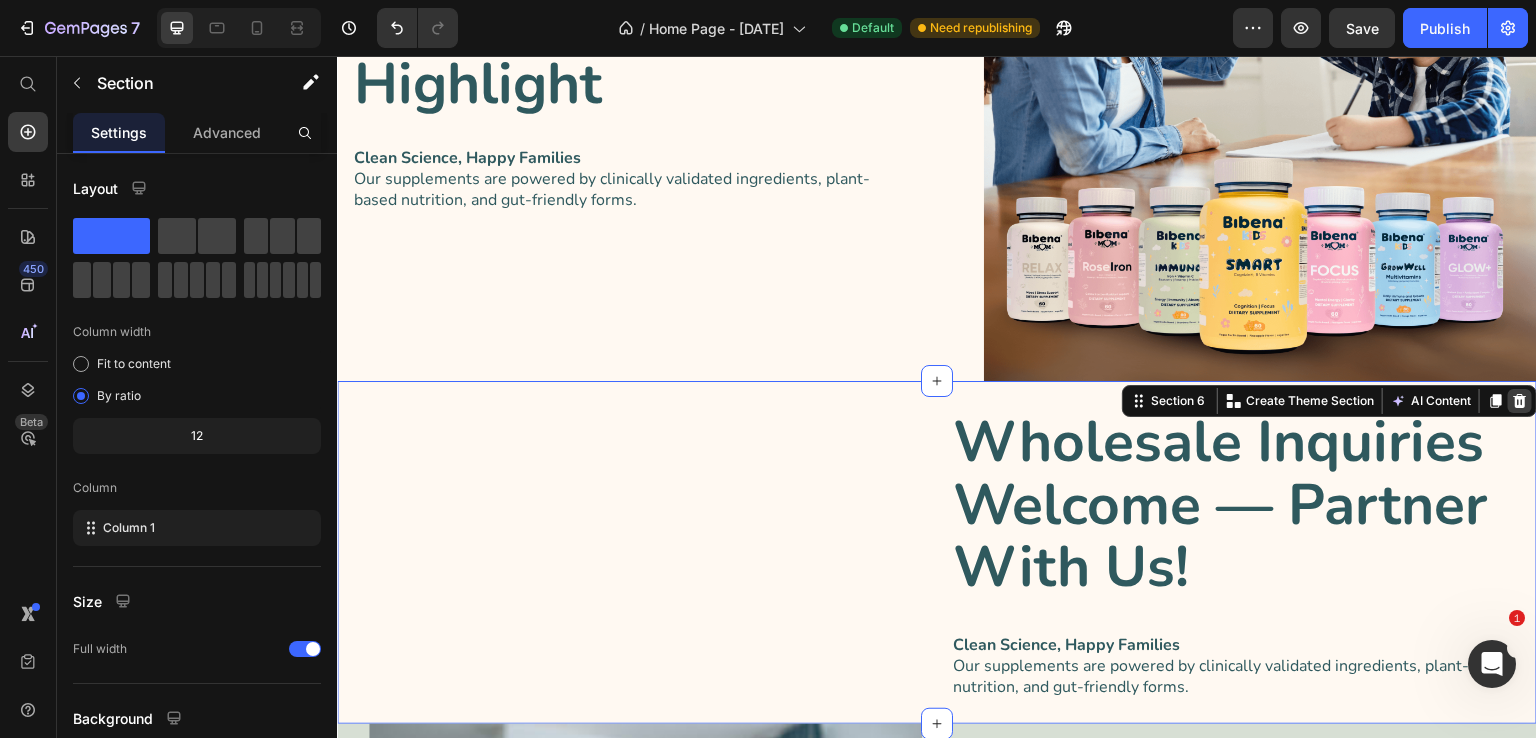 click 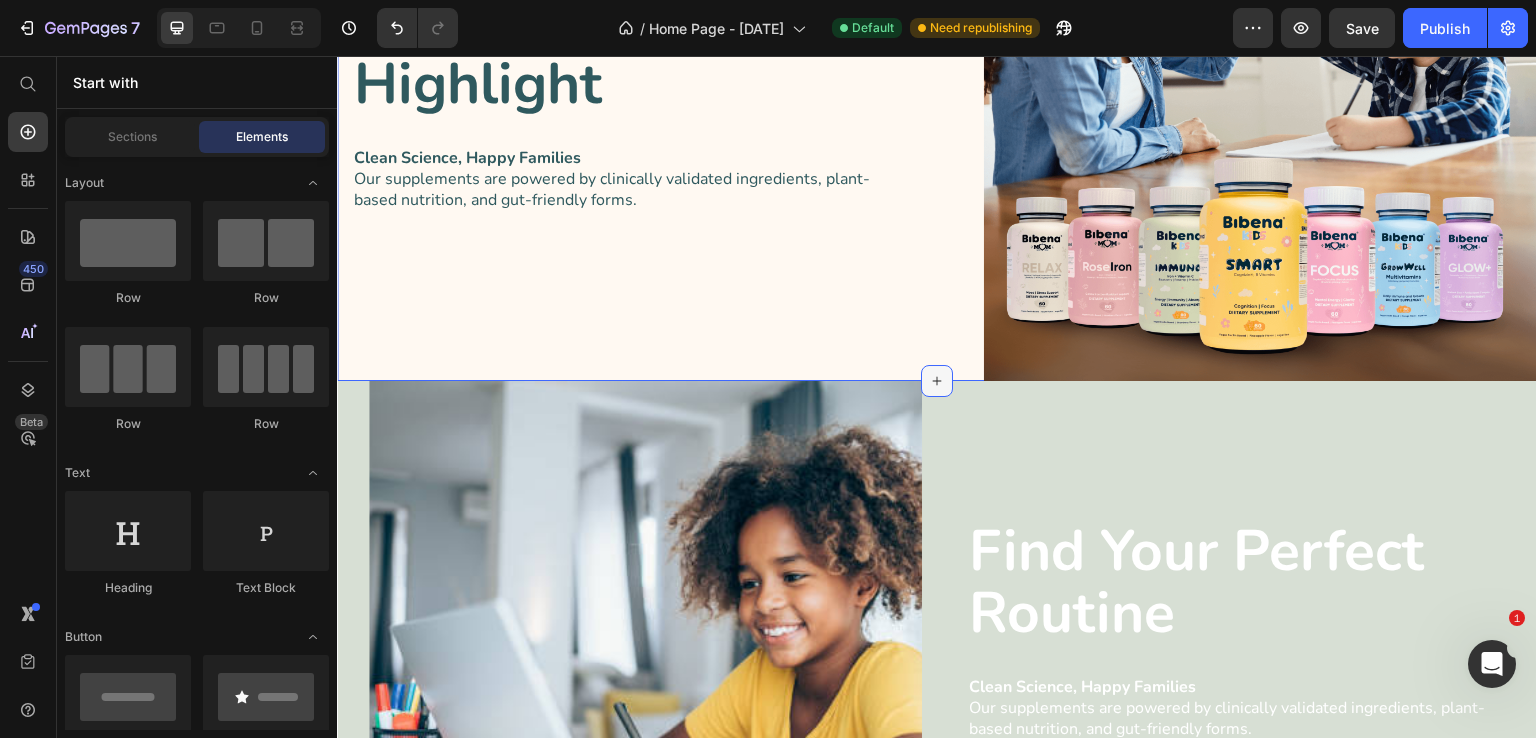 click at bounding box center [937, 381] 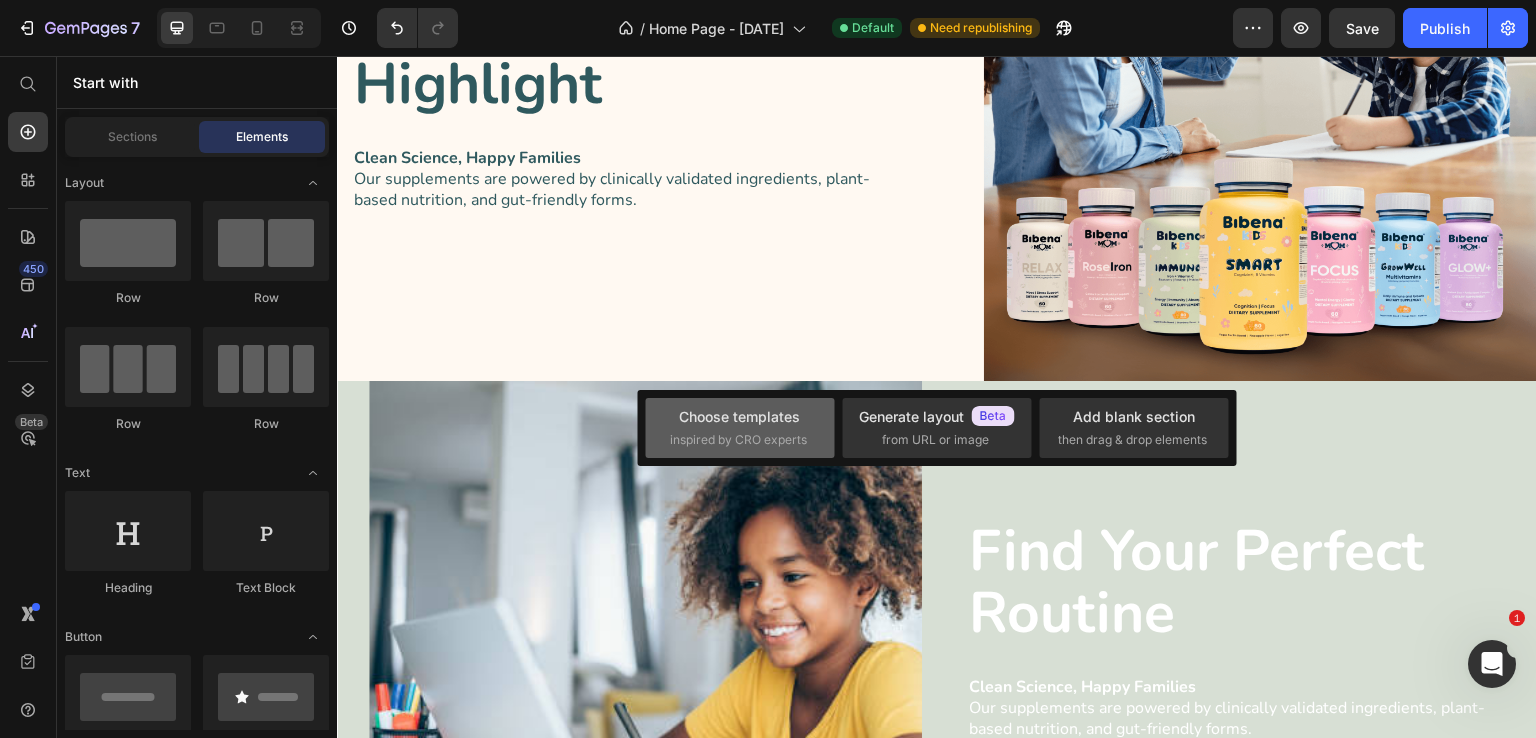 click on "Choose templates  inspired by CRO experts" at bounding box center [740, 427] 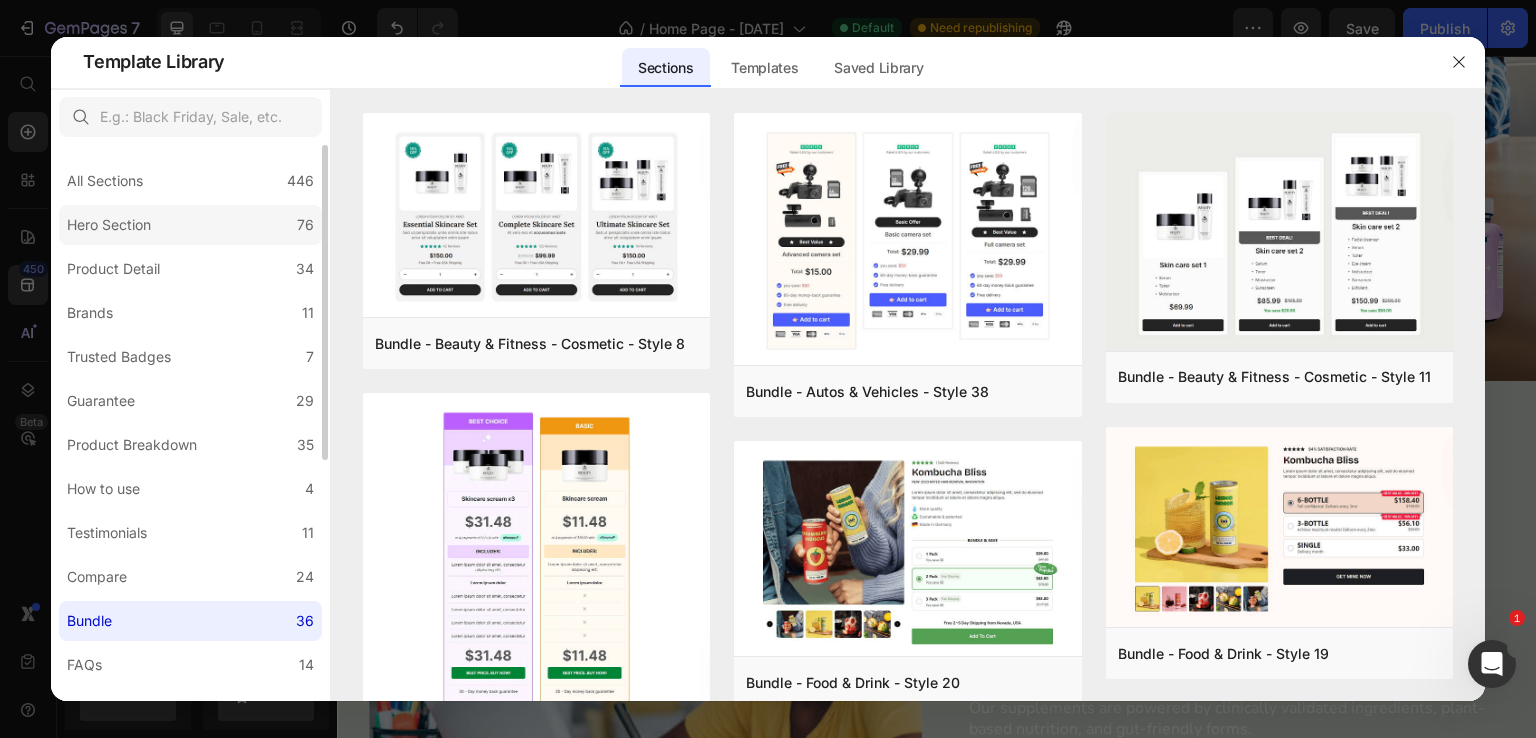 click on "Hero Section 76" 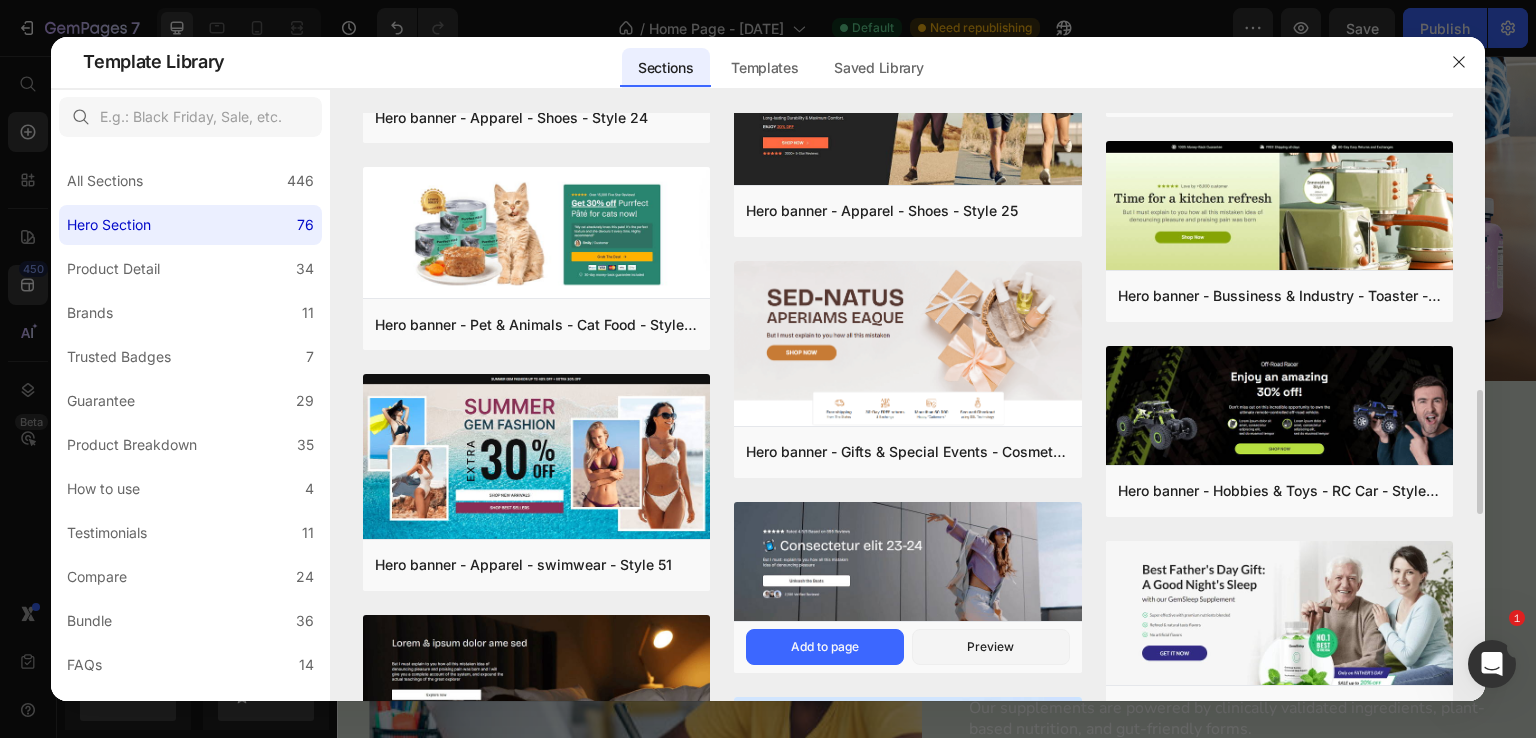 scroll, scrollTop: 1507, scrollLeft: 0, axis: vertical 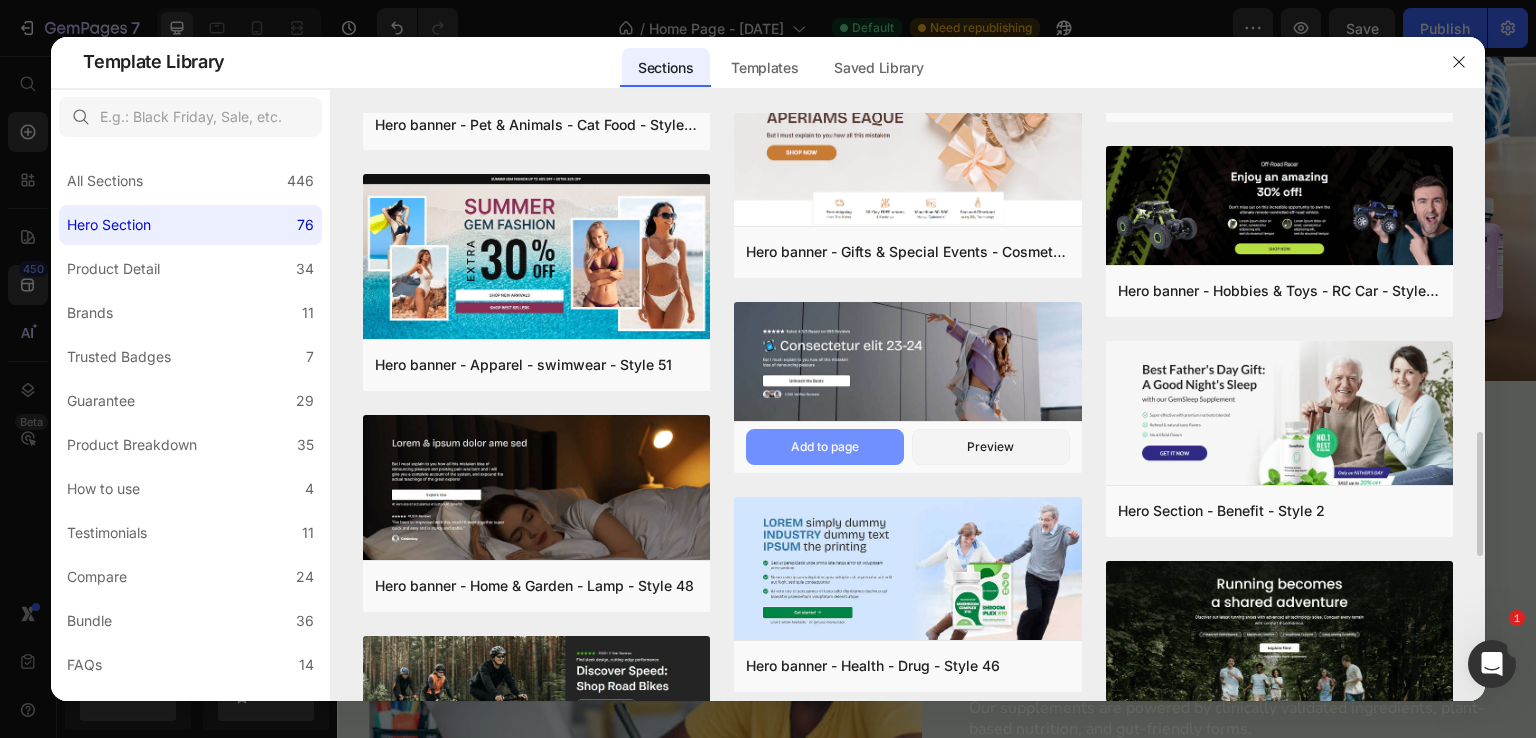 click on "Add to page" at bounding box center (825, 447) 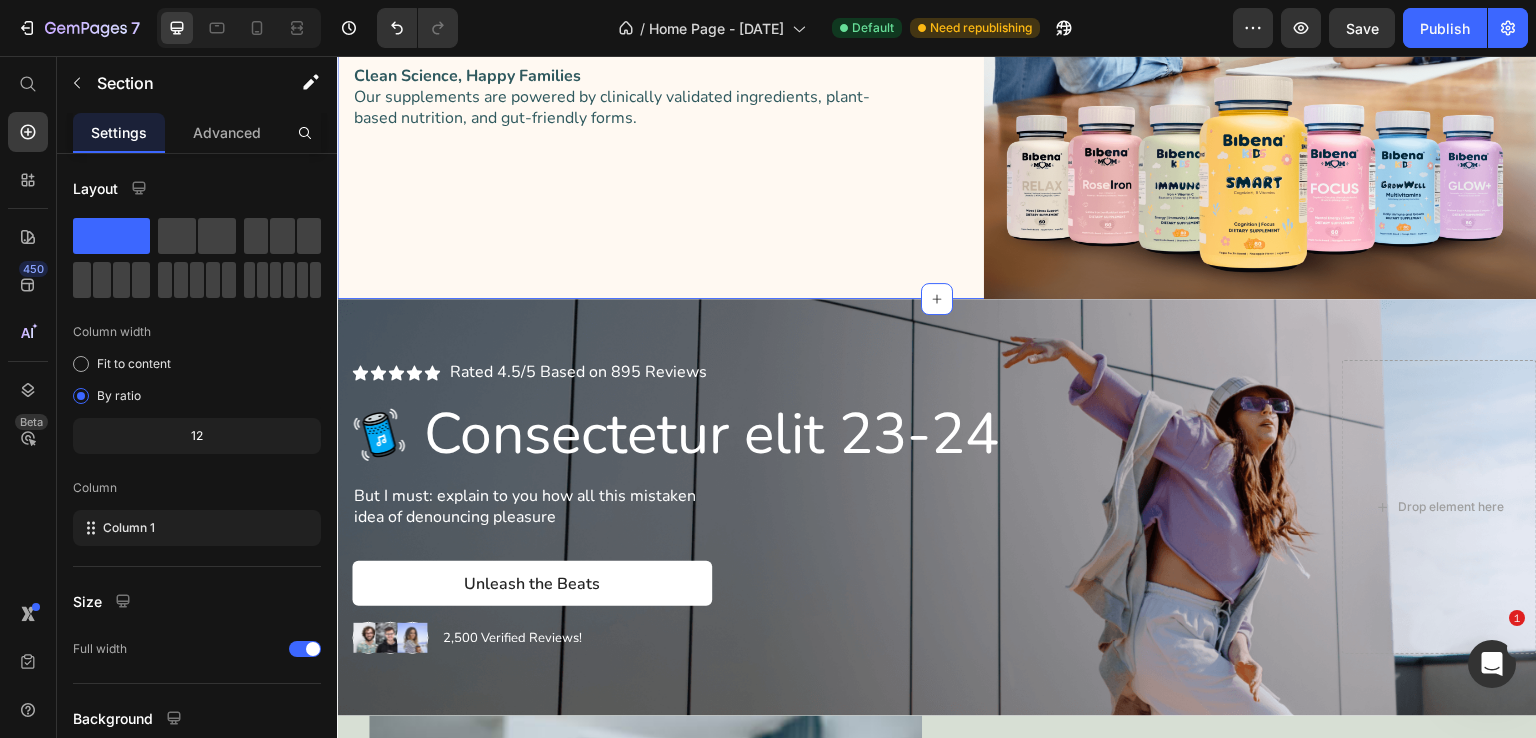 scroll, scrollTop: 2946, scrollLeft: 0, axis: vertical 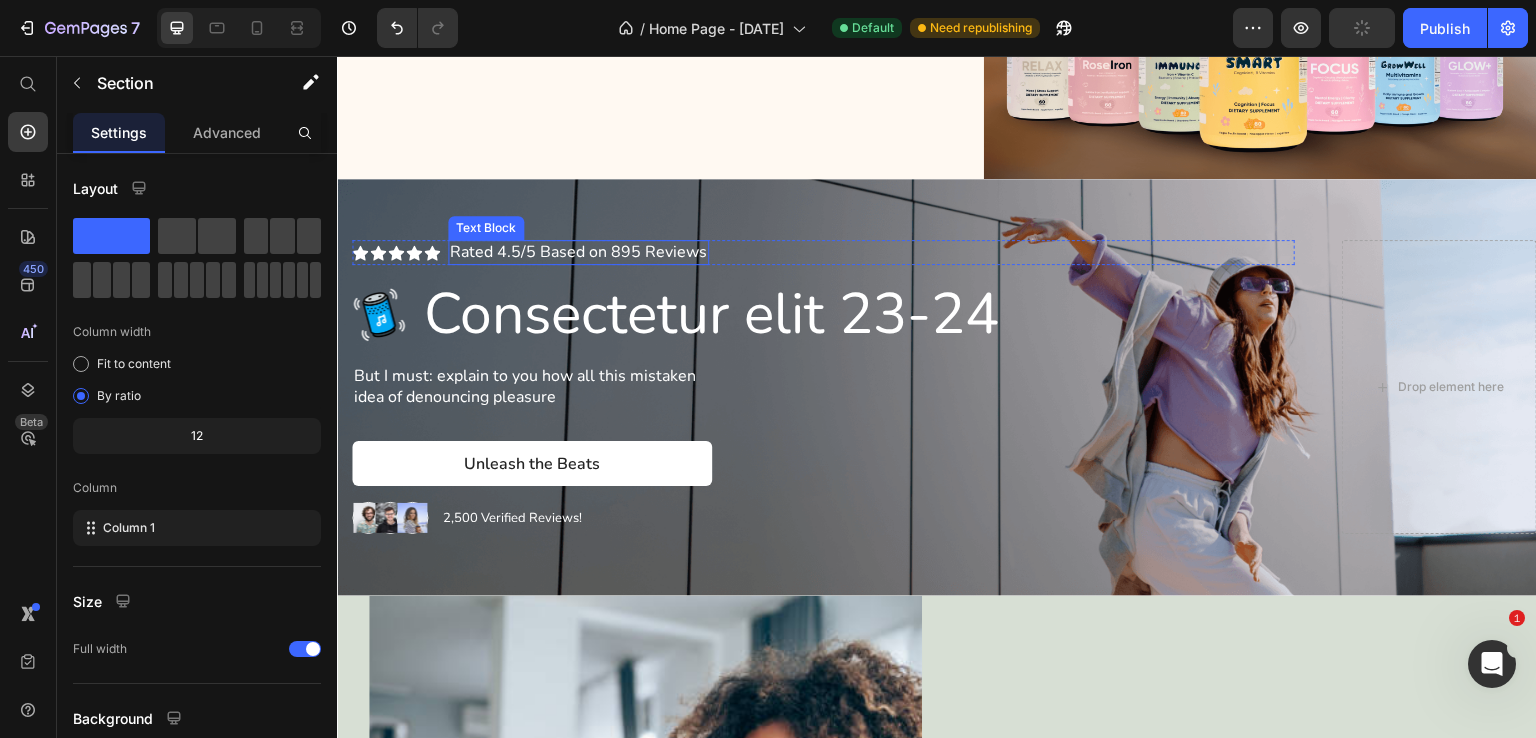 click on "Rated 4.5/5 Based on 895 Reviews" at bounding box center (578, 252) 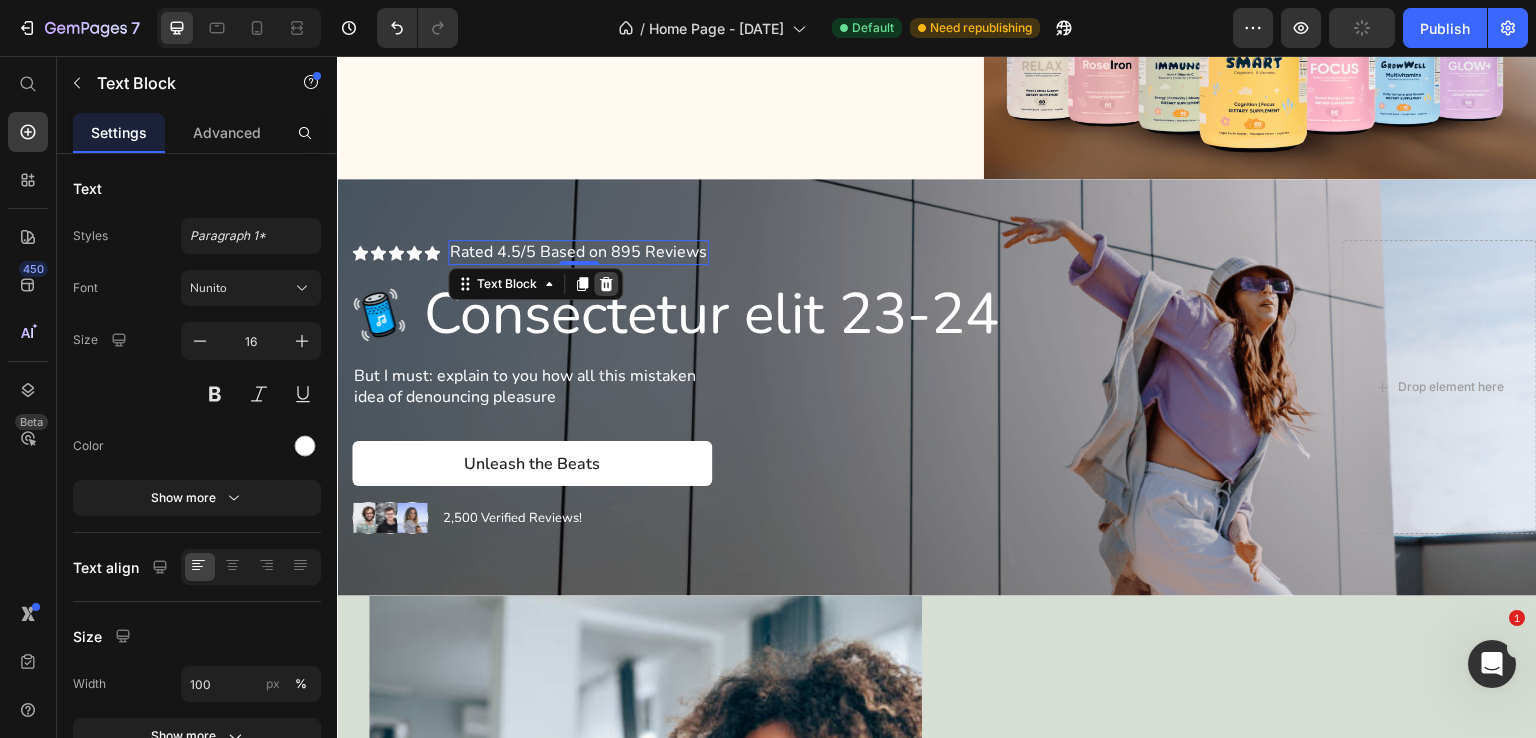 click 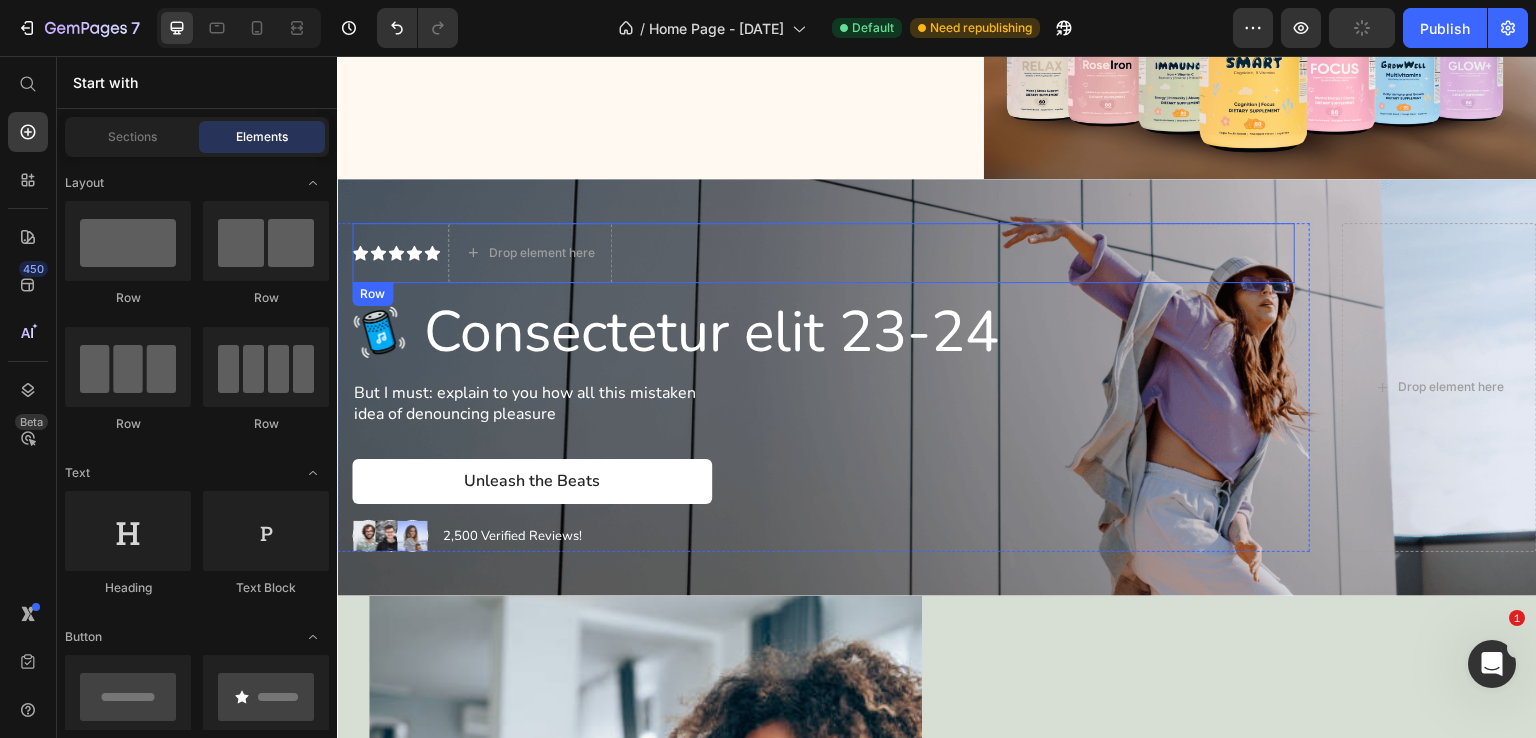 click on "Icon Icon Icon Icon Icon Icon List Image" at bounding box center (396, 253) 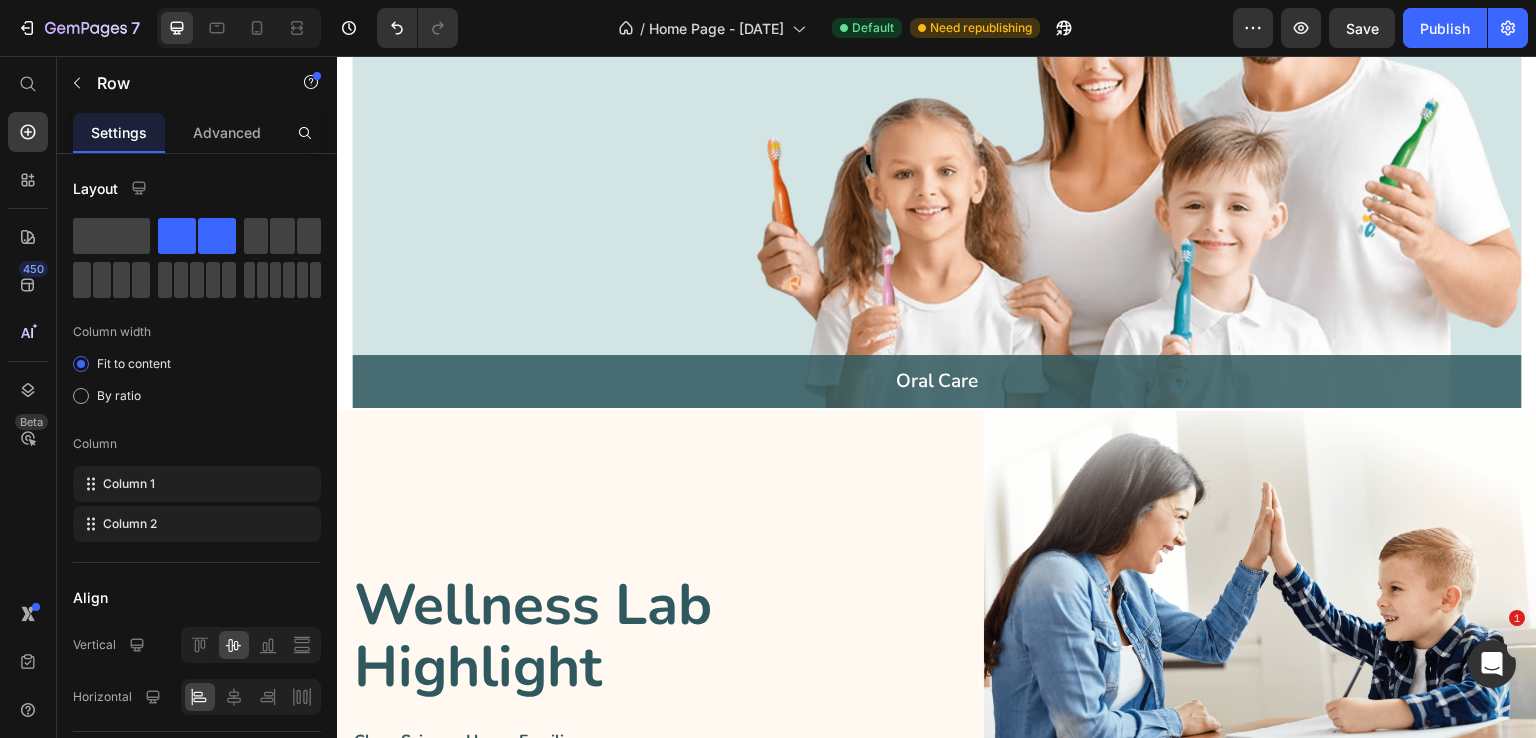 scroll, scrollTop: 2046, scrollLeft: 0, axis: vertical 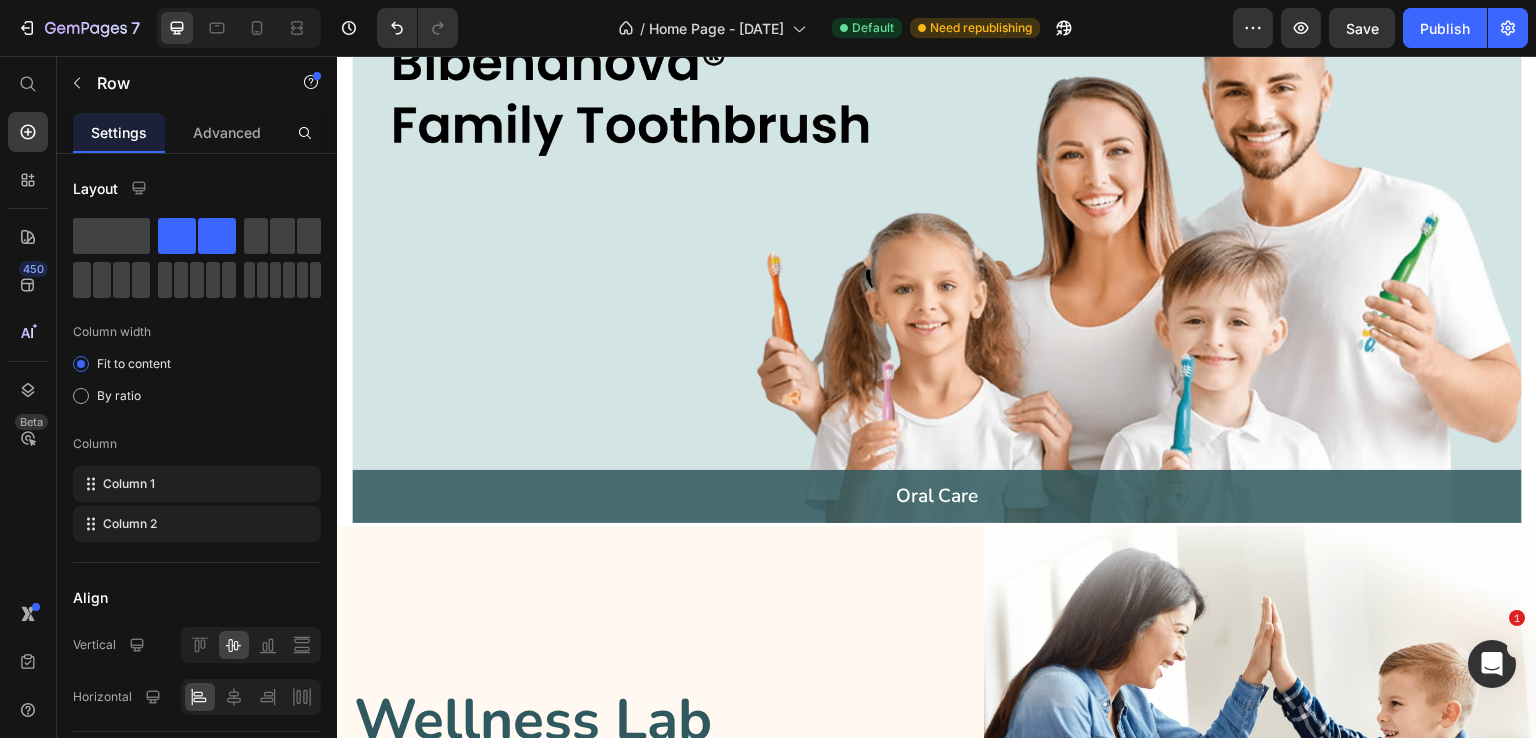 click at bounding box center (239, 28) 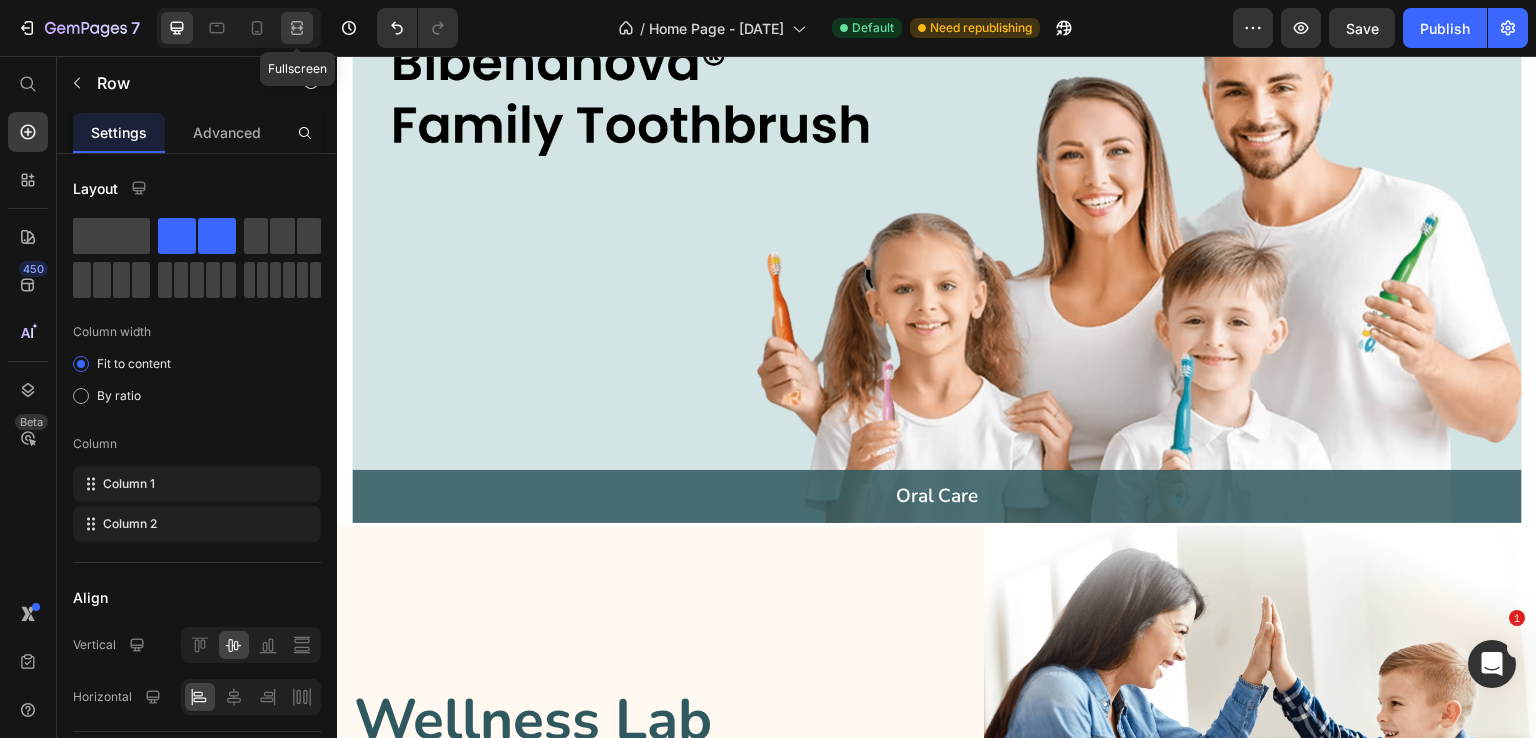 click 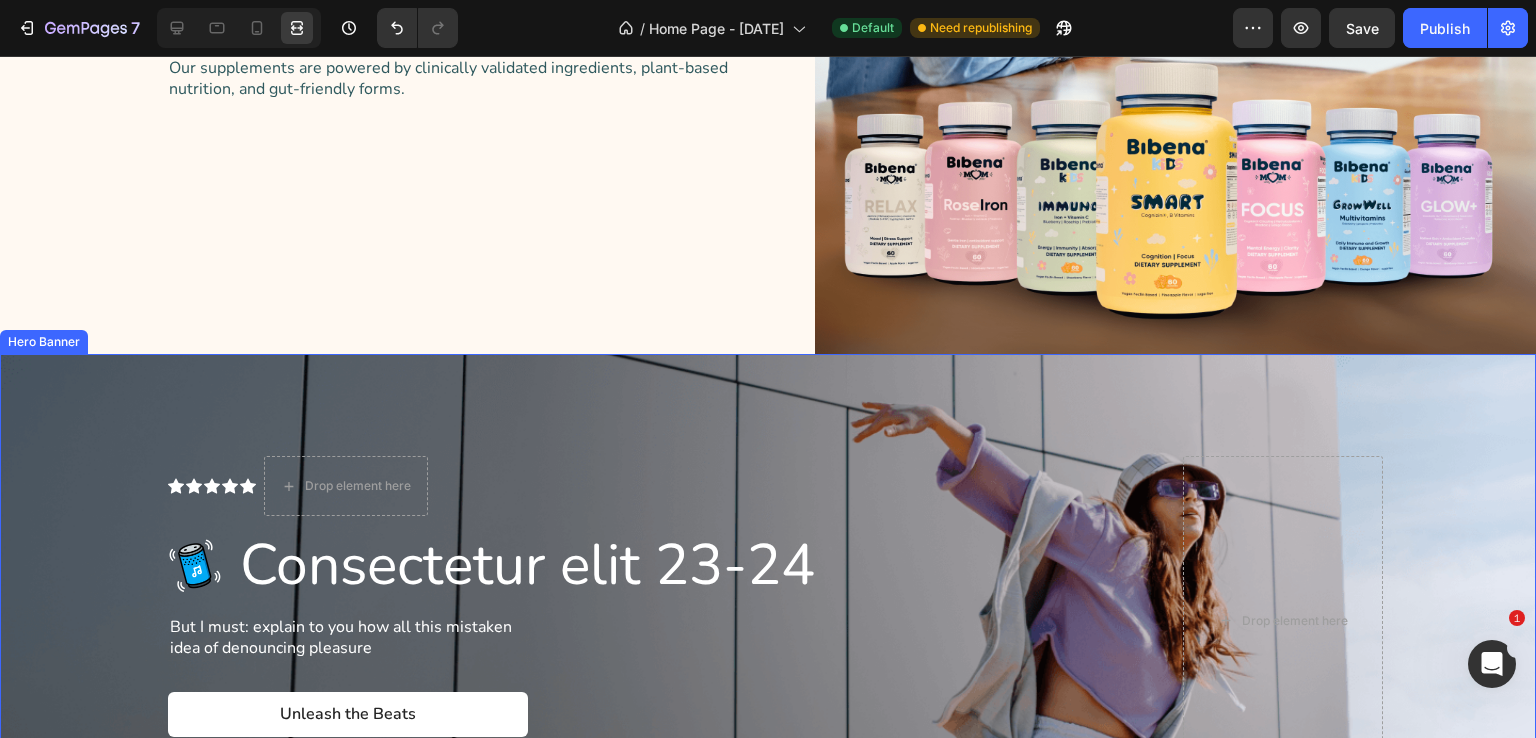 scroll, scrollTop: 3169, scrollLeft: 0, axis: vertical 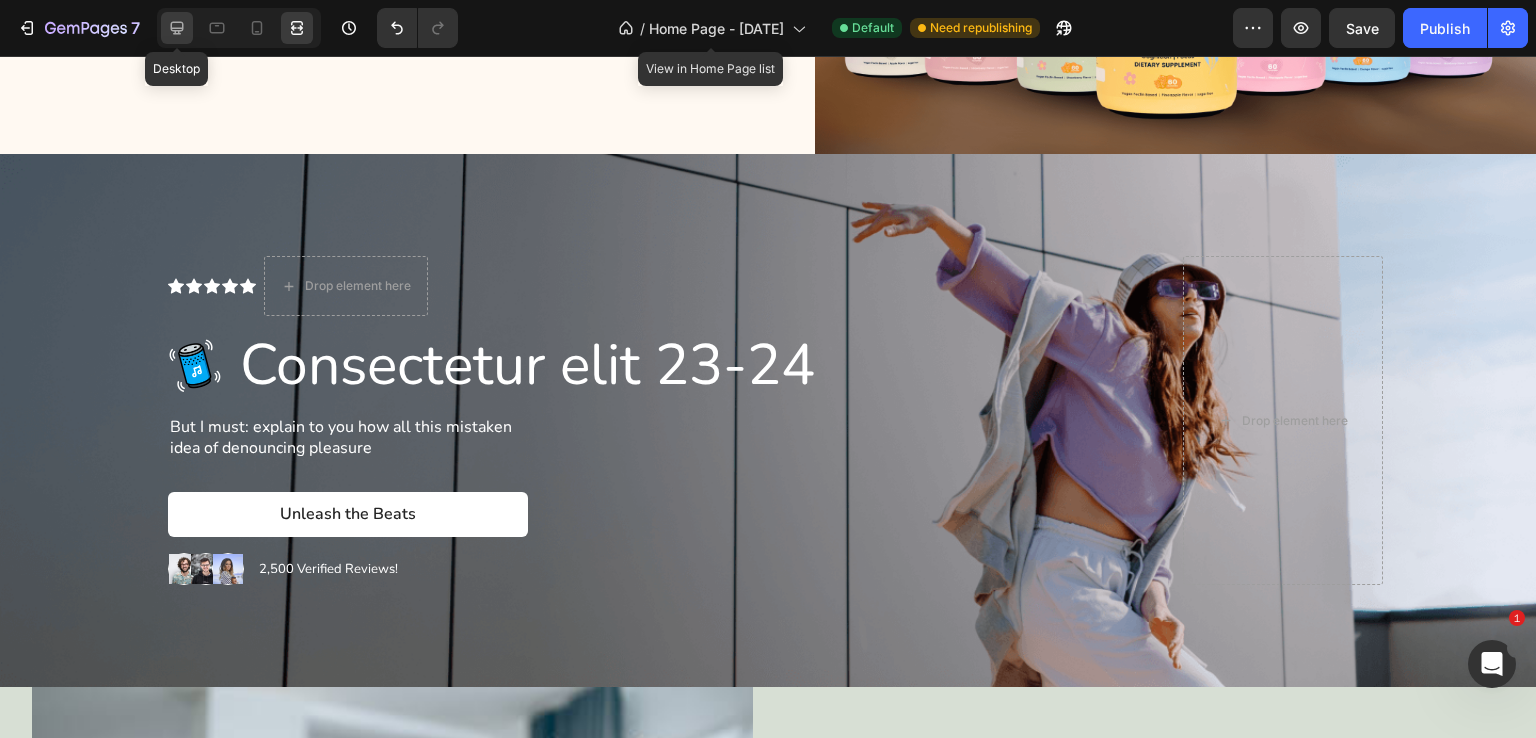 click 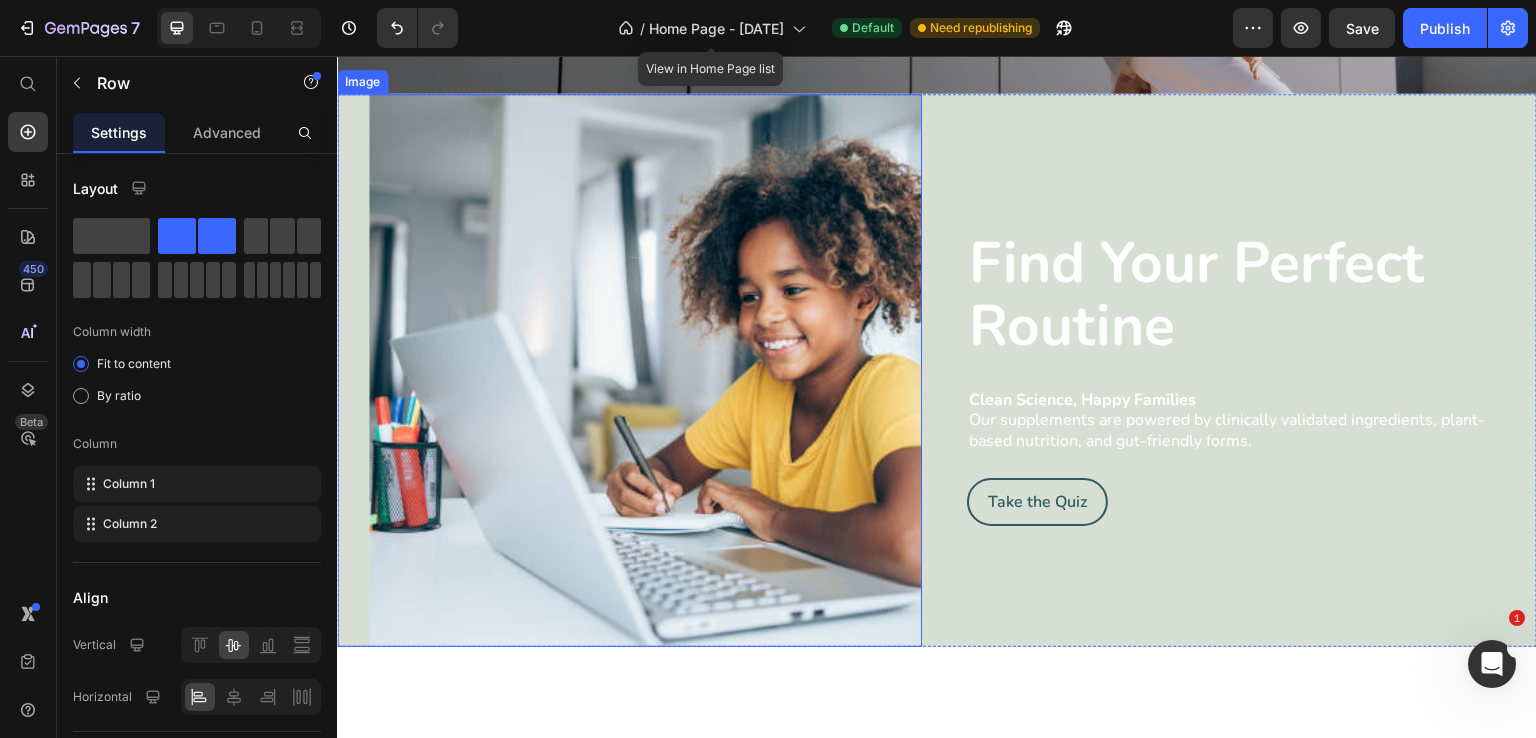 scroll, scrollTop: 3524, scrollLeft: 0, axis: vertical 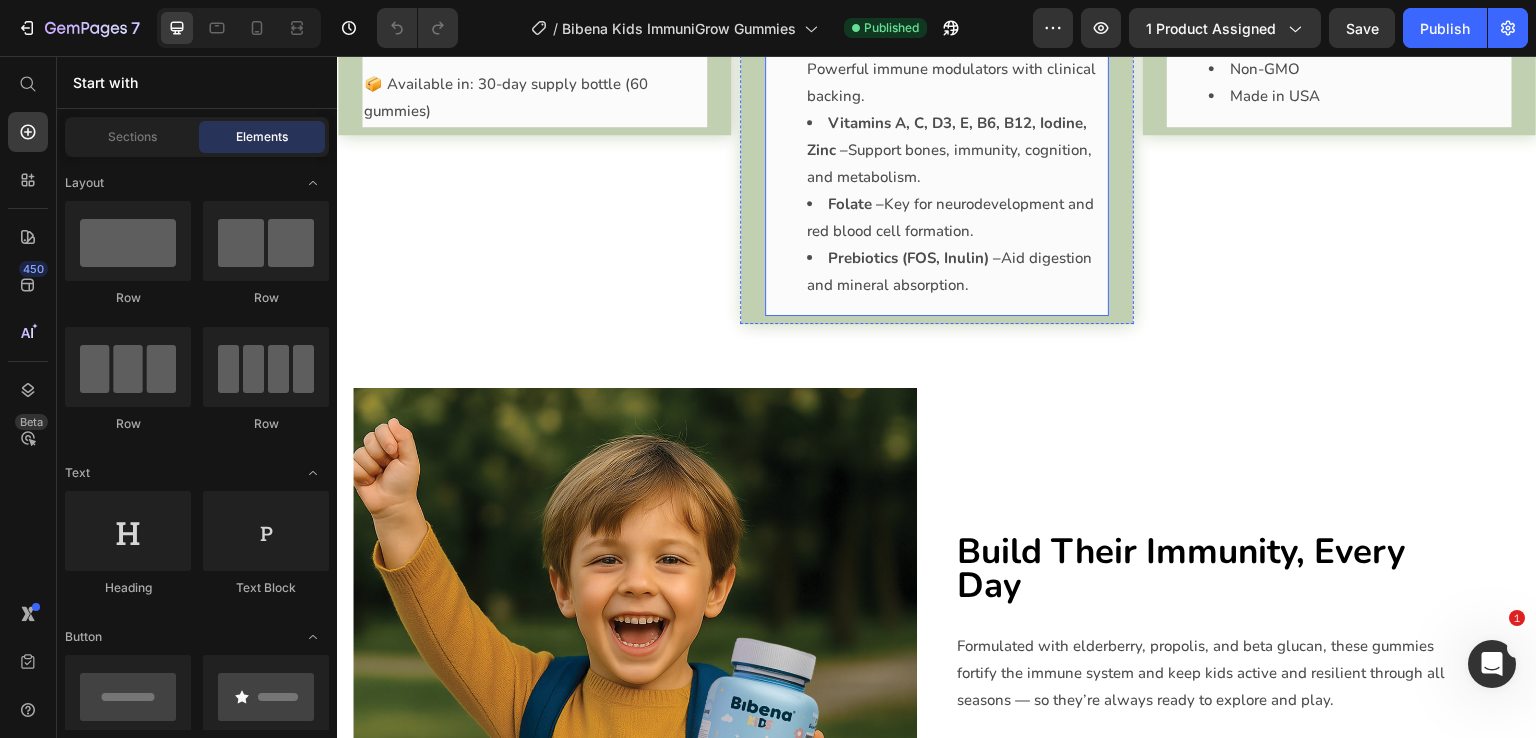 click on "Iron Bisglycinate –  Gentle, non-constipating iron to support growth & oxygen transport." at bounding box center (957, -12) 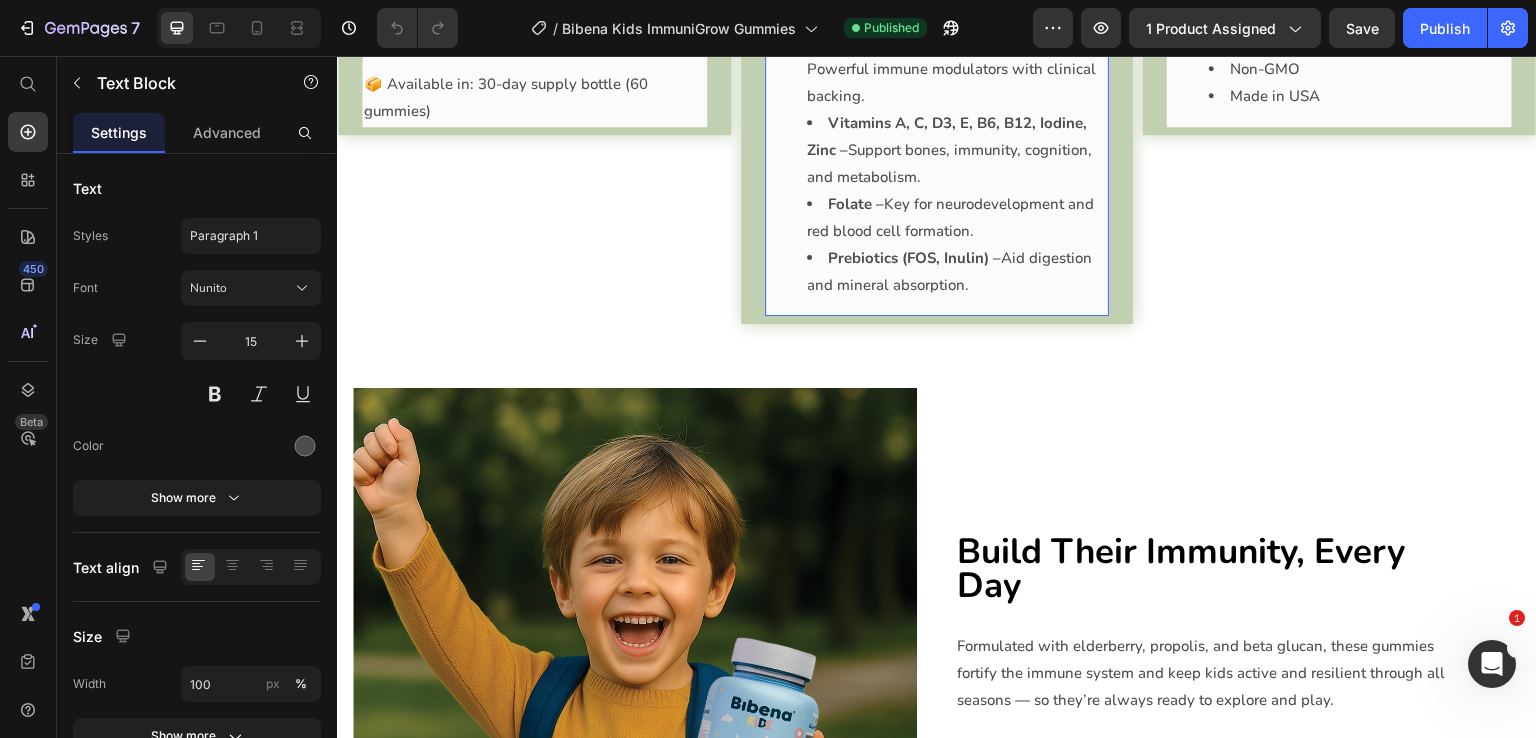 click on "Iron Bisglycinate –  Gentle, non-constipating iron to support growth & oxygen transport." at bounding box center (957, -12) 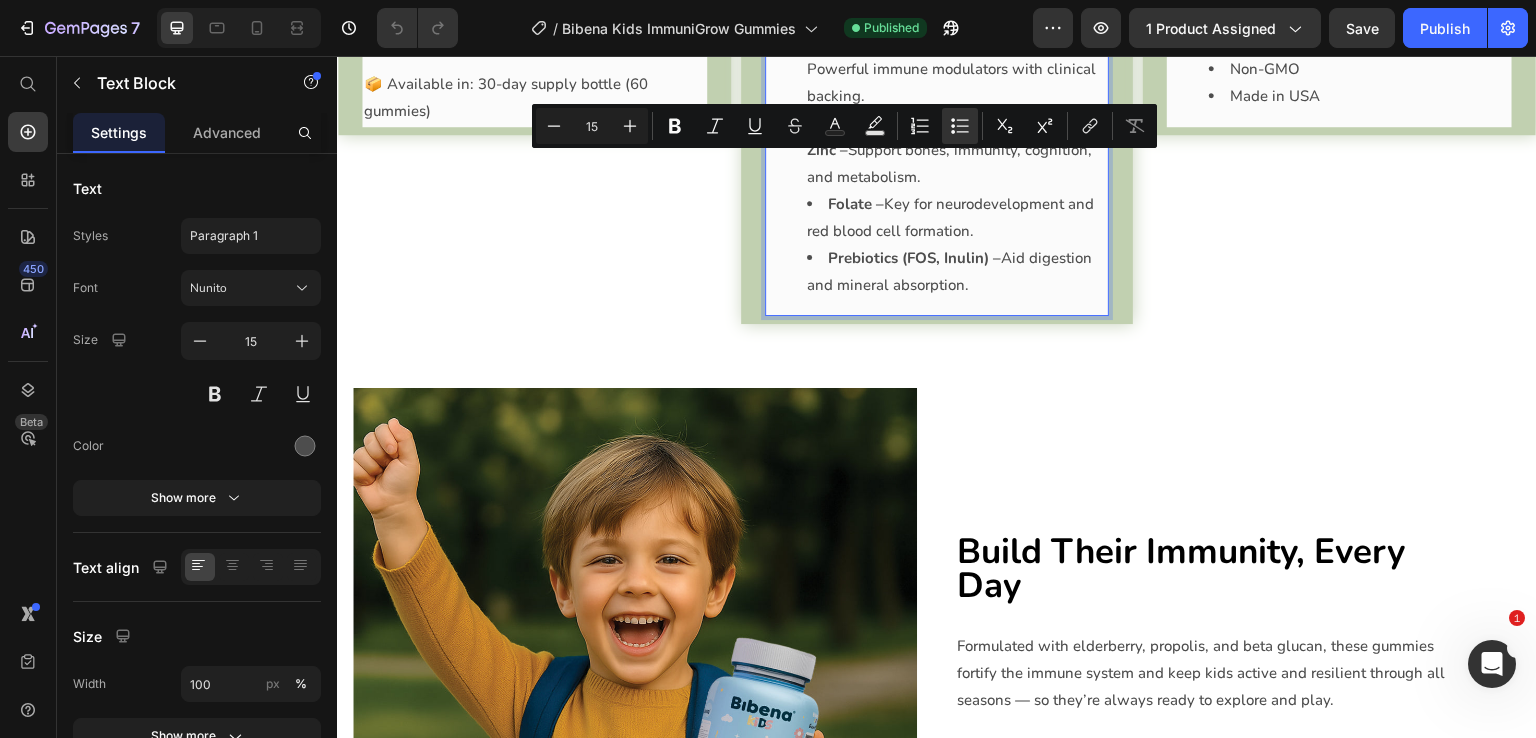 click on "Iron Bisglycinate –  Gentle, non-constipating iron to support growth & oxygen transport." at bounding box center (957, -12) 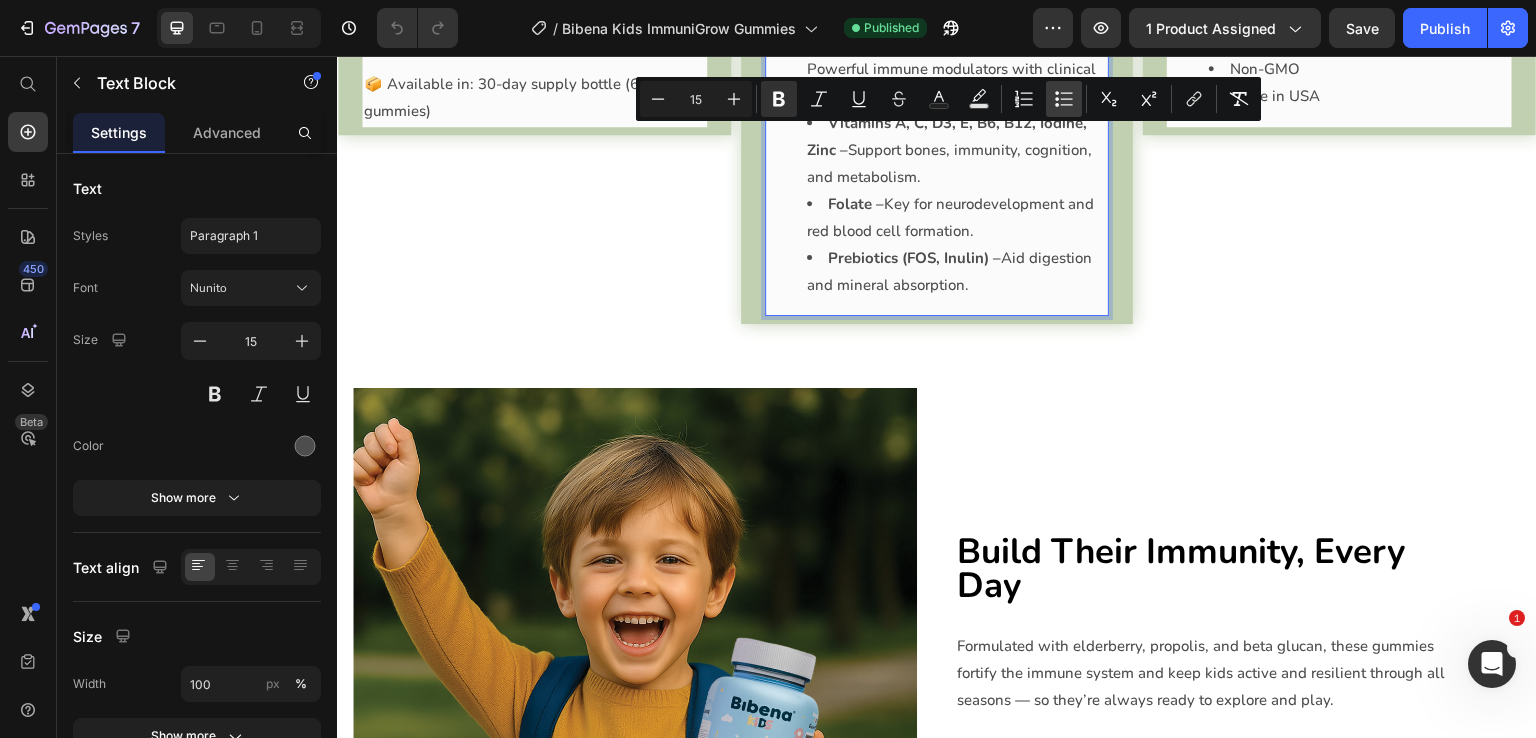 click 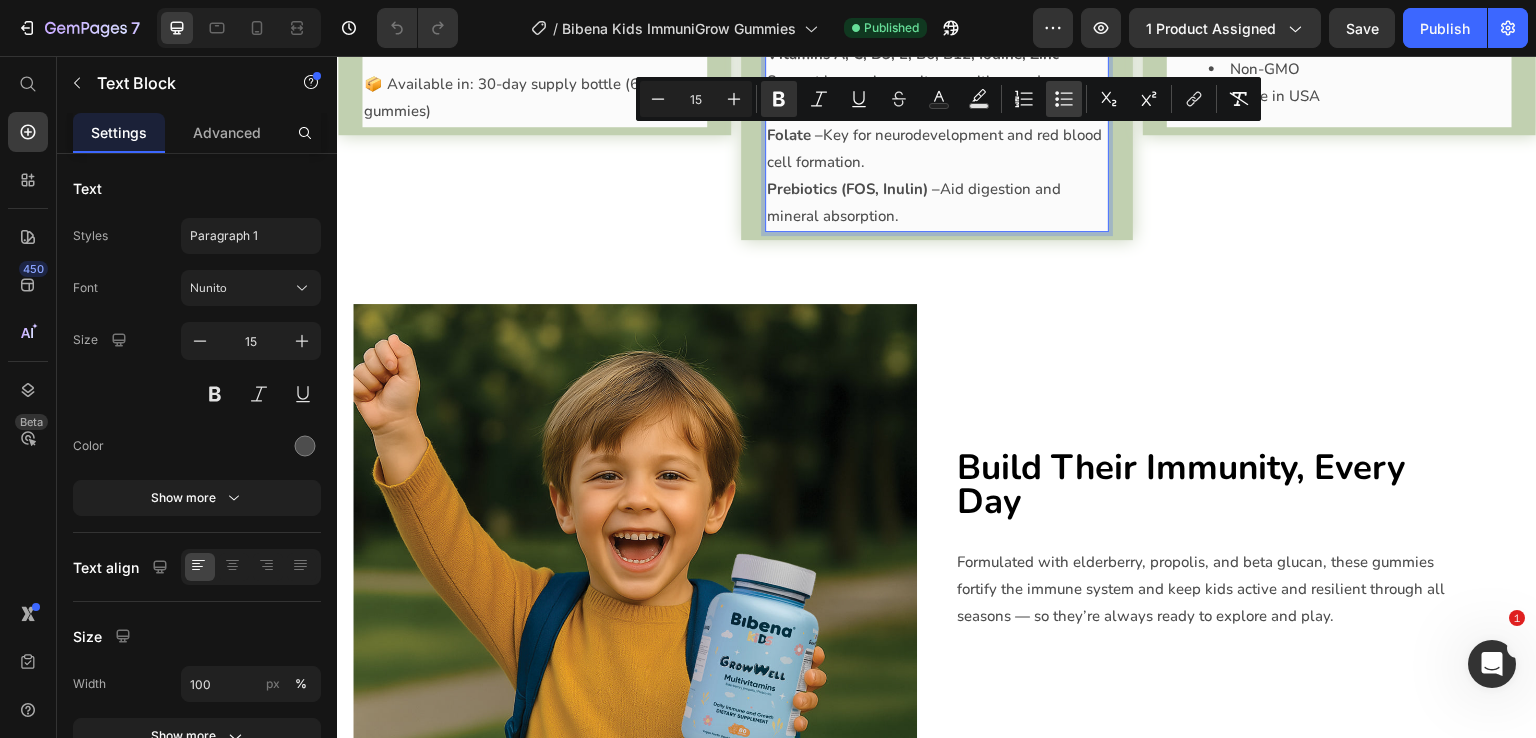 type on "15" 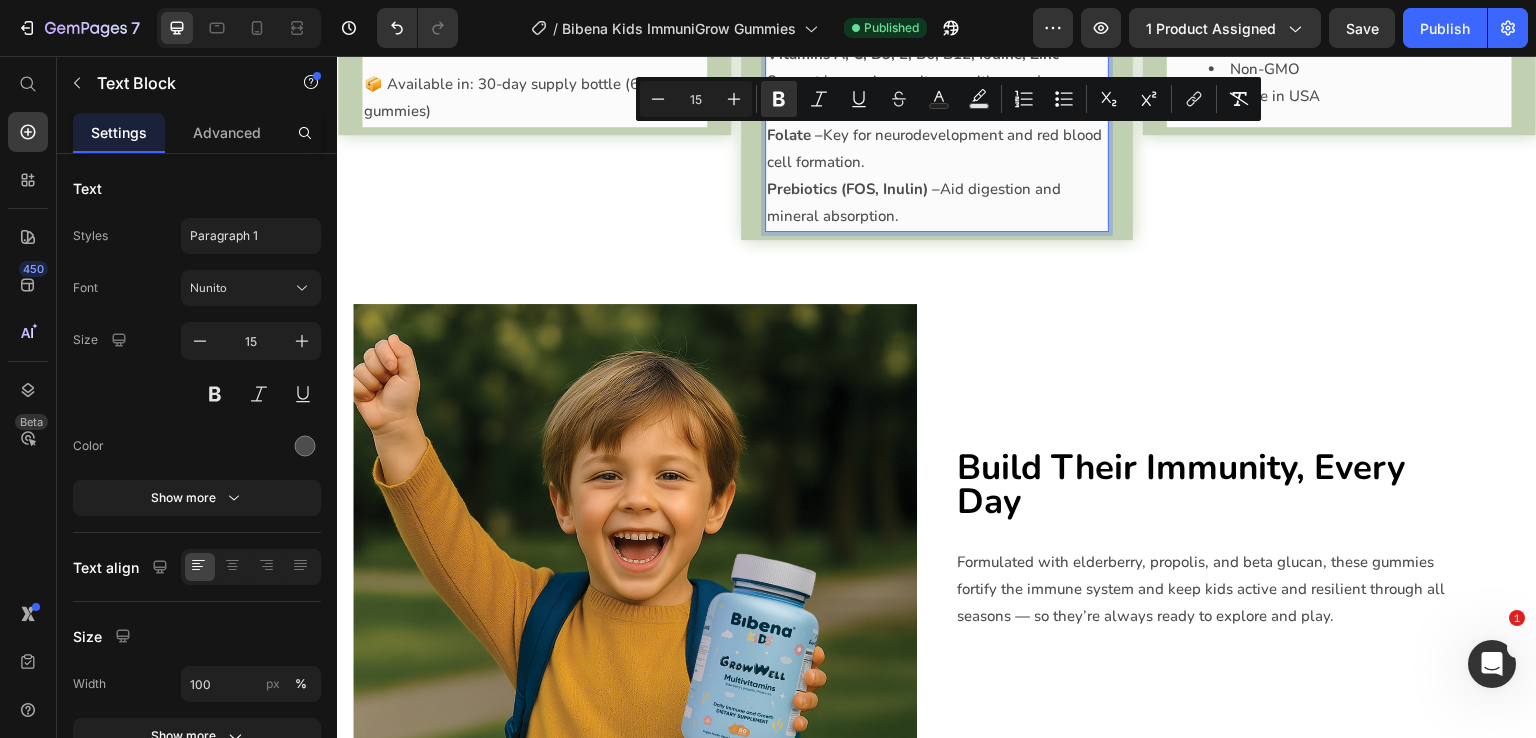 click on "Folate –  Key for neurodevelopment and red blood cell formation." at bounding box center [937, 149] 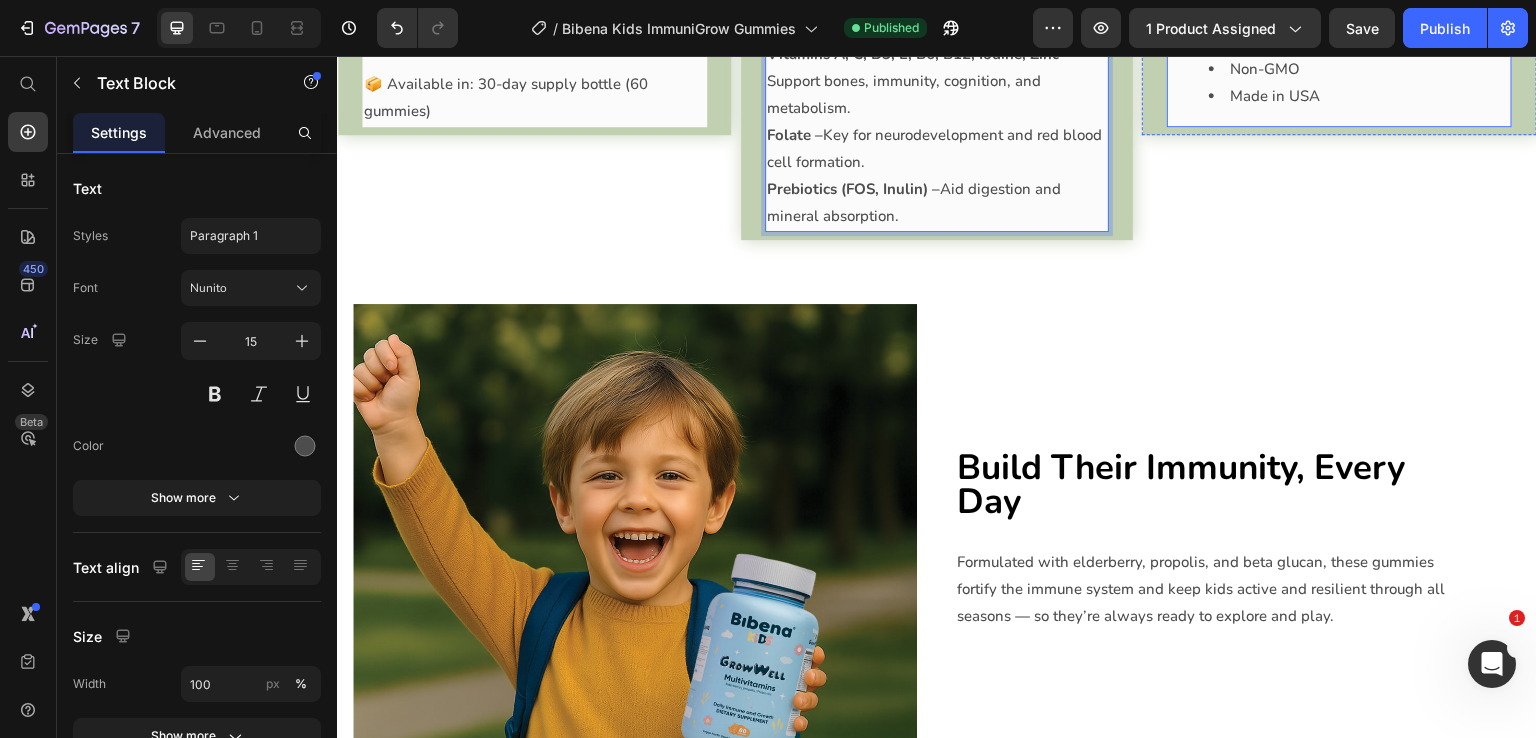 click on "Vegan" at bounding box center [1359, 42] 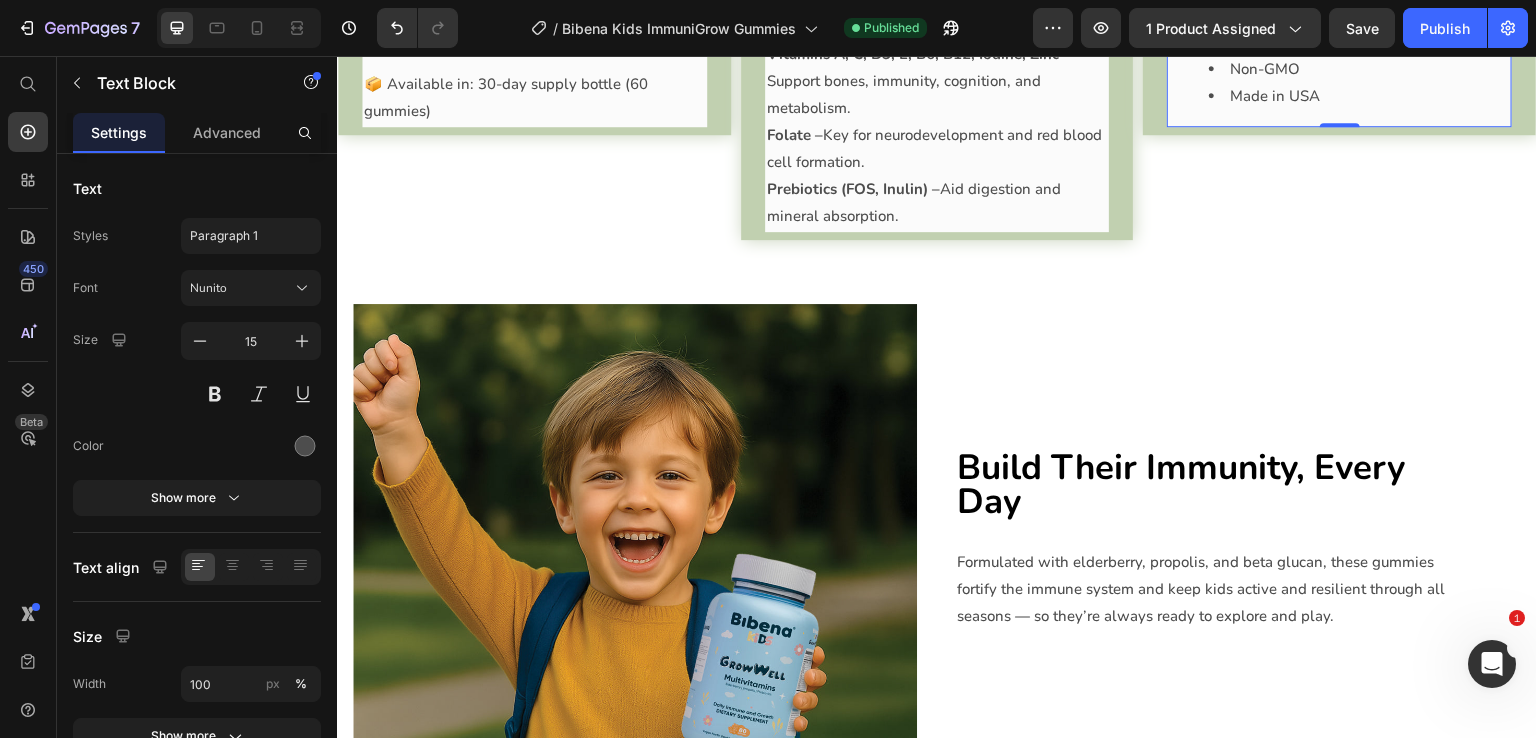 click on "Gelatin-Free" at bounding box center [1359, 15] 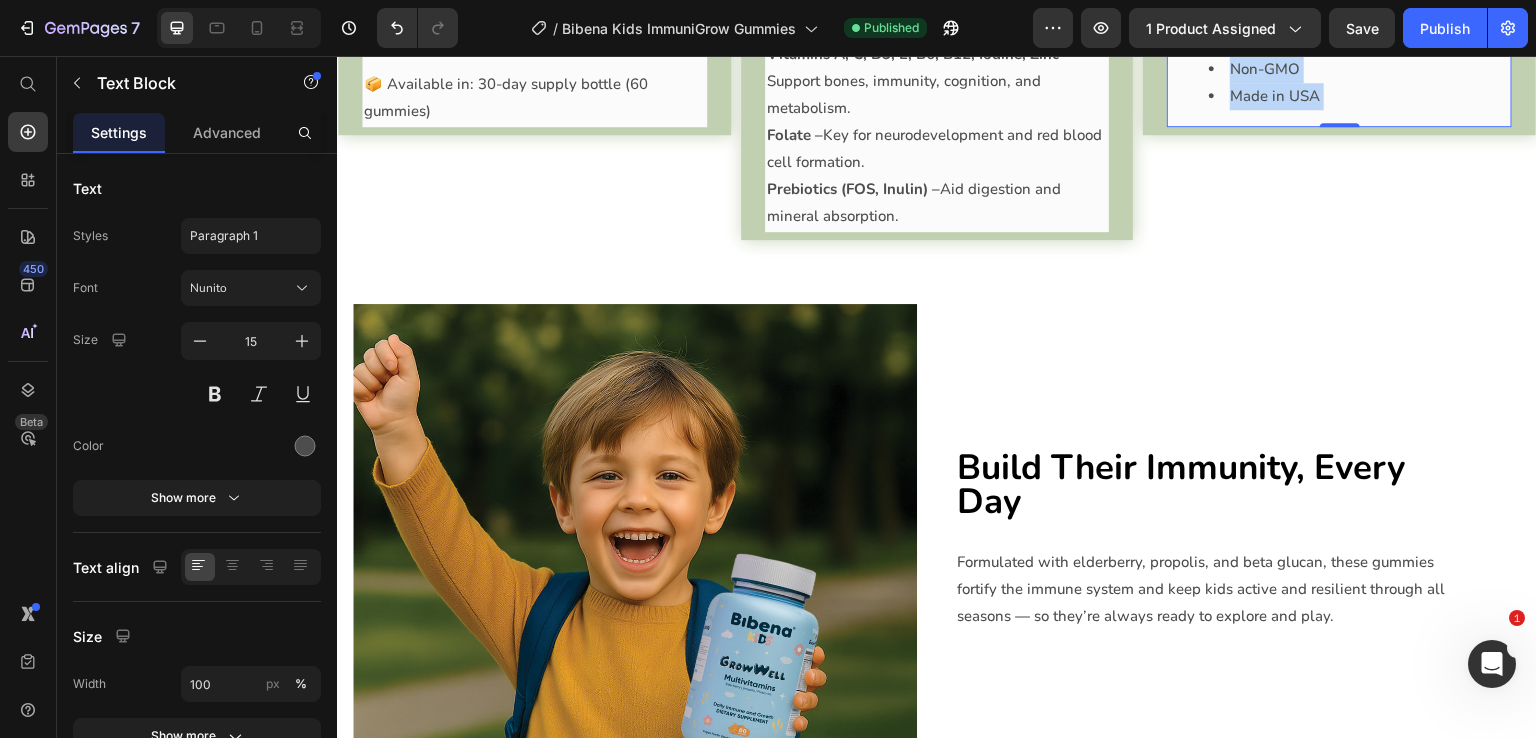 click on "Gelatin-Free" at bounding box center [1359, 15] 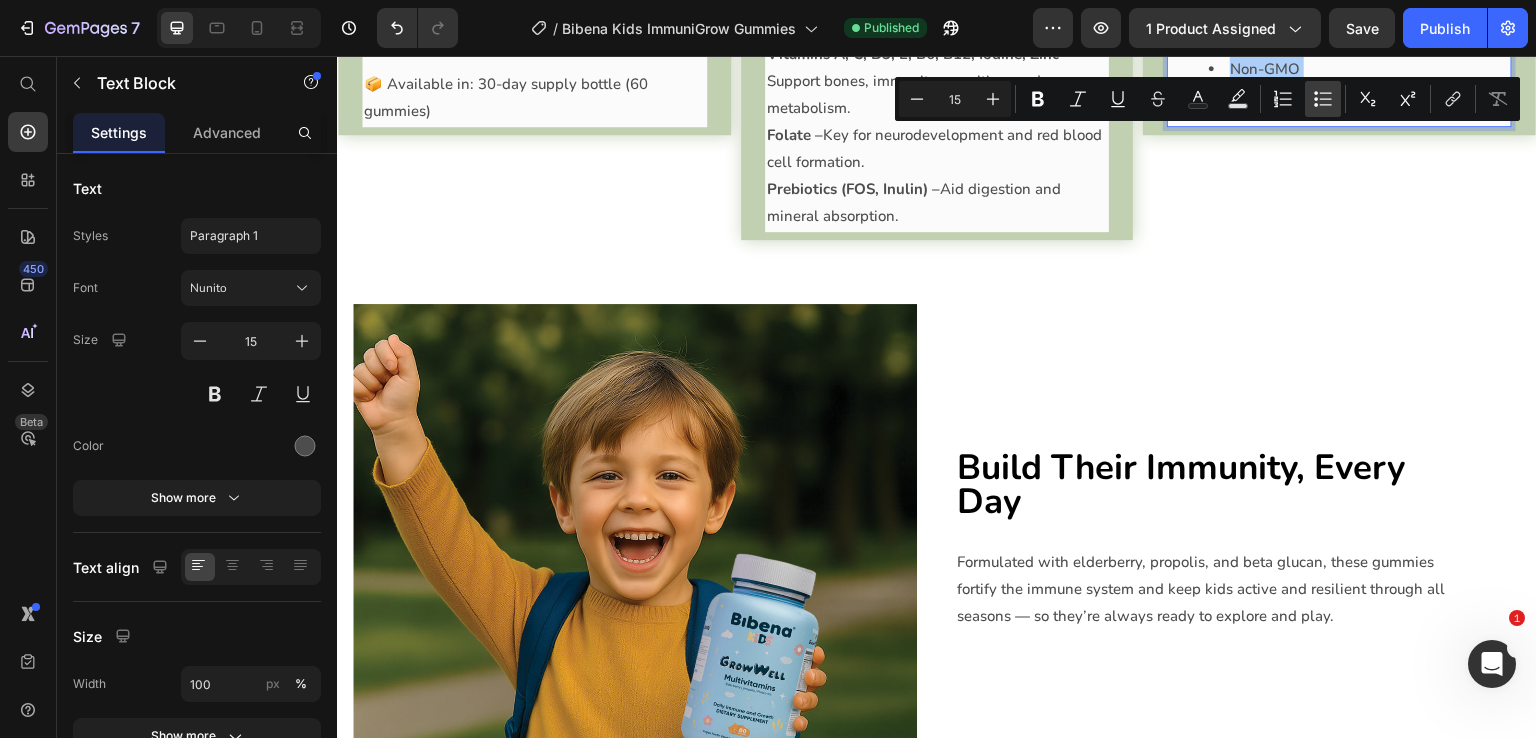 click 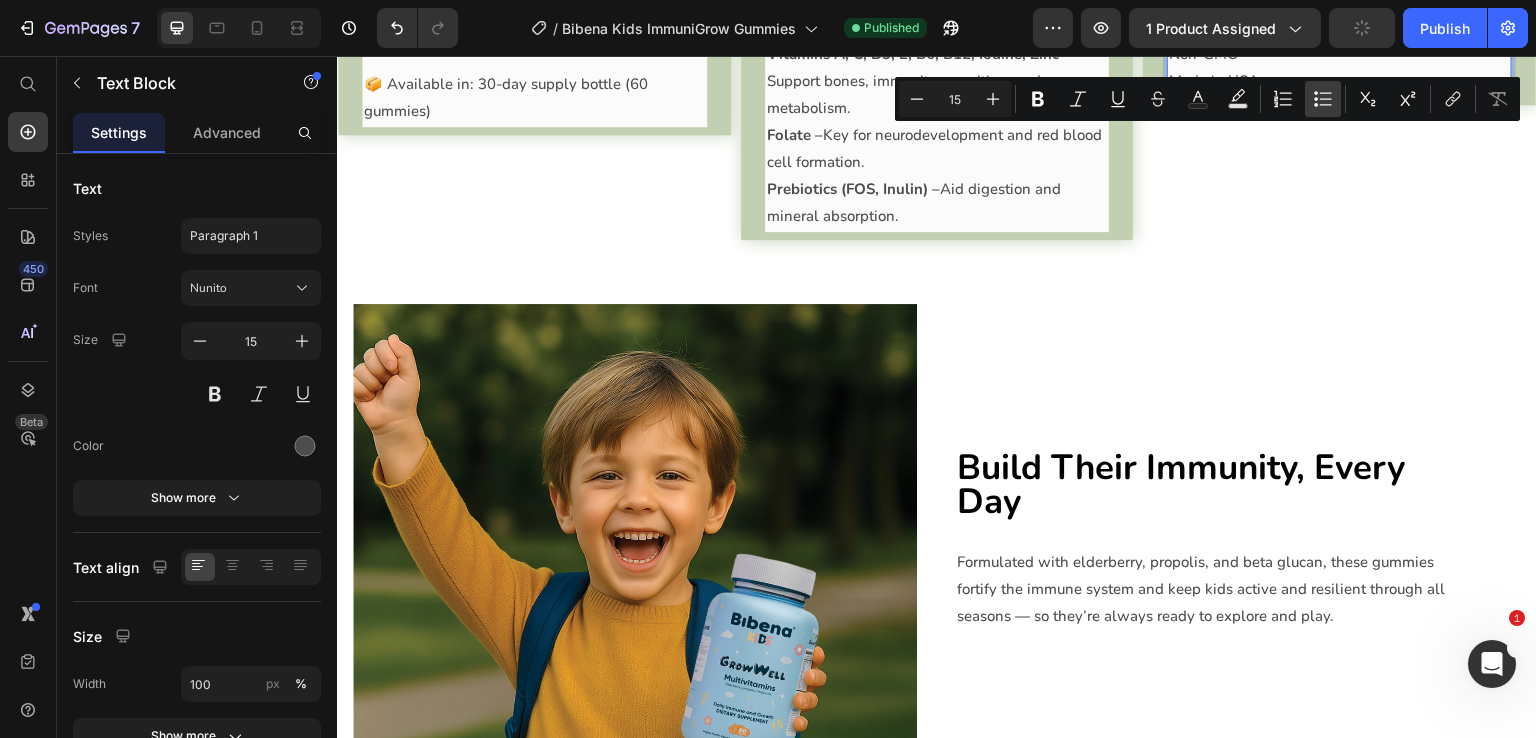 type on "15" 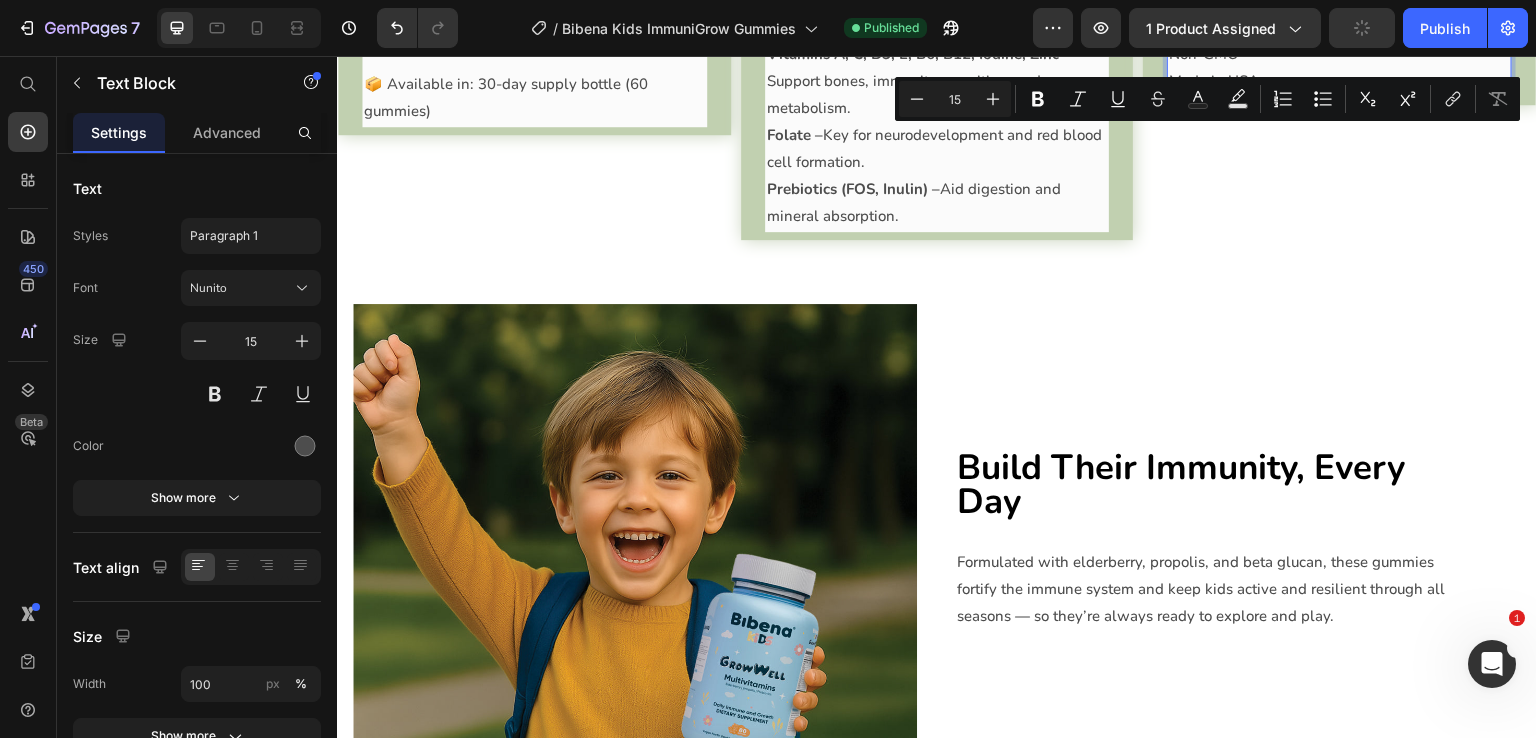 click on "Vegan" at bounding box center (1339, 27) 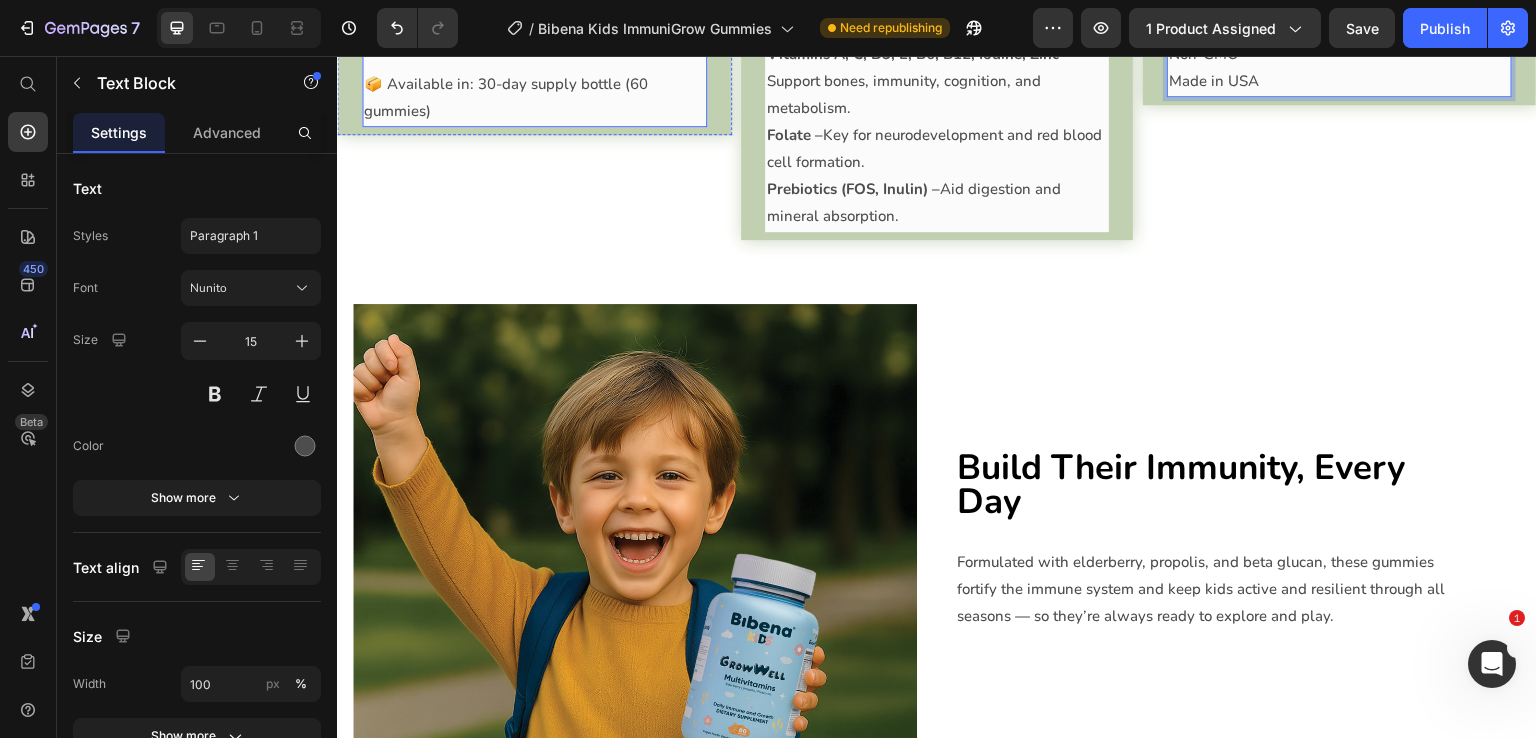 click on "Flavor:  Natural fruit blend" at bounding box center [554, 42] 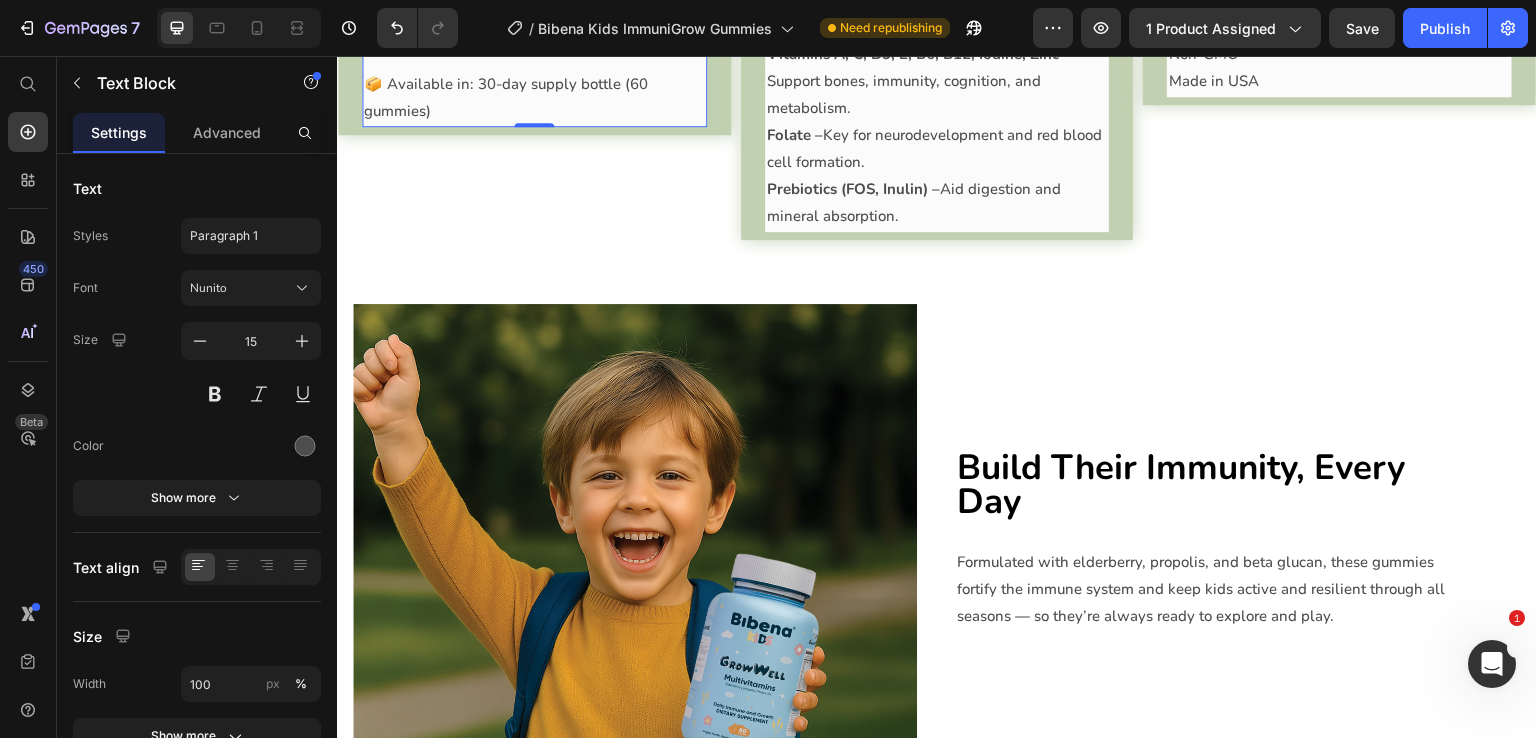 click on "Flavor:  Natural fruit blend" at bounding box center [554, 42] 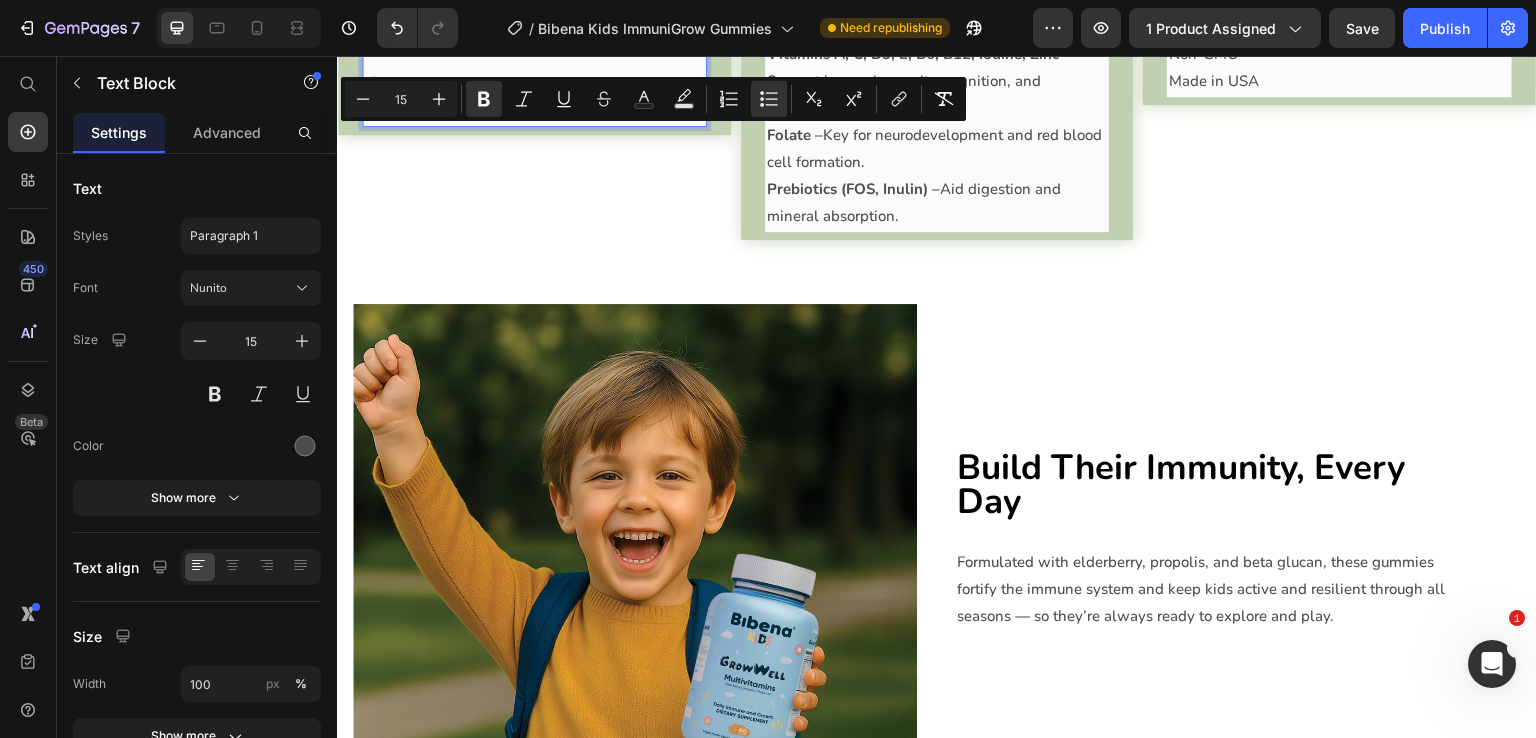 drag, startPoint x: 614, startPoint y: 217, endPoint x: 402, endPoint y: 130, distance: 229.15715 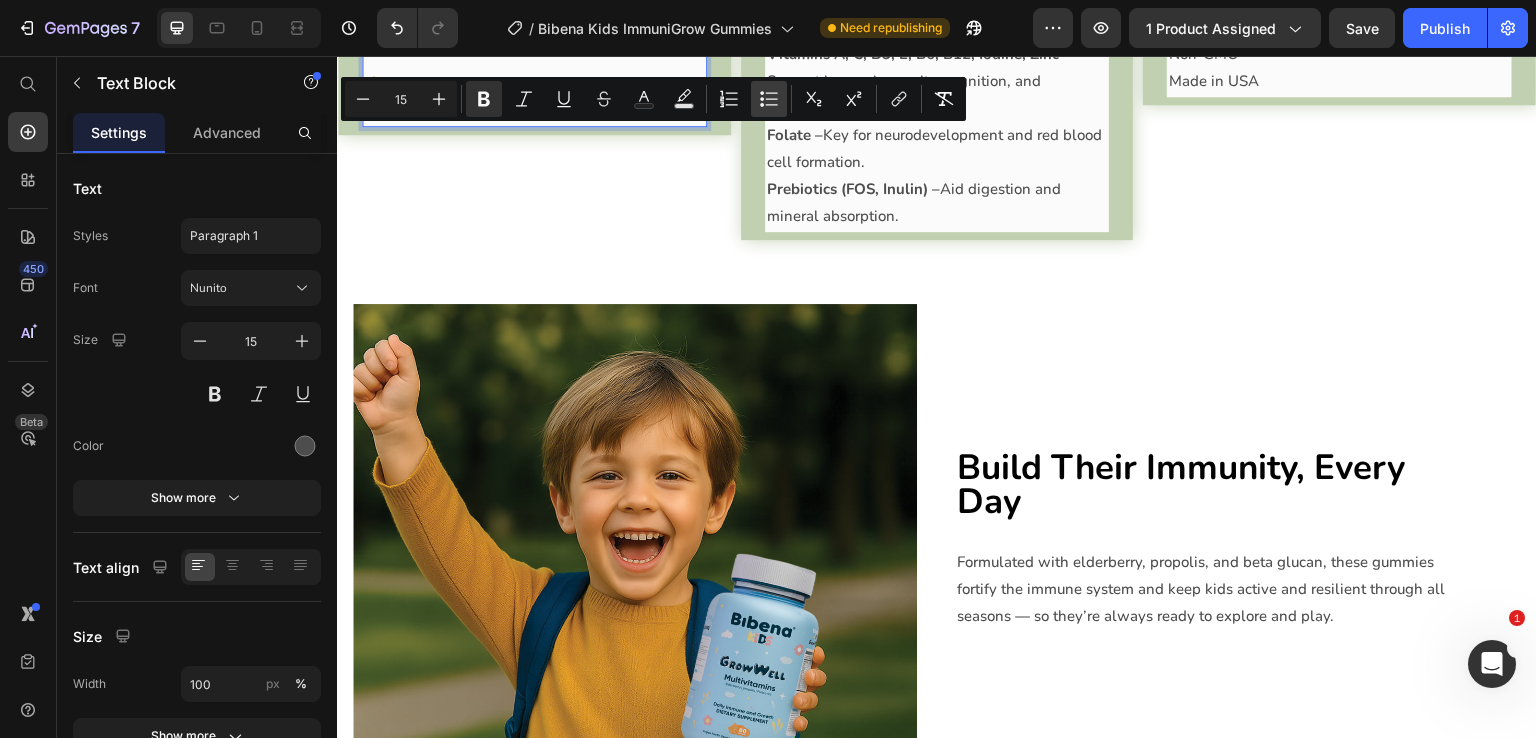 click 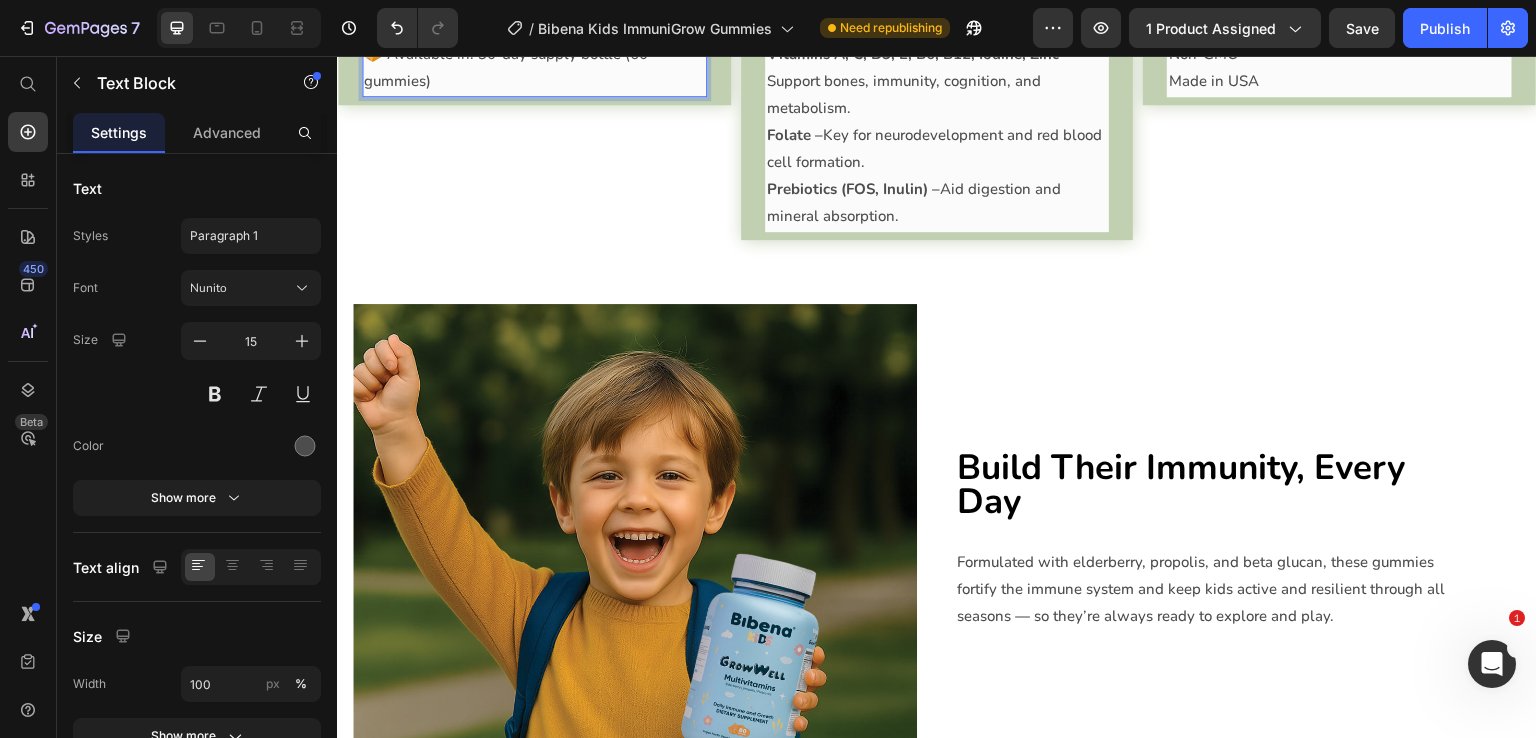 click on "📦 Available in: 30-day supply bottle (60 gummies)" at bounding box center [534, 68] 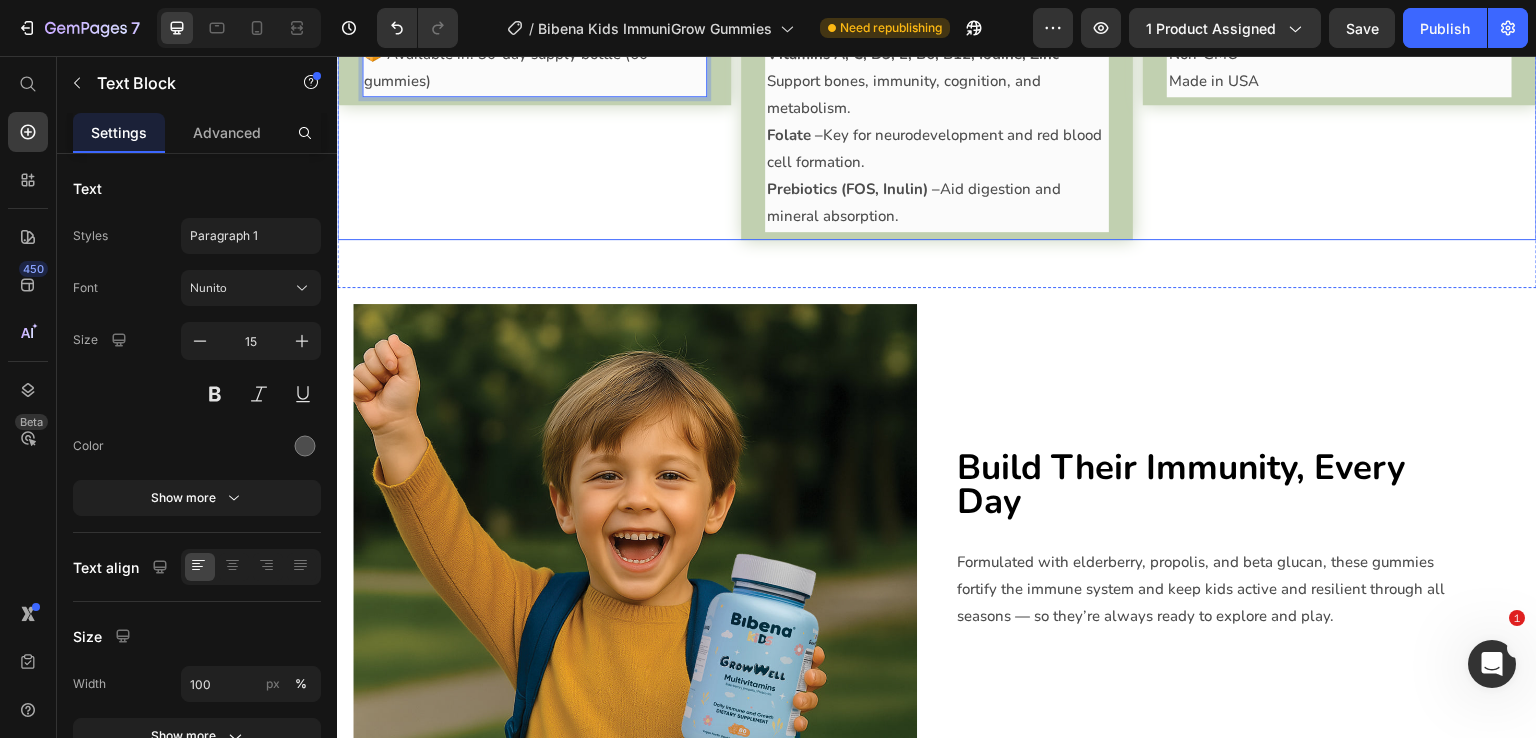click on "Usage Who:  Children ages 4+ How many:  2 gummies daily When:  With or without food, anytime Flavor:  Natural fruit blend  📦 Available in: 30-day supply bottle (60 gummies) Text Block   0 Accordion" at bounding box center [534, 57] 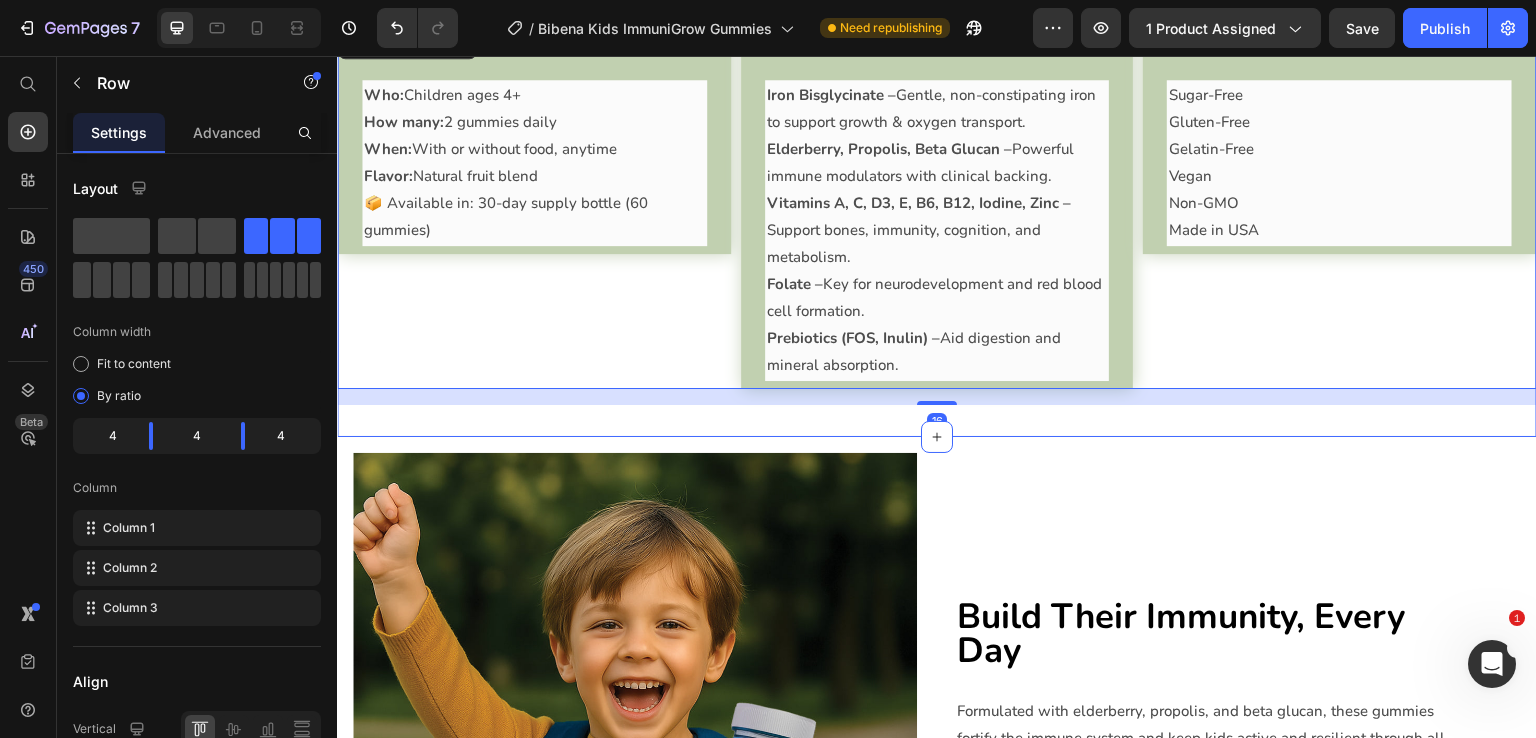 scroll, scrollTop: 2300, scrollLeft: 0, axis: vertical 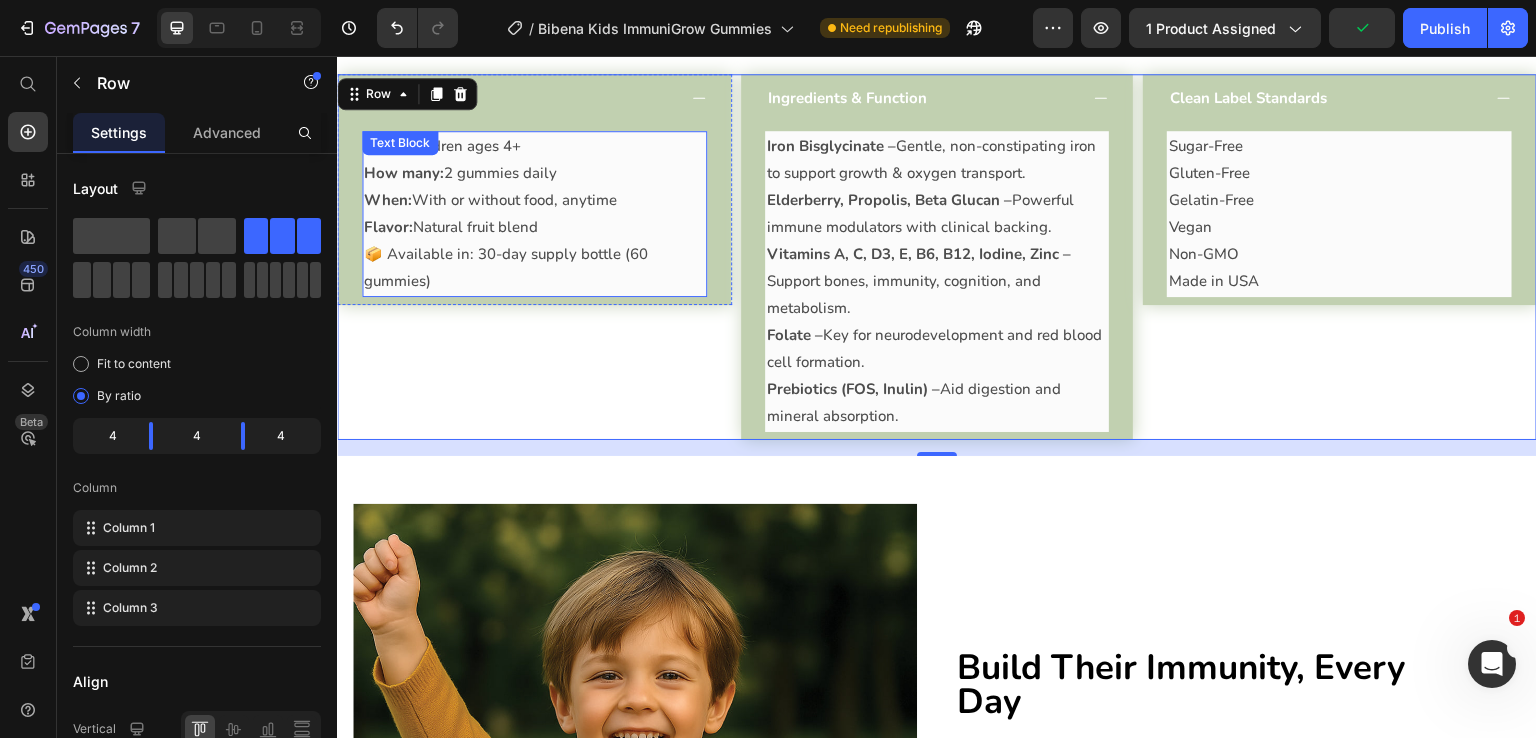 click on "📦 Available in: 30-day supply bottle (60 gummies)" at bounding box center [534, 268] 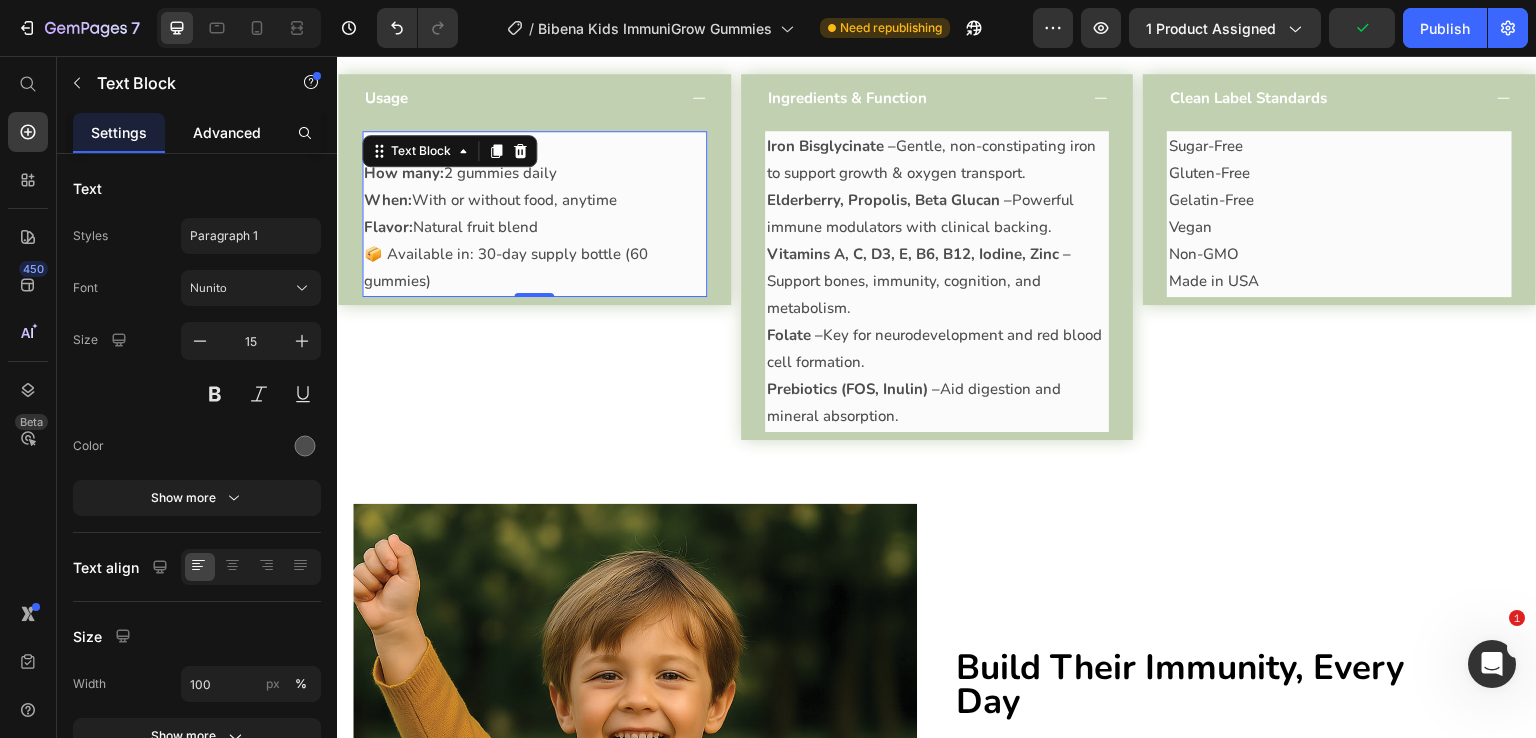 drag, startPoint x: 246, startPoint y: 122, endPoint x: 243, endPoint y: 149, distance: 27.166155 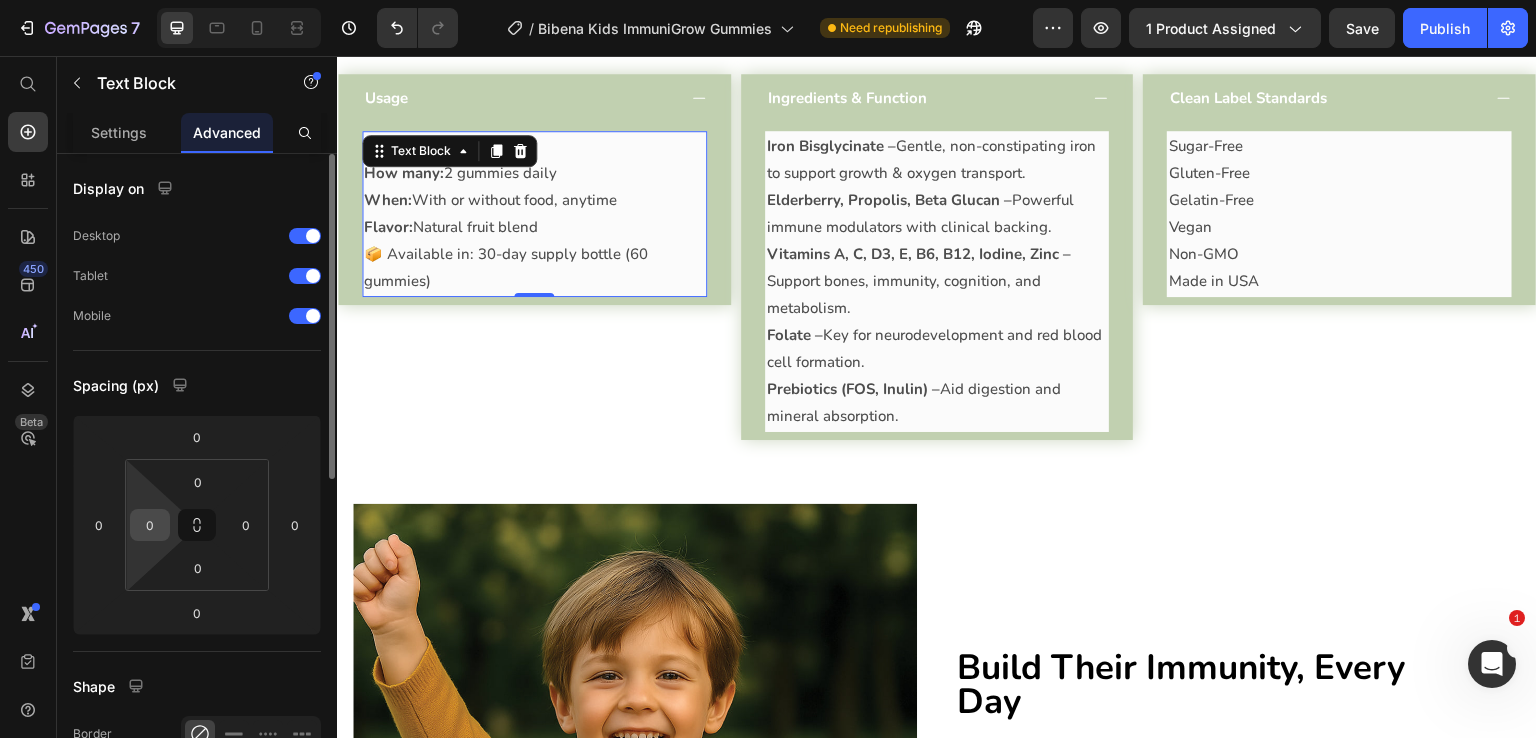 click on "0" at bounding box center [150, 525] 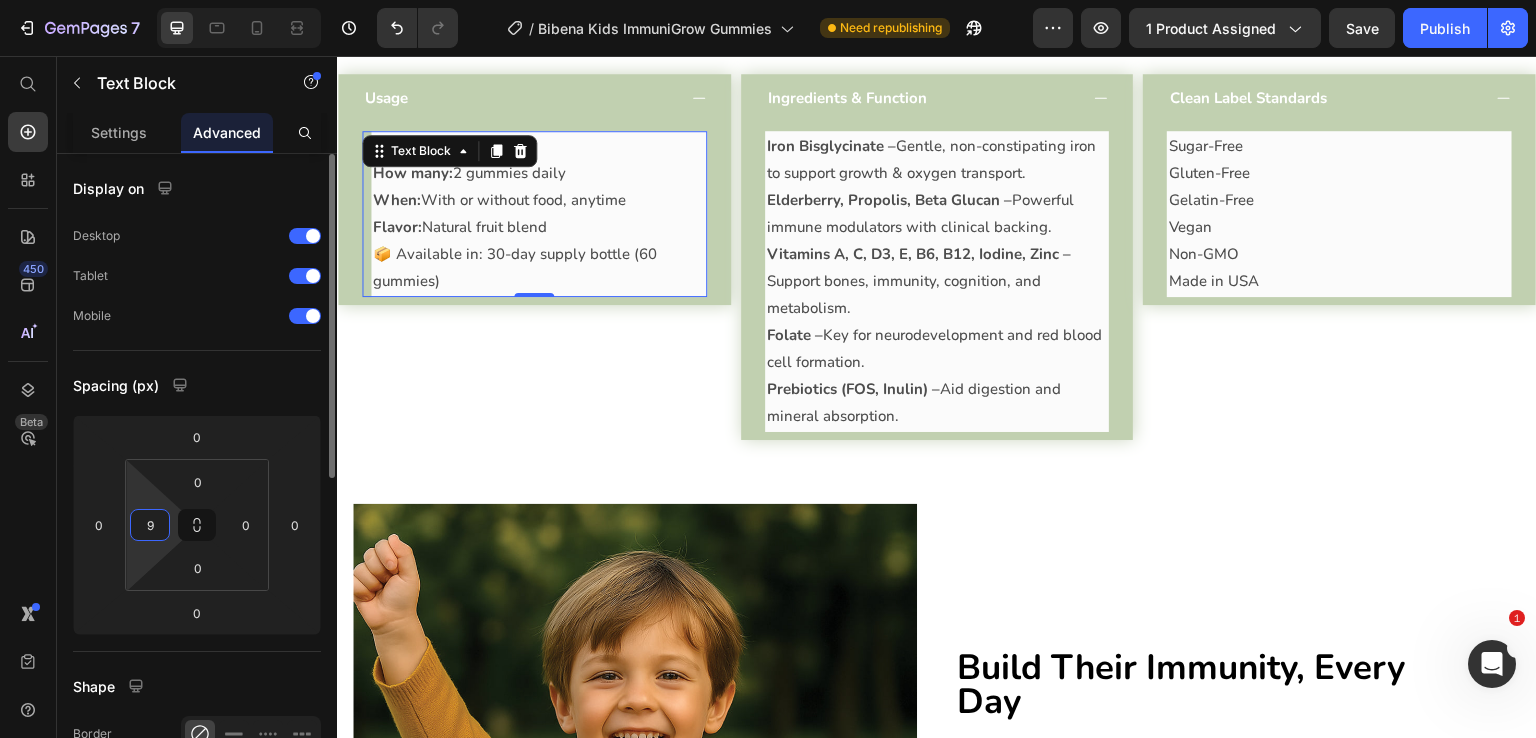 scroll, scrollTop: 100, scrollLeft: 0, axis: vertical 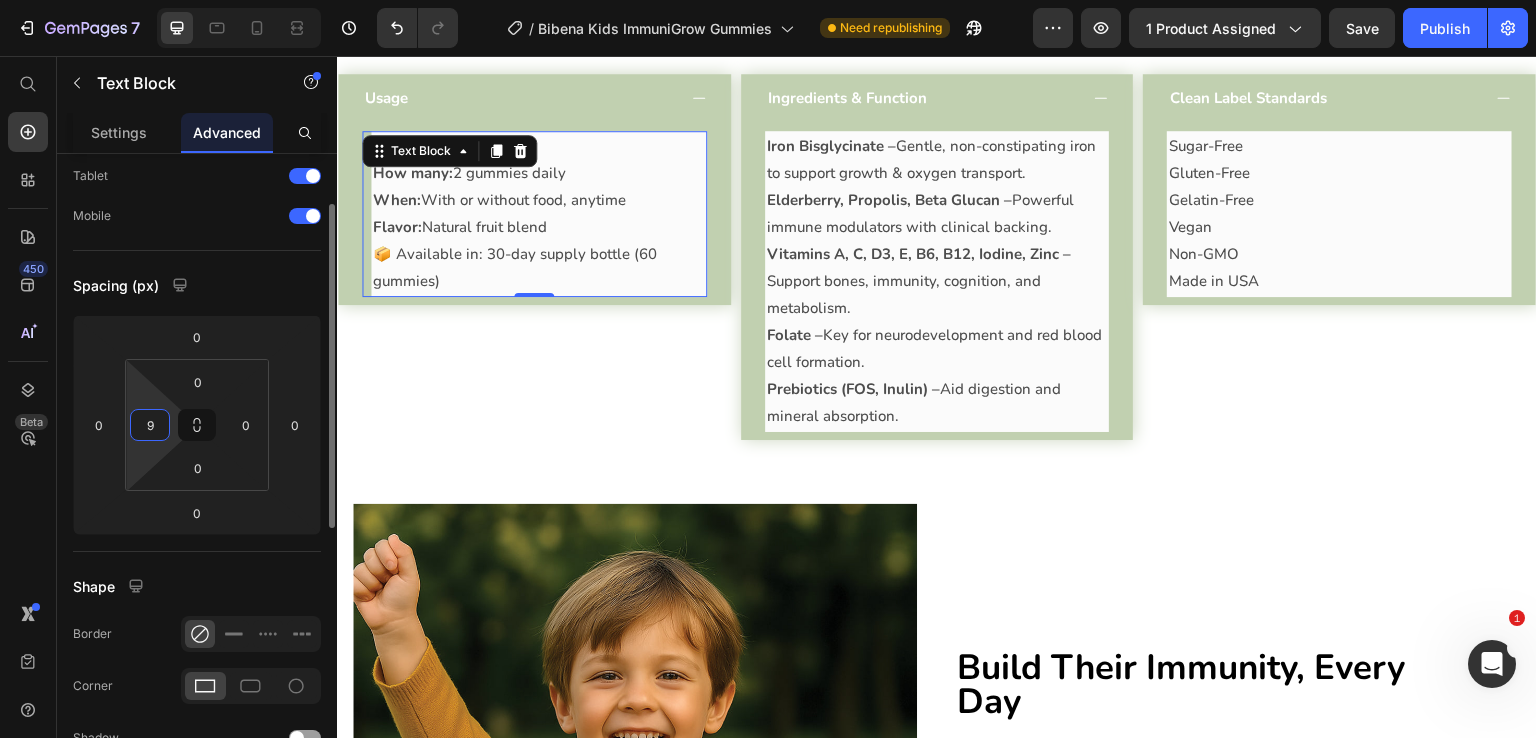 click on "9" at bounding box center [150, 425] 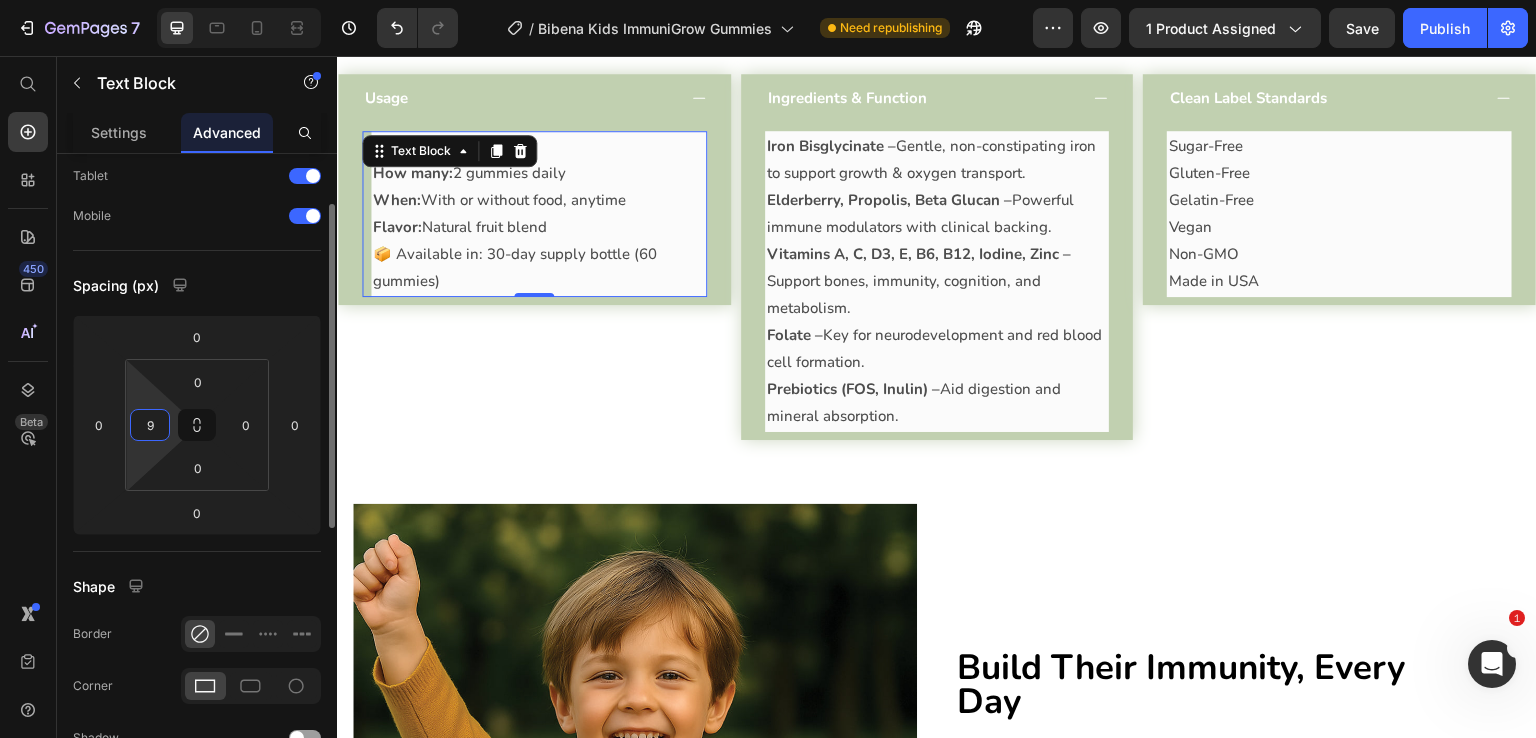 click on "9" at bounding box center [150, 425] 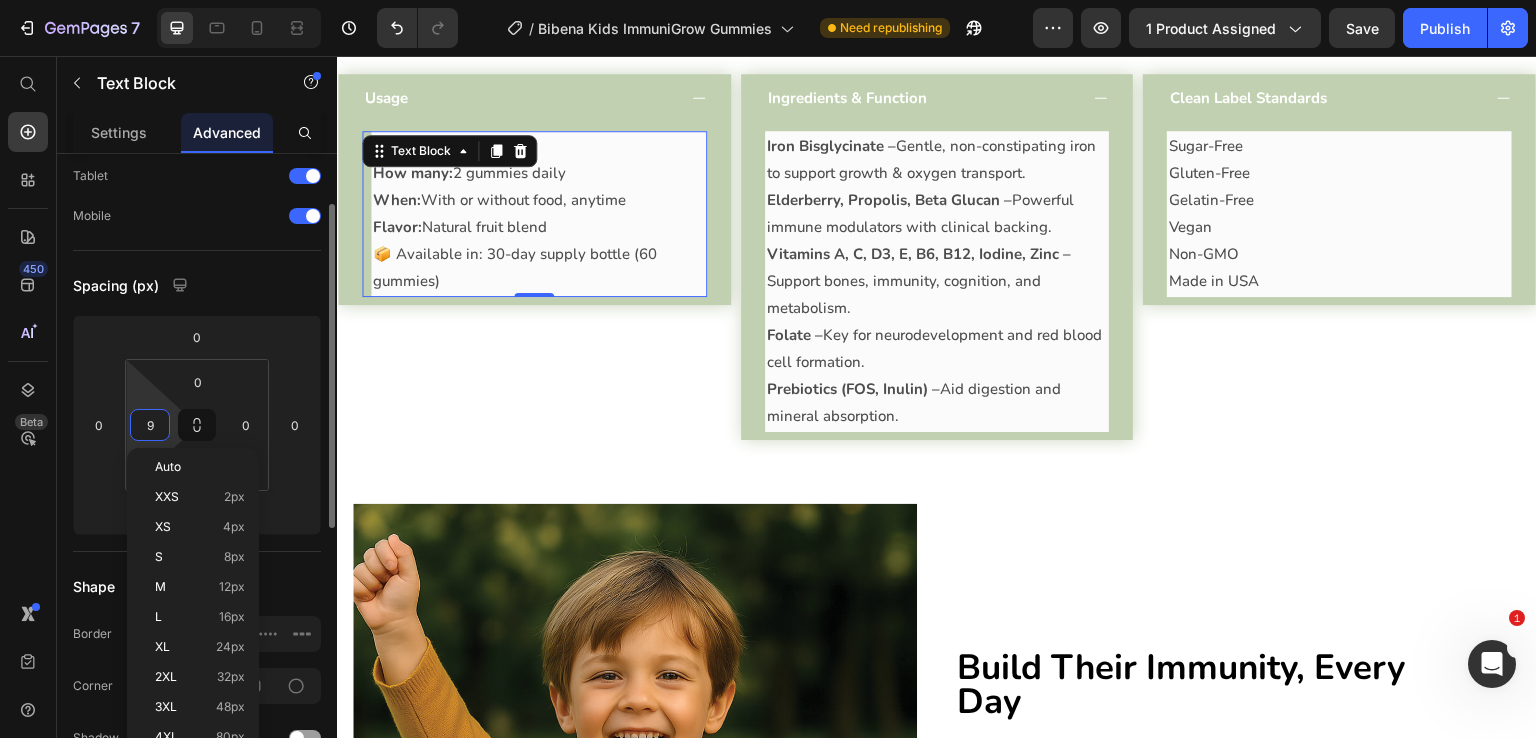 type on "0" 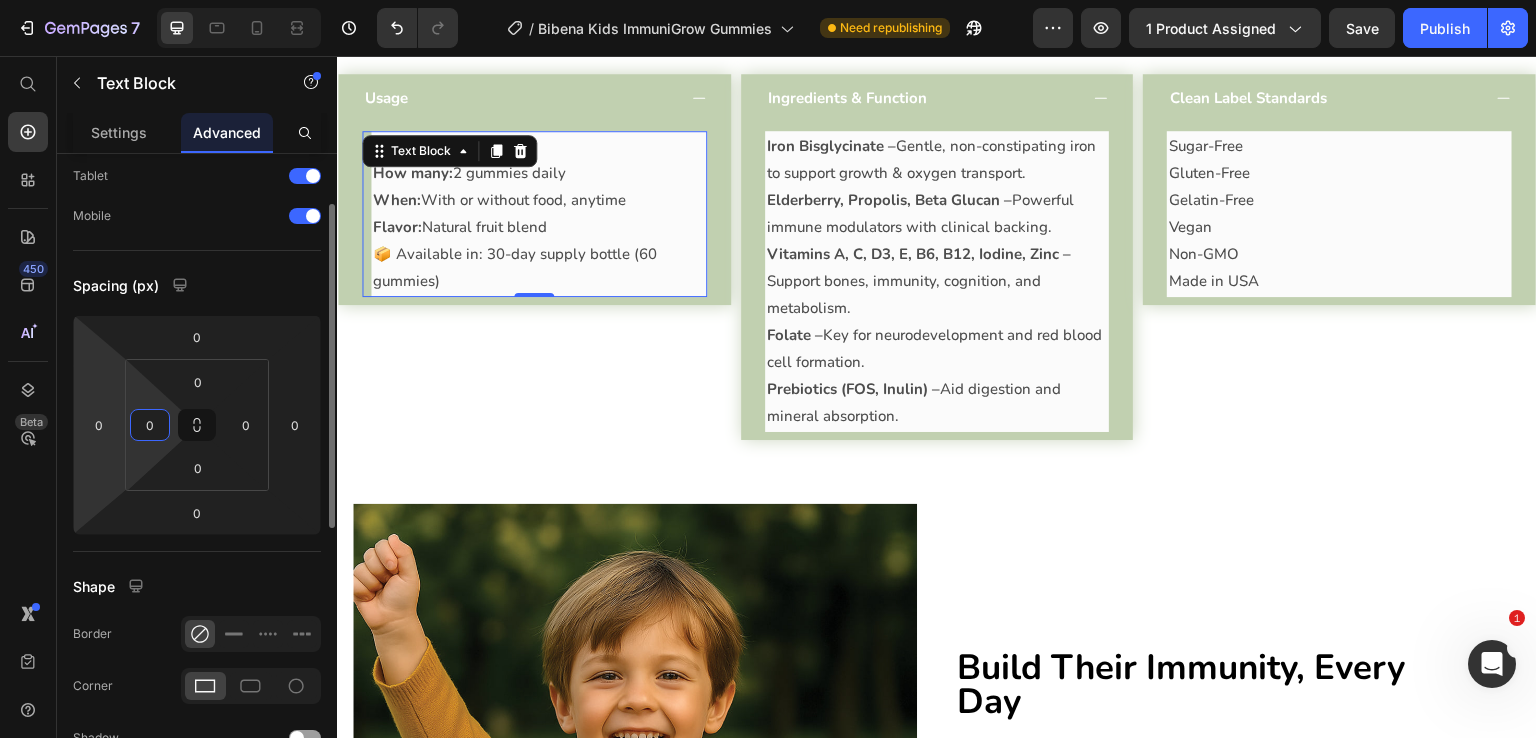 click on "7  Version history  /  Bibena Kids ImmuniGrow Gummies Need republishing Preview 1 product assigned  Save   Publish  450 Beta Start with Sections Elements Hero Section Product Detail Brands Trusted Badges Guarantee Product Breakdown How to use Testimonials Compare Bundle FAQs Social Proof Brand Story Product List Collection Blog List Contact Sticky Add to Cart Custom Footer Browse Library 450 Layout
Row
Row
Row
Row Text
Heading
Text Block Button
Button
Button
Sticky Back to top Media" at bounding box center (768, 0) 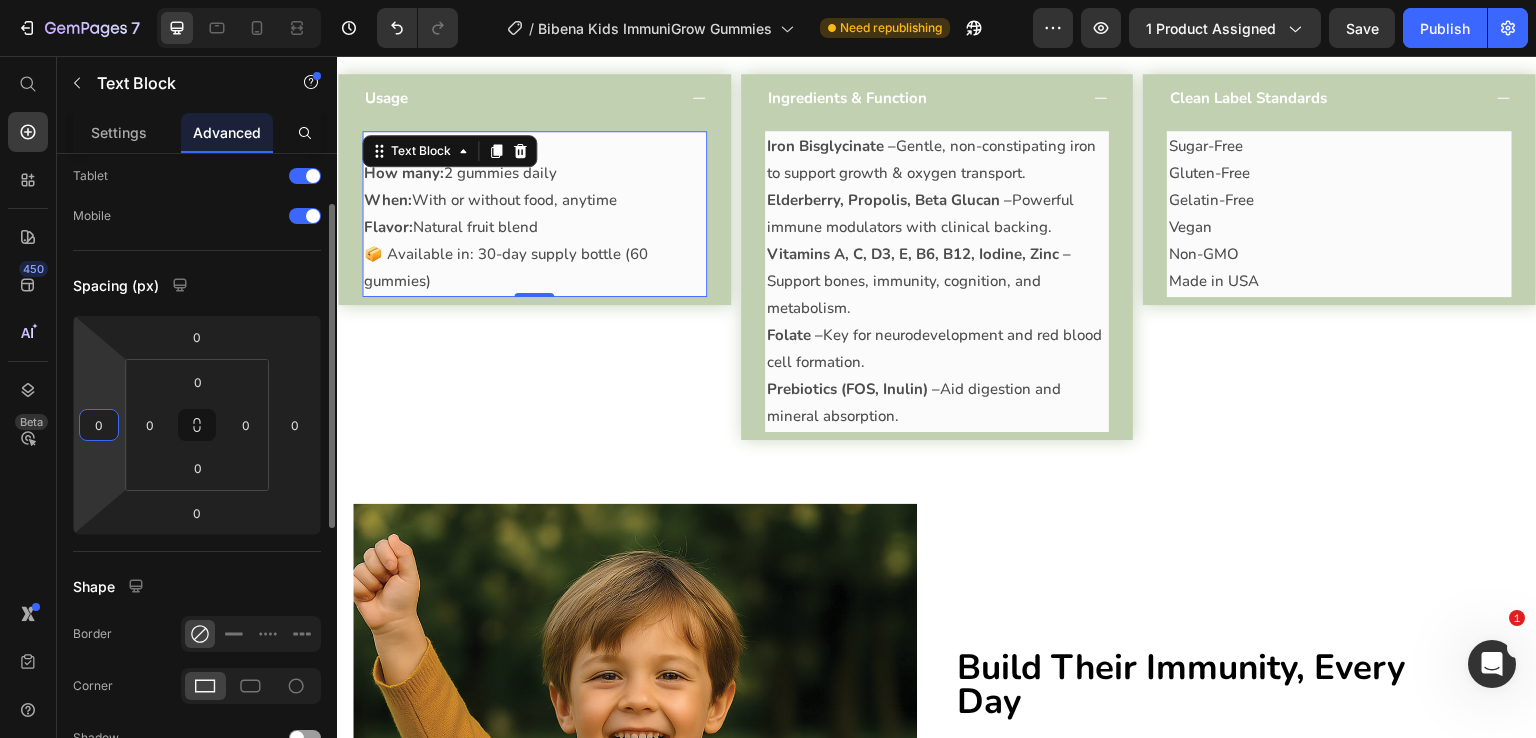 click on "0" at bounding box center [99, 425] 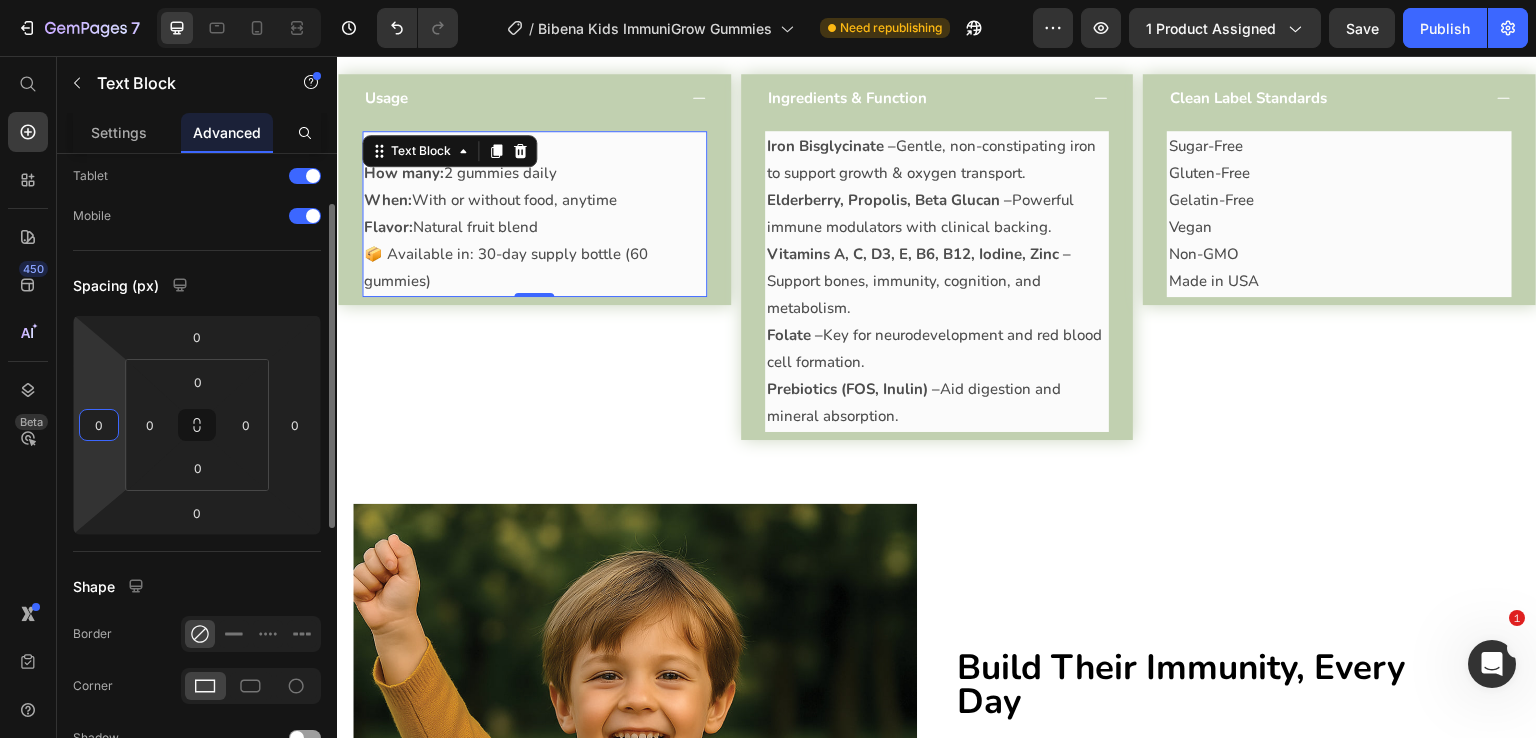 click on "0" at bounding box center [99, 425] 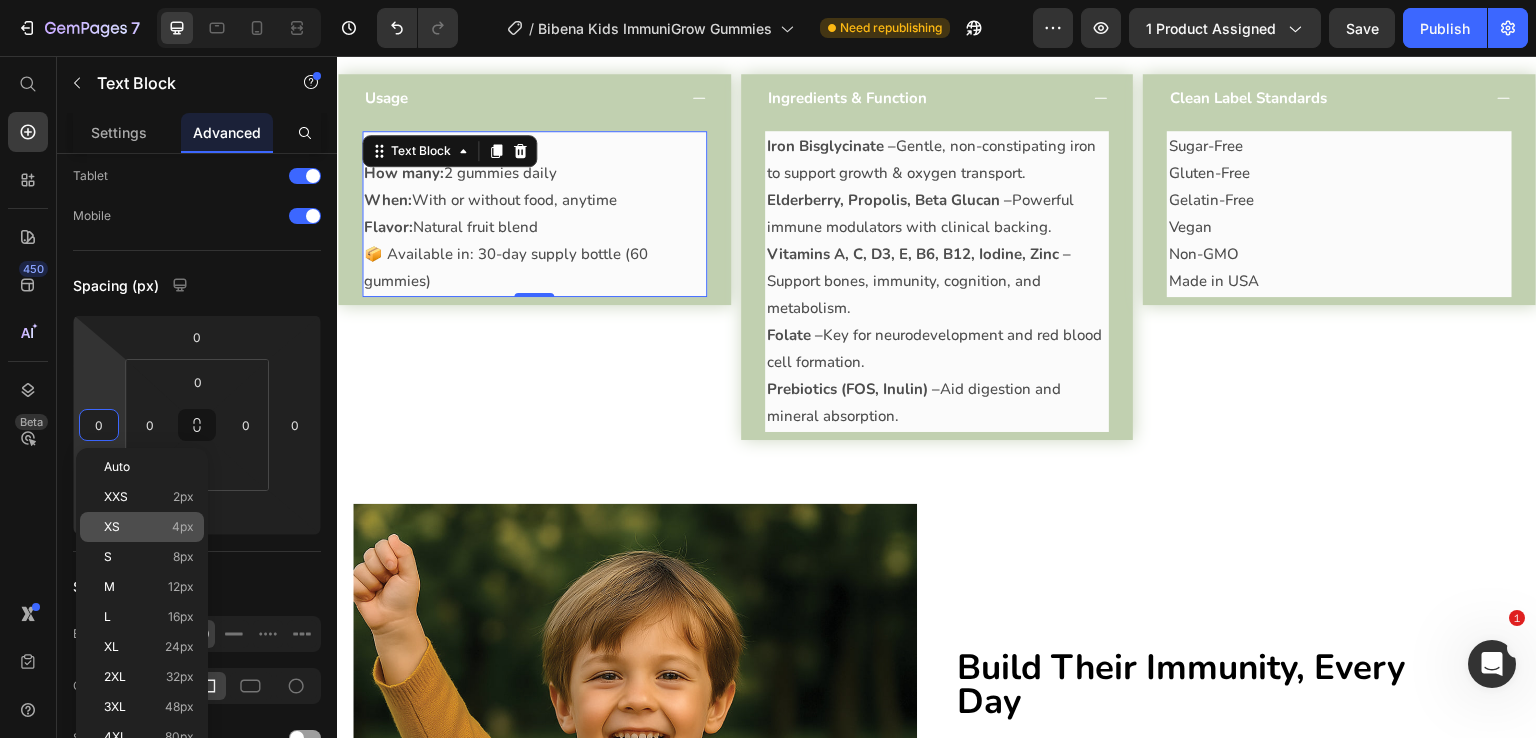 click on "XS 4px" 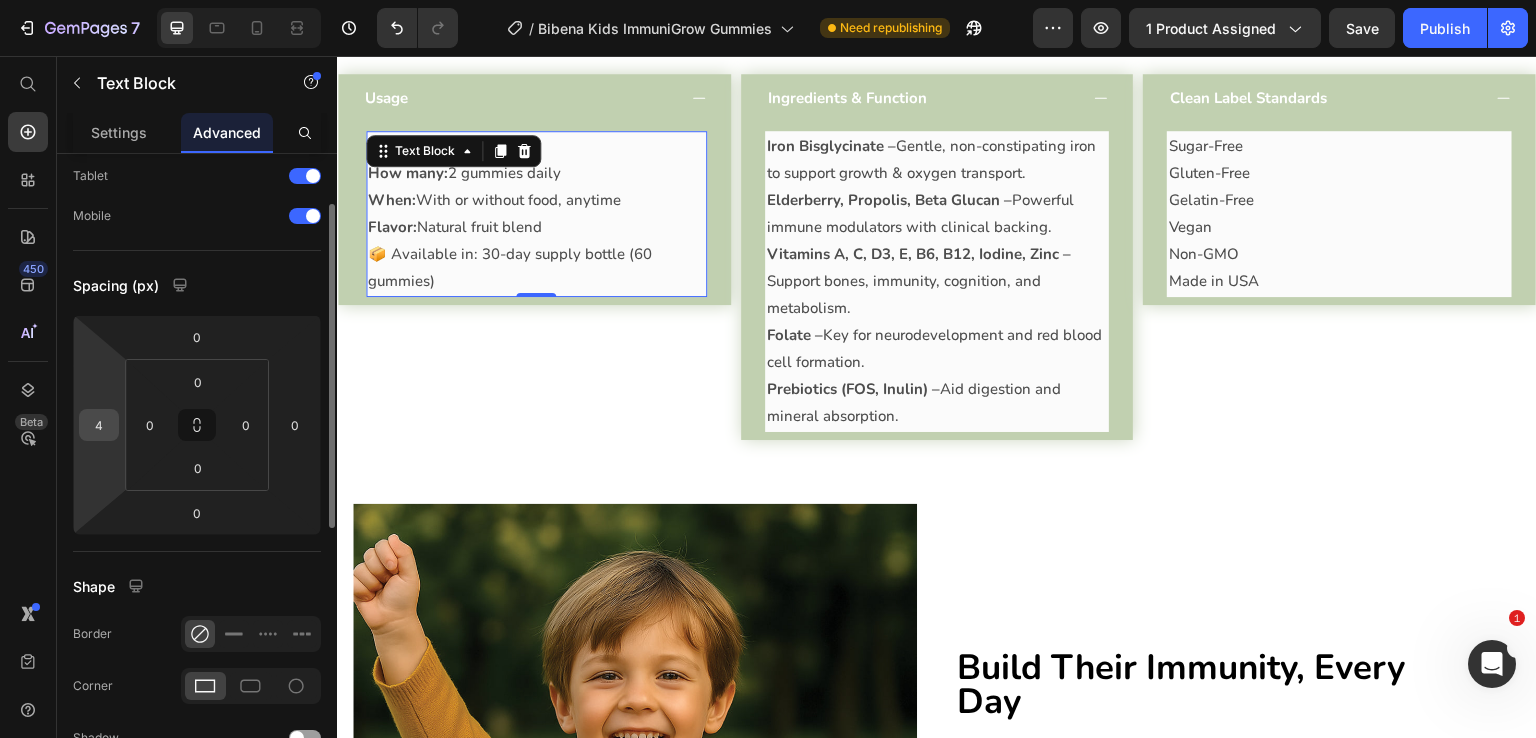 type on "0" 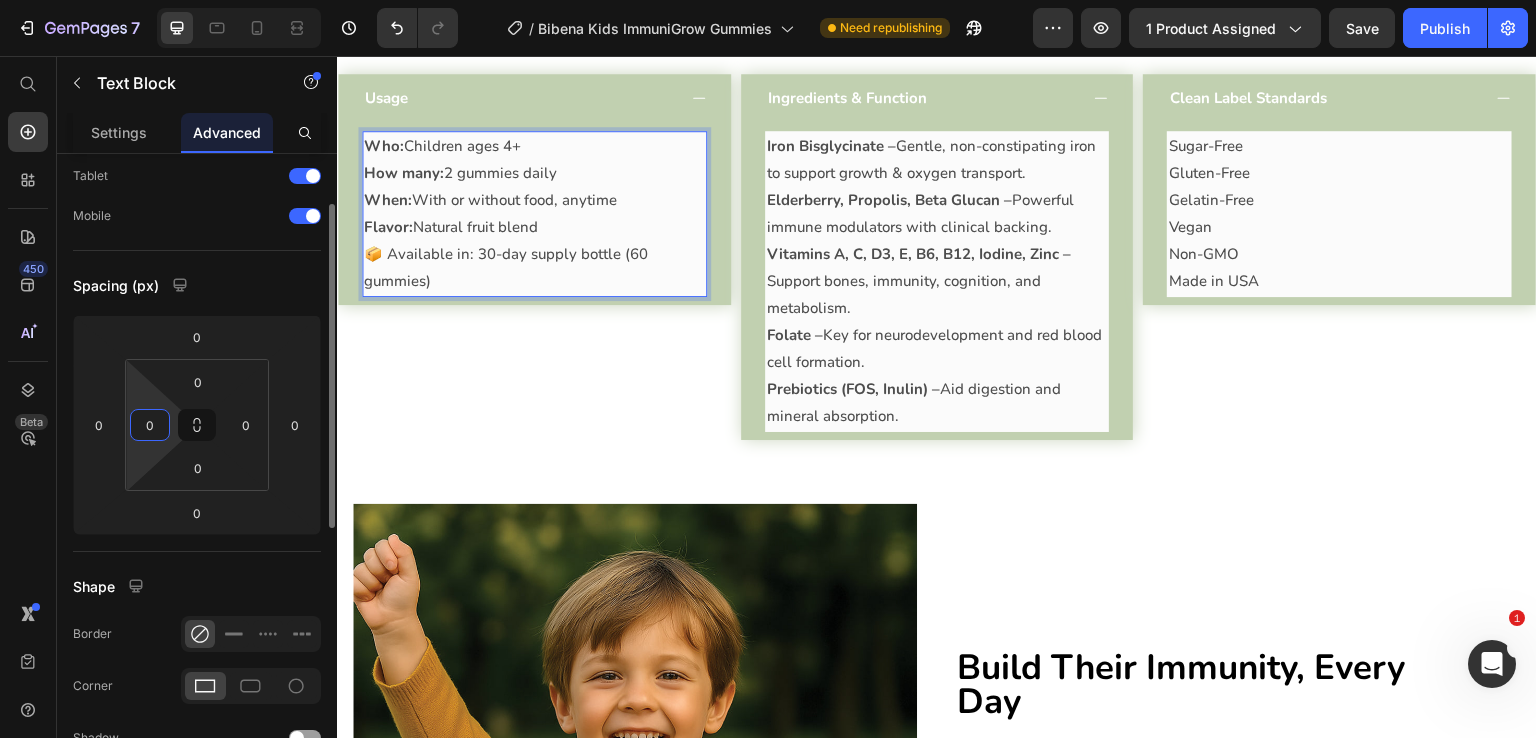 click on "0" at bounding box center [150, 425] 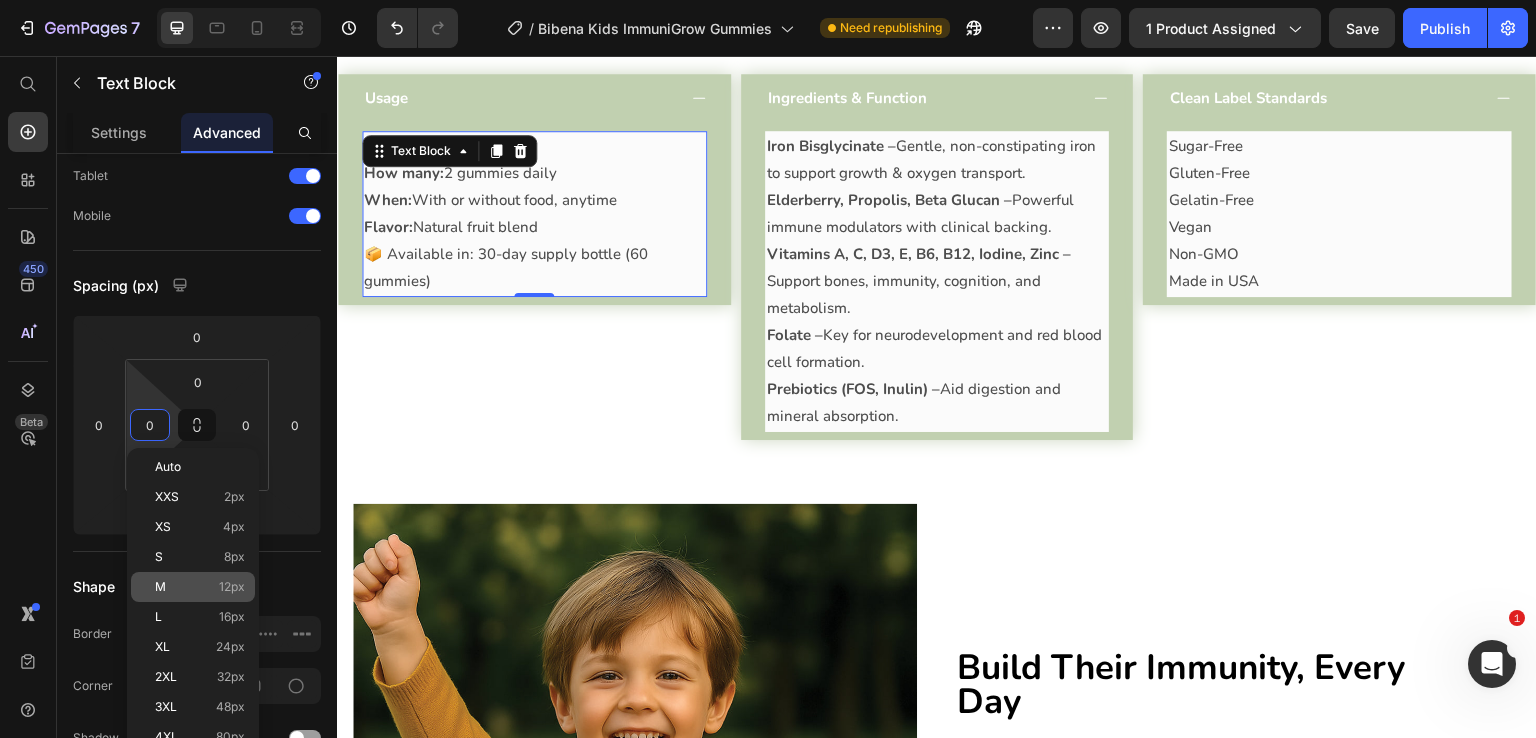 click on "12px" at bounding box center [232, 587] 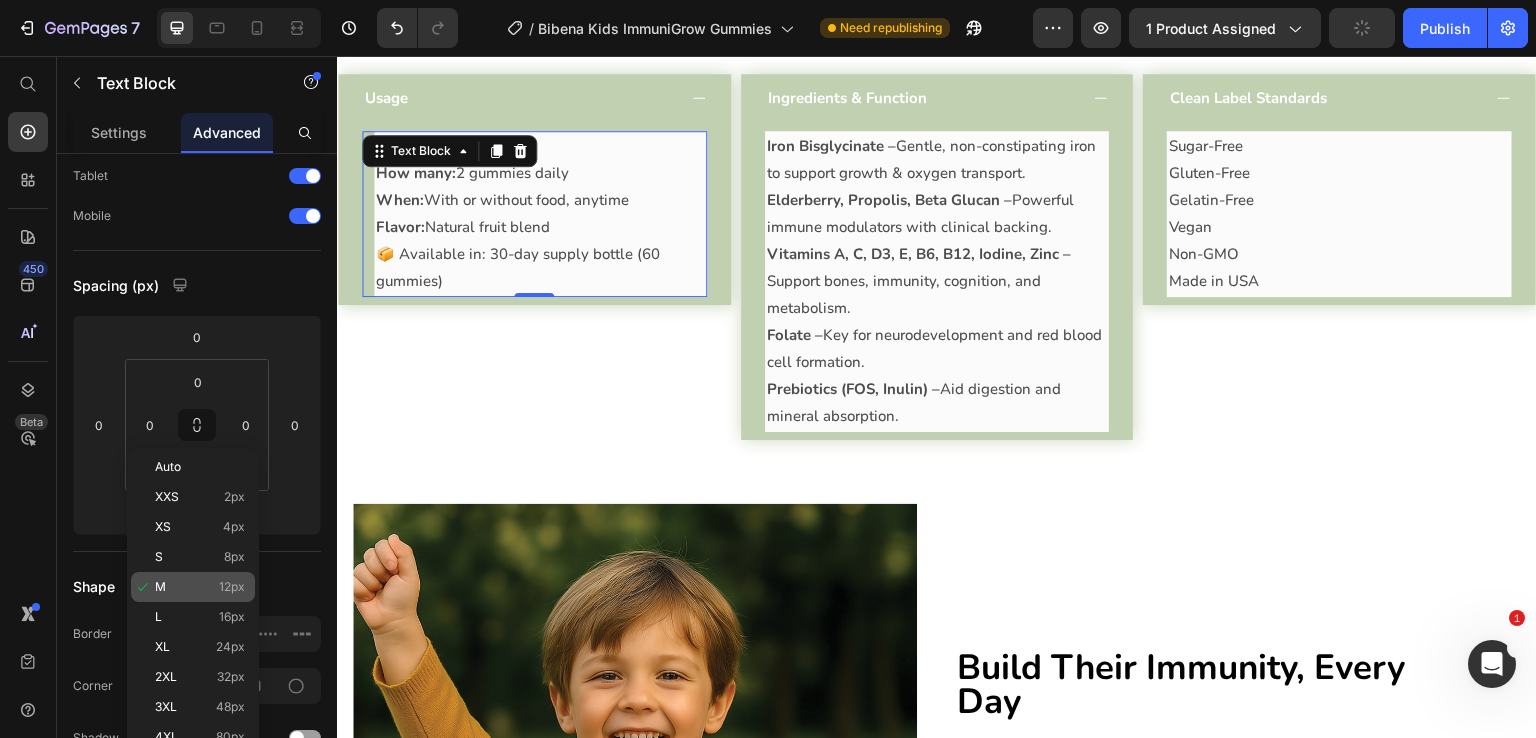 type on "12" 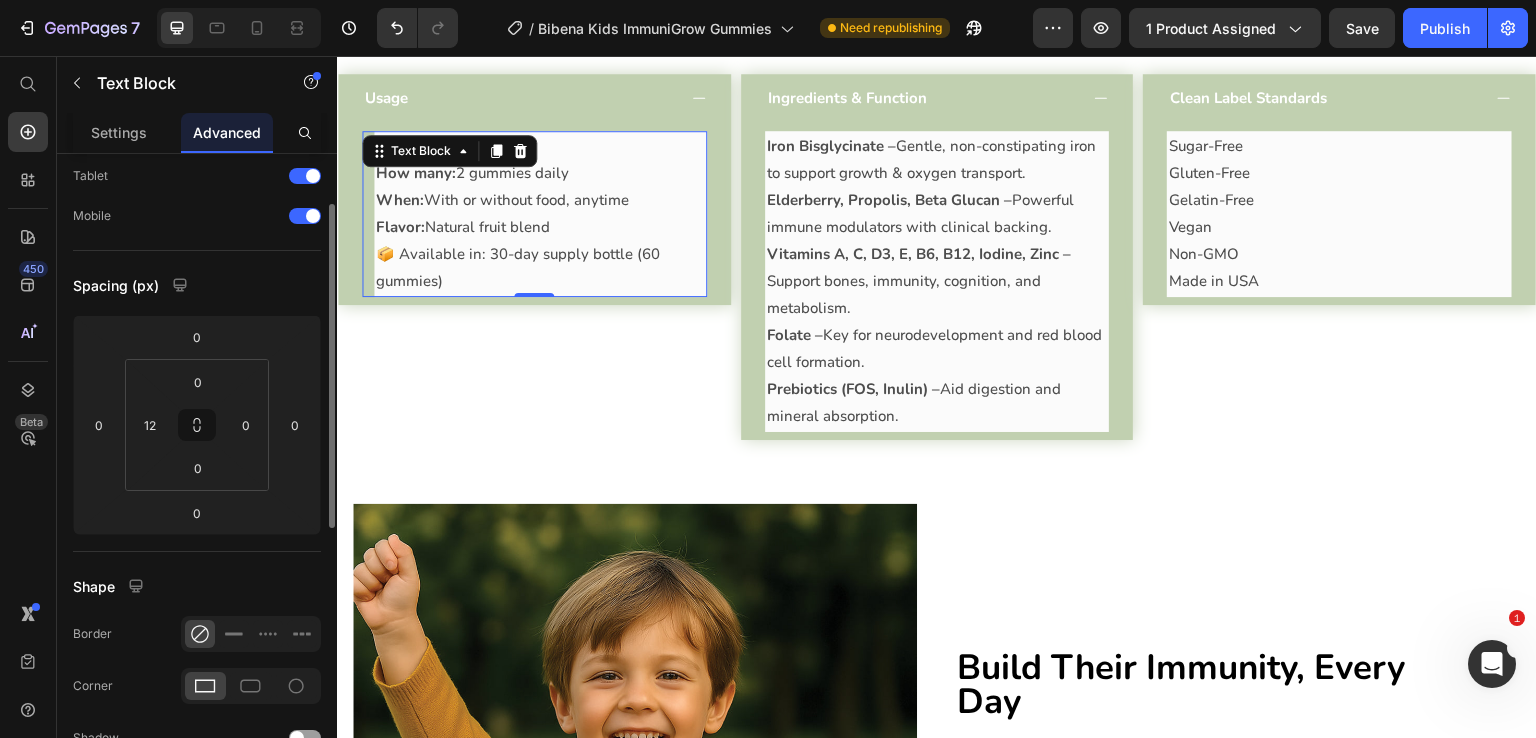 click on "Shape" at bounding box center [197, 586] 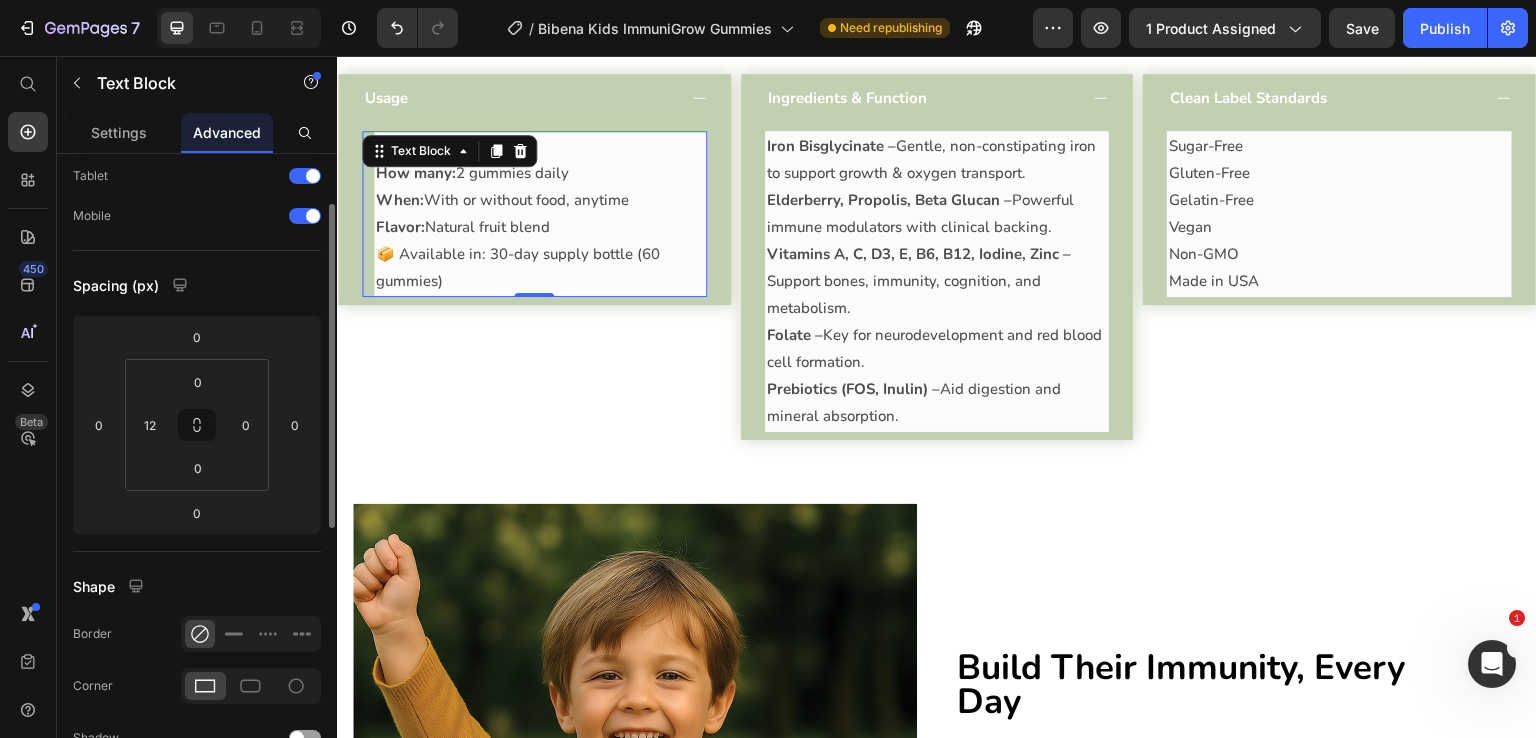 click on "Spacing (px) 0 0 0 0 0 12 0 0" 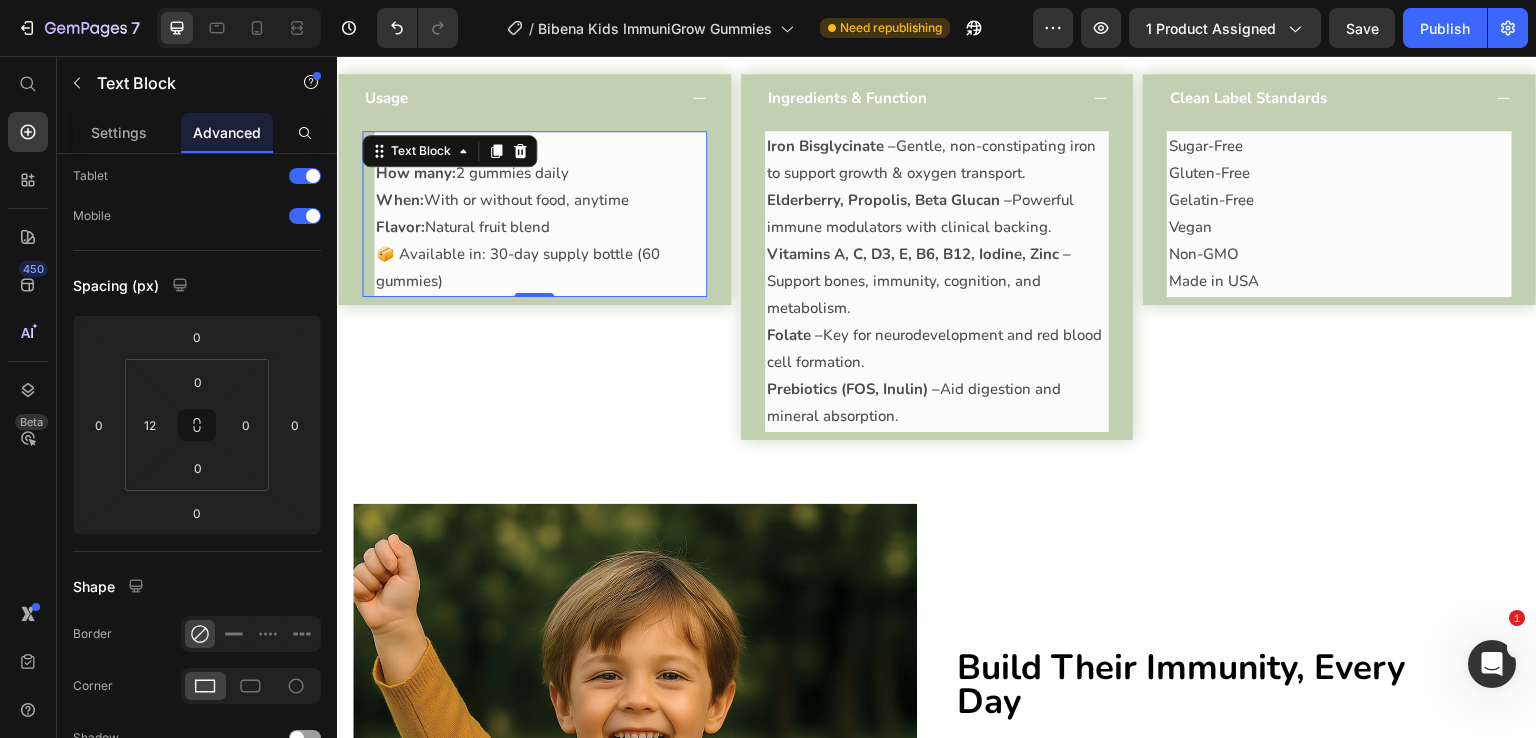 click on "Who:  Children ages 4+ How many:  2 gummies daily When:  With or without food, anytime Flavor:  Natural fruit blend  📦 Available in: 30-day supply bottle (60 gummies) Text Block   0" at bounding box center [534, 214] 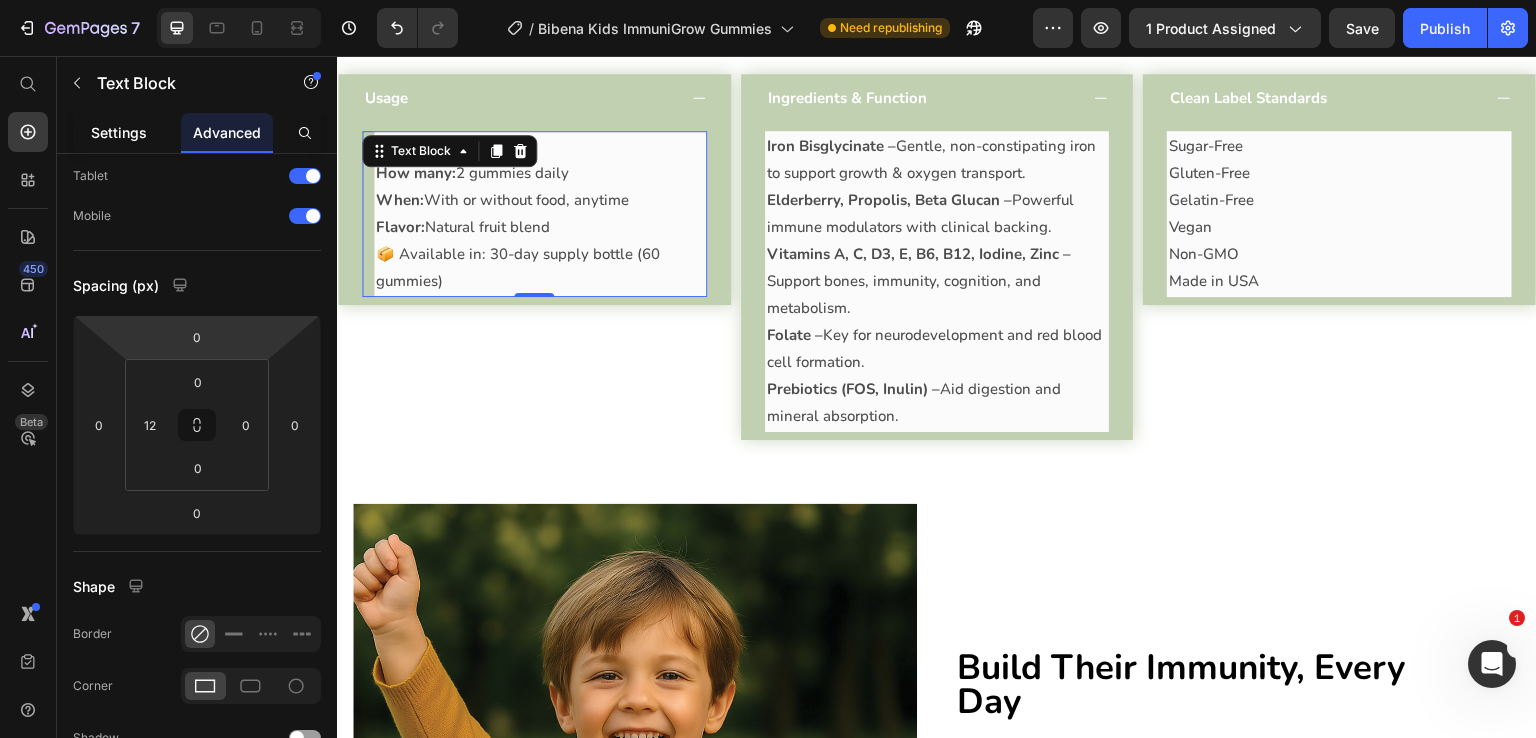 click on "Settings" at bounding box center [119, 132] 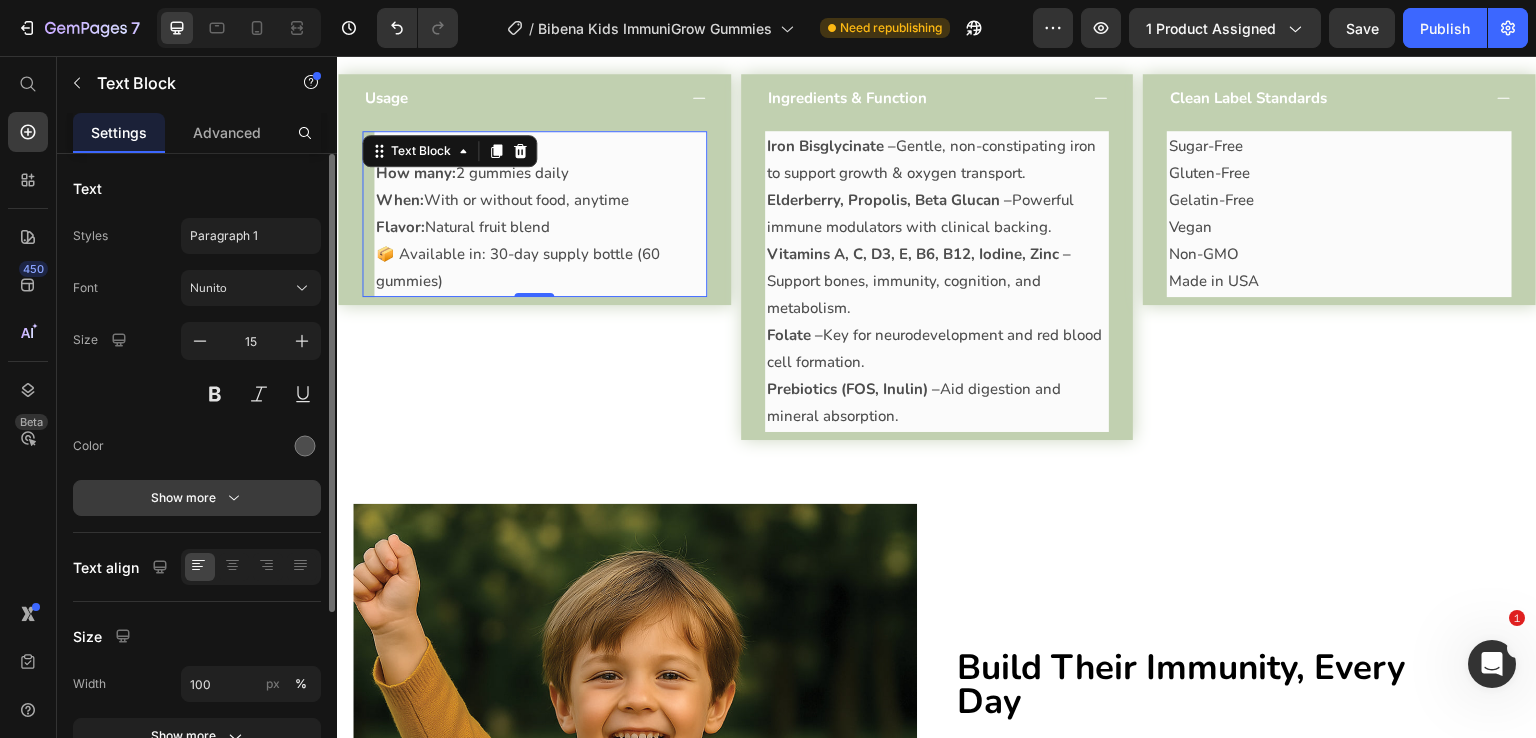 scroll, scrollTop: 252, scrollLeft: 0, axis: vertical 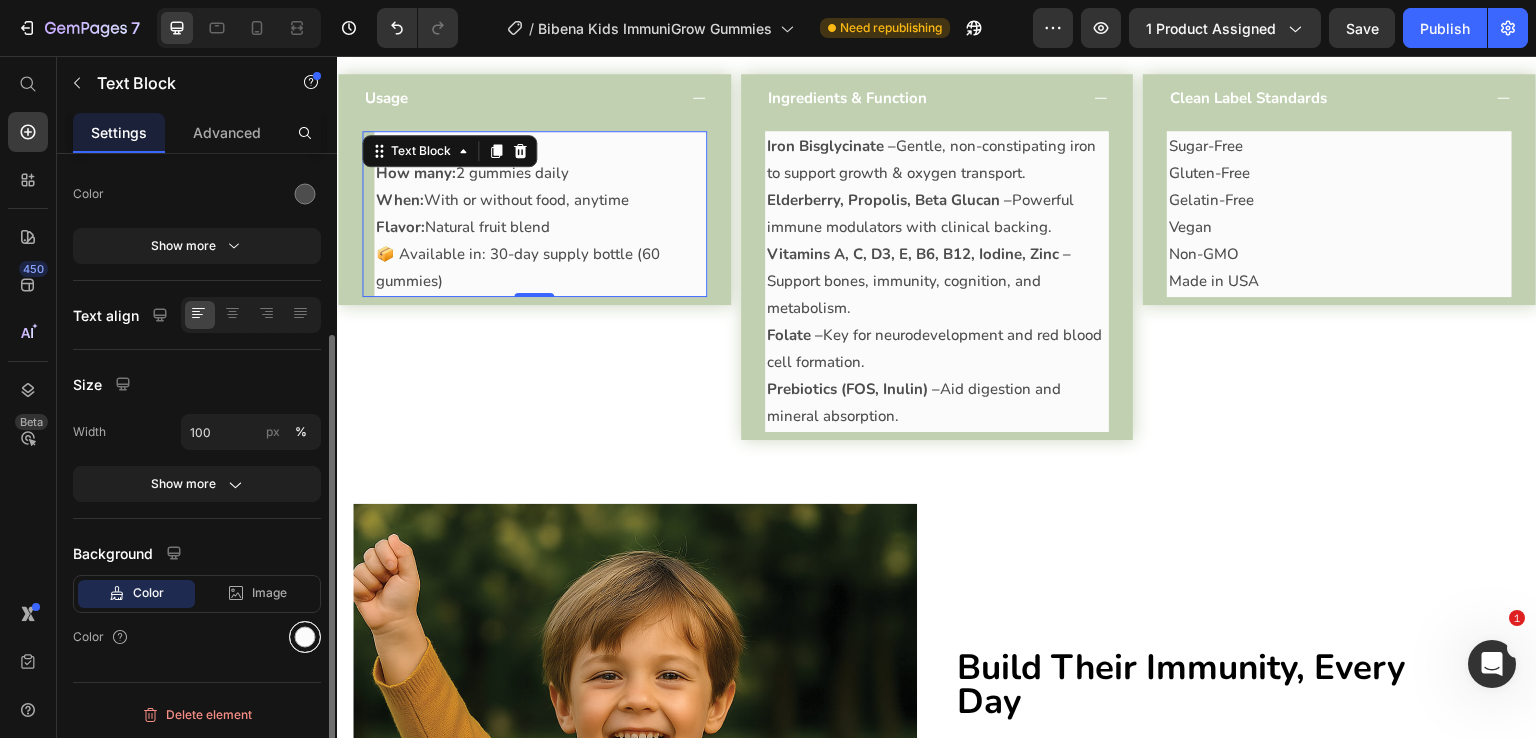 click at bounding box center [305, 637] 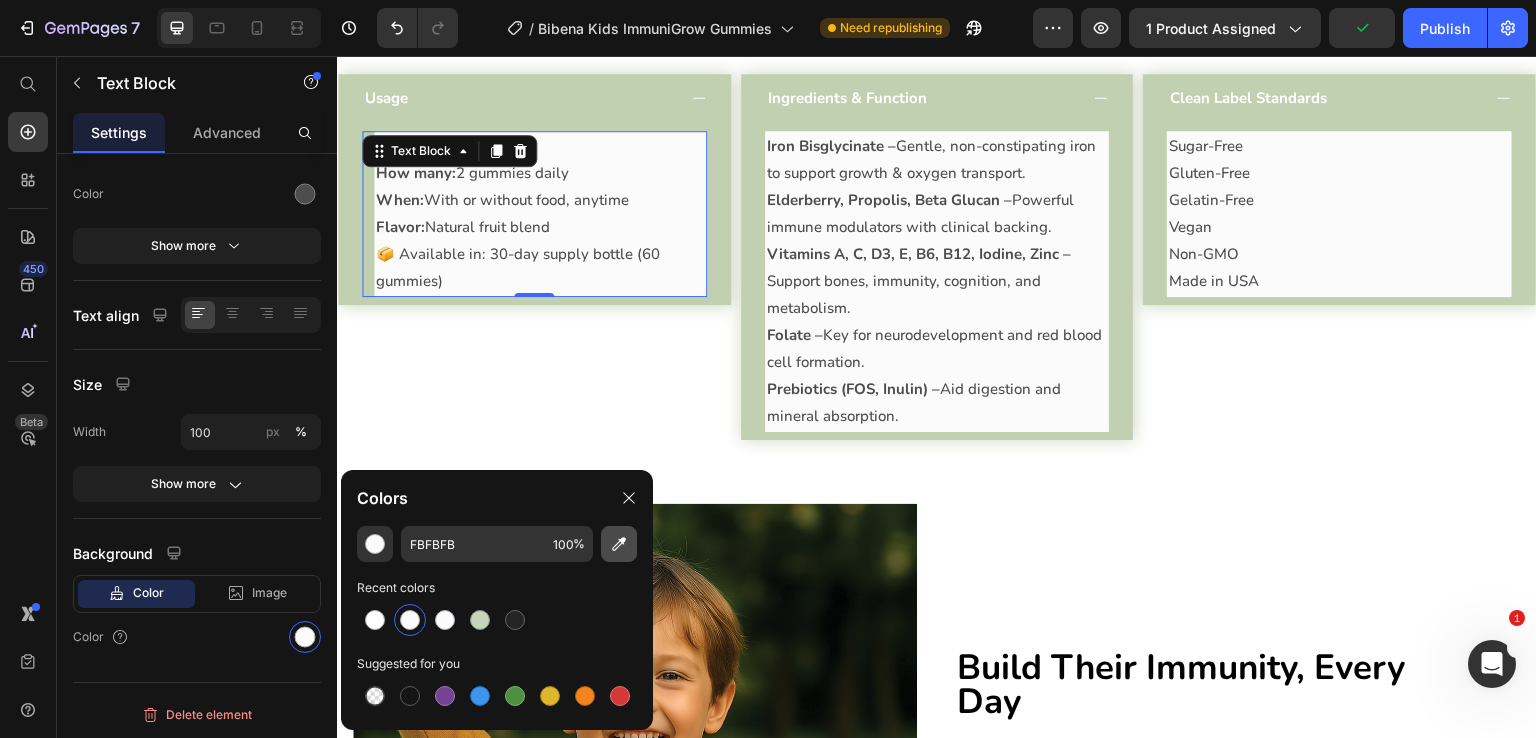 click 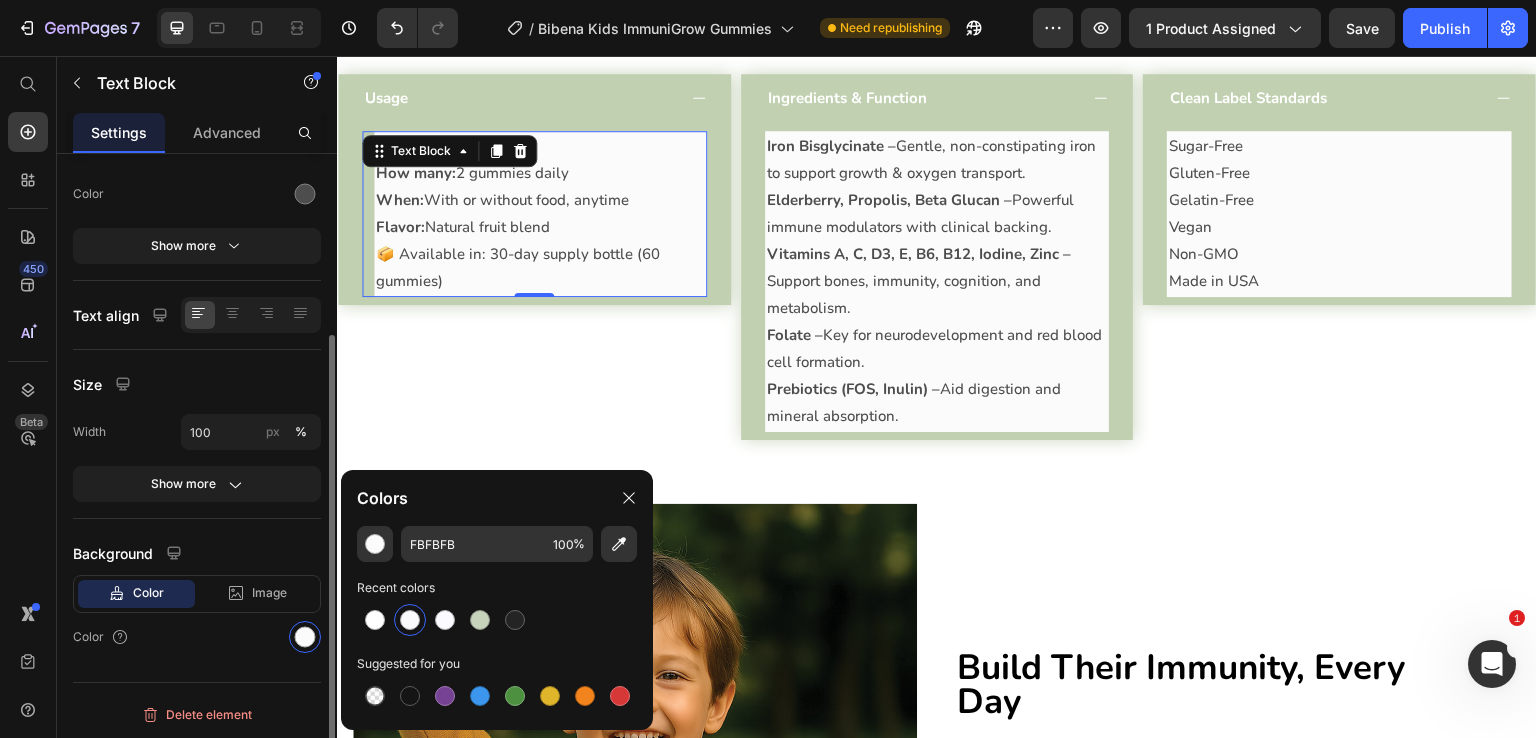 click on "Text Styles Paragraph 1 Font Nunito Size 15 Color Show more Text align Size Width 100 px % Show more Background Color Image Video  Color" at bounding box center [197, 300] 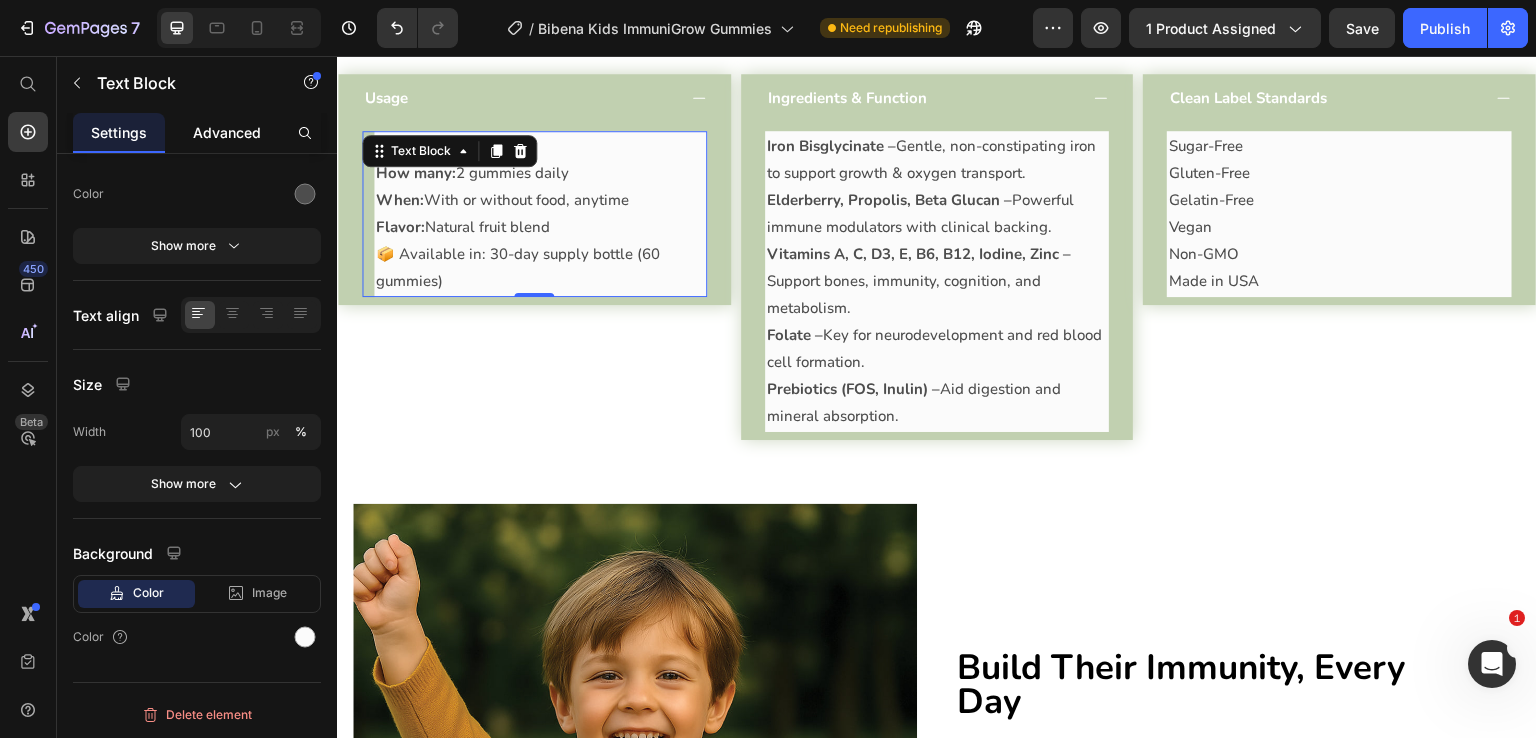 click on "Advanced" 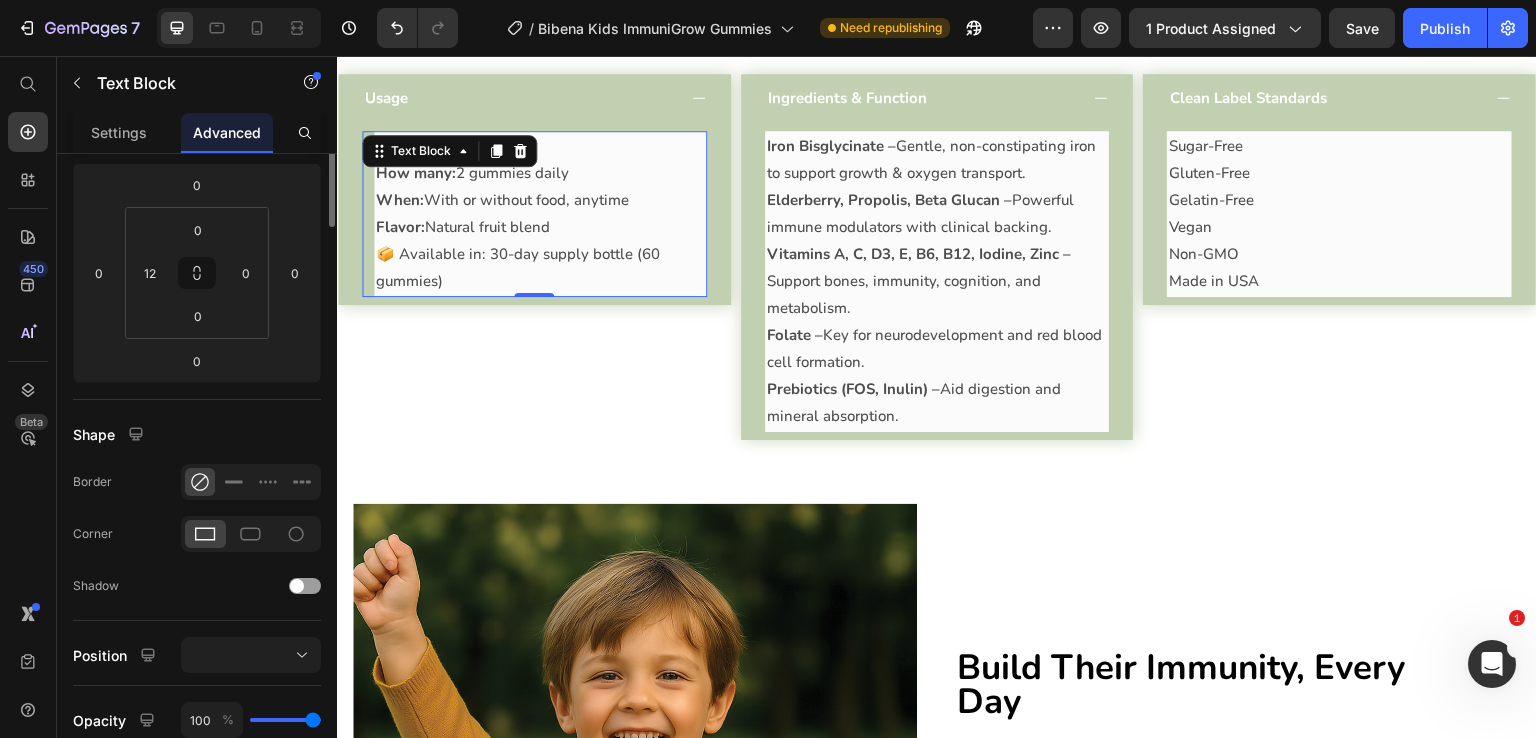 scroll, scrollTop: 0, scrollLeft: 0, axis: both 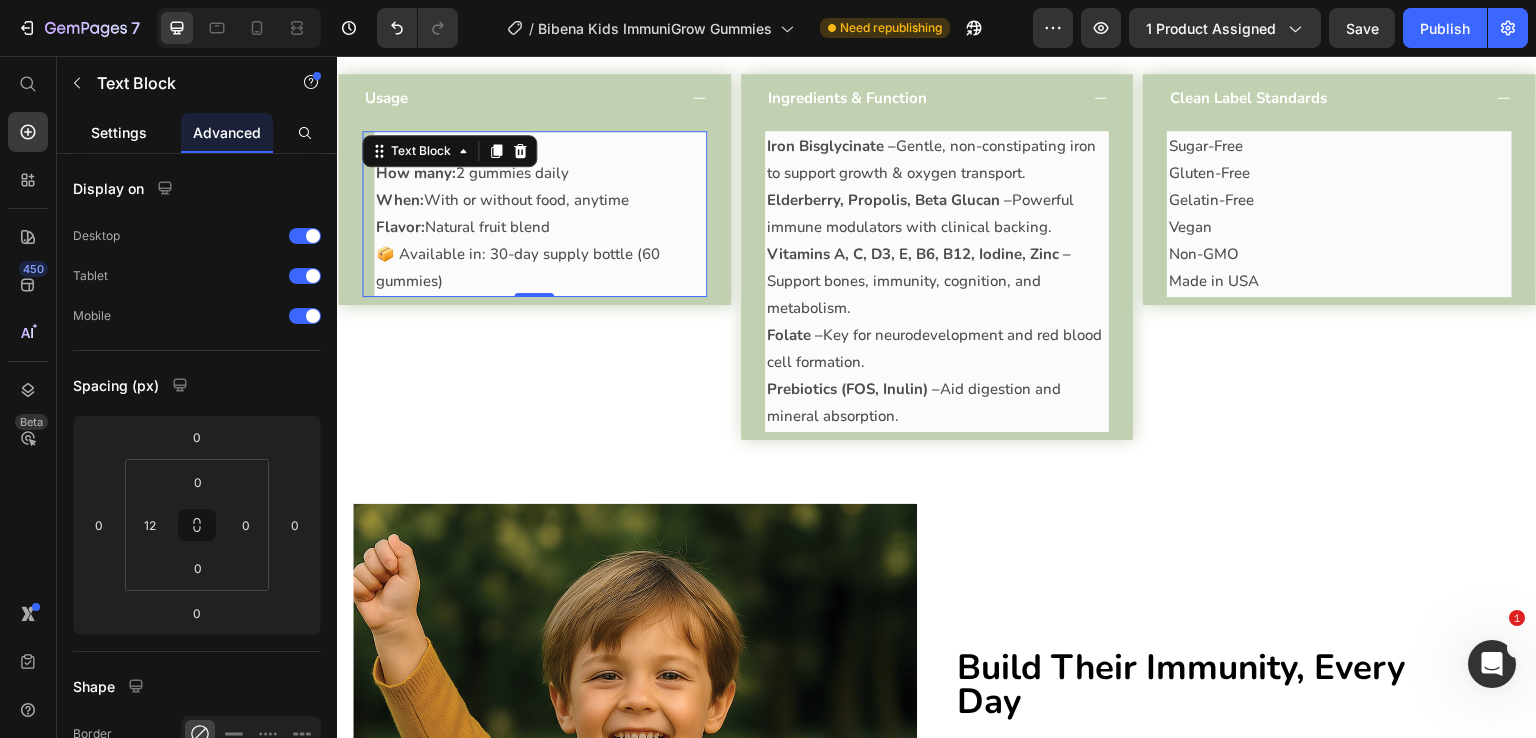 click on "Settings" 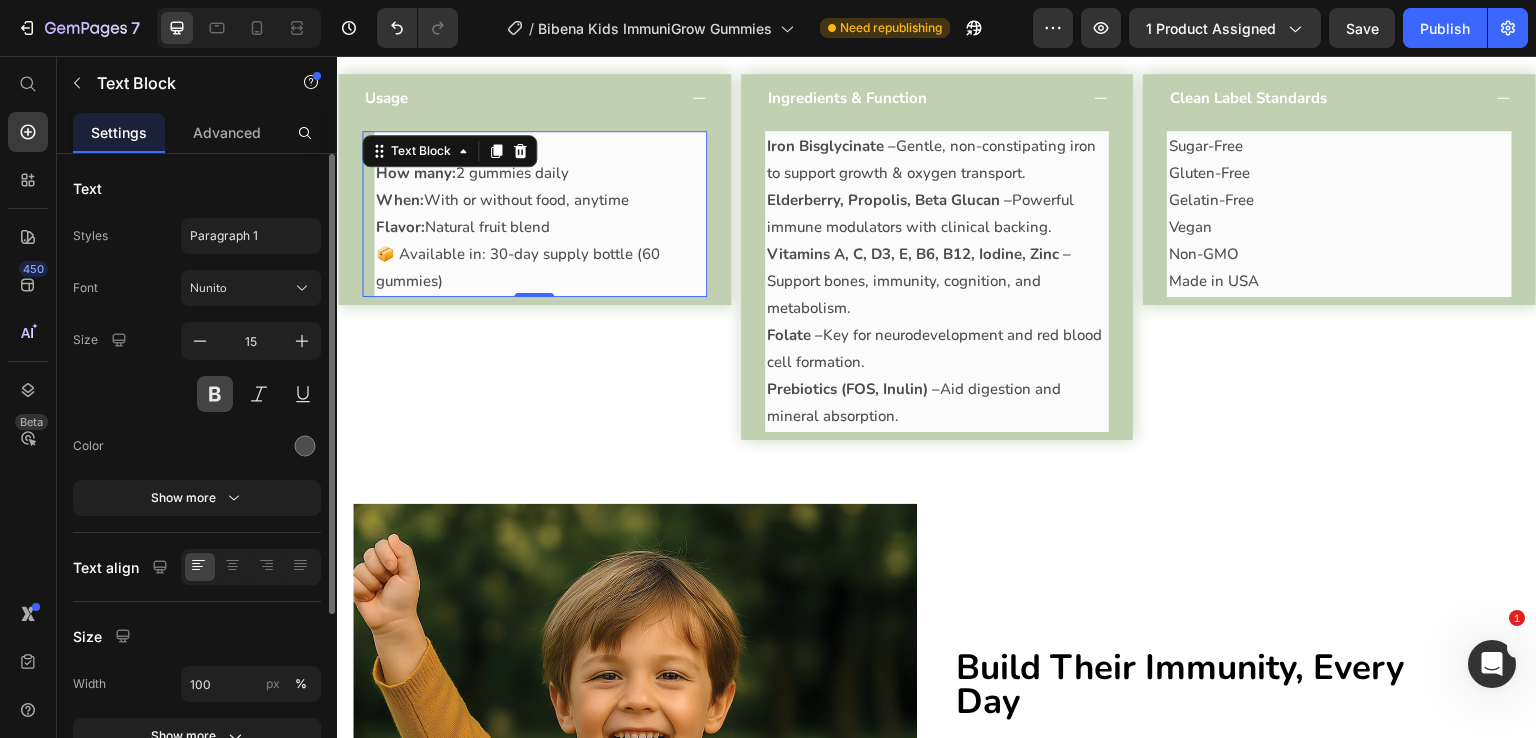 scroll, scrollTop: 200, scrollLeft: 0, axis: vertical 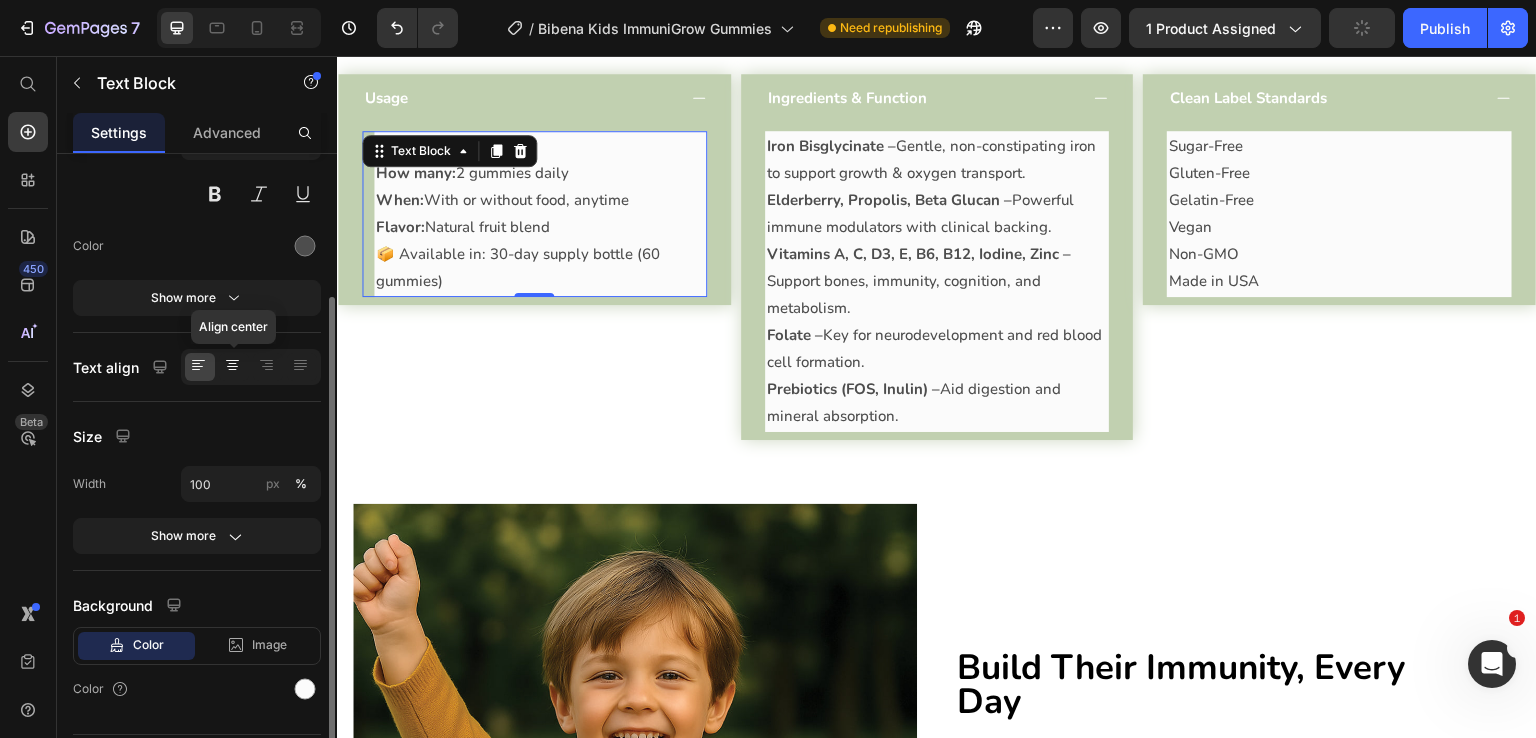 click 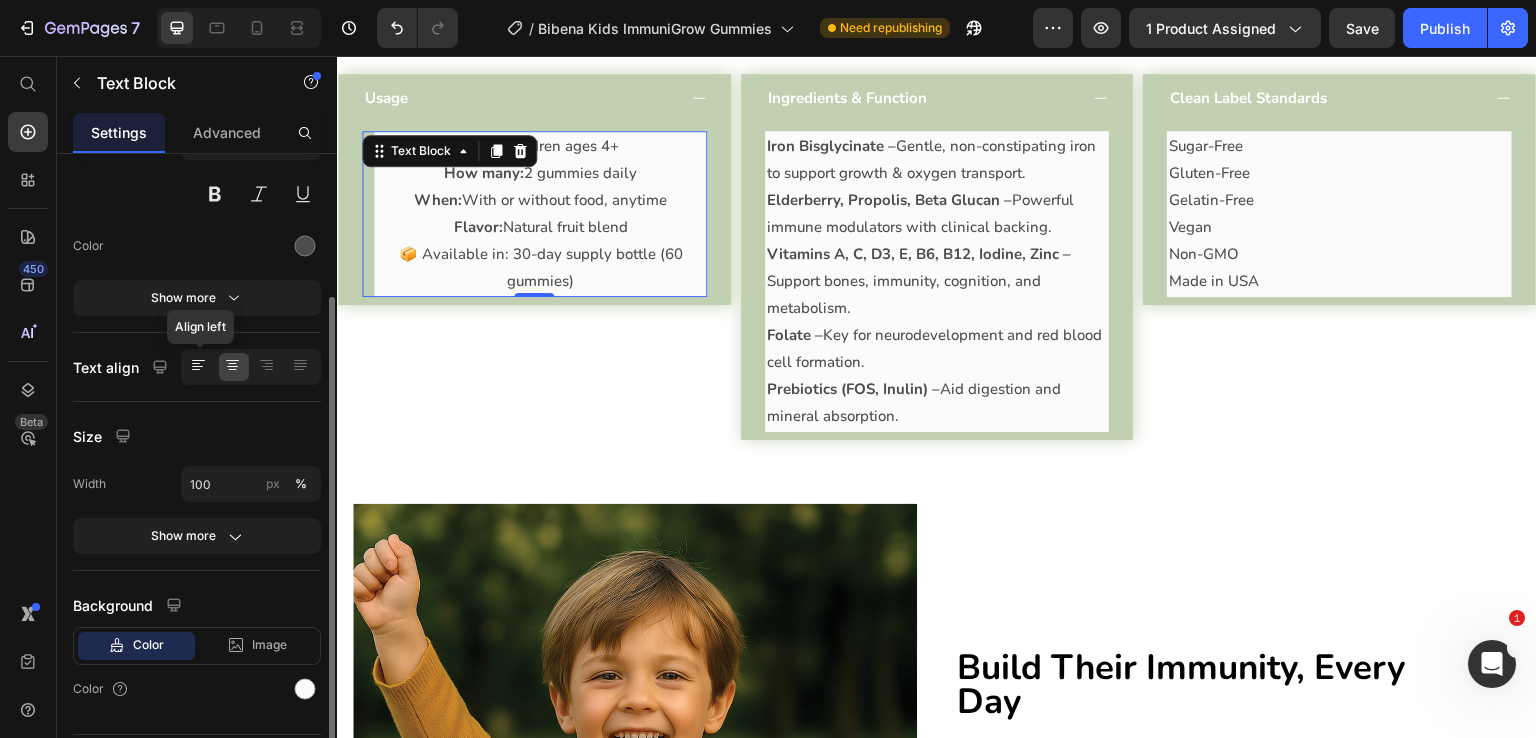 click 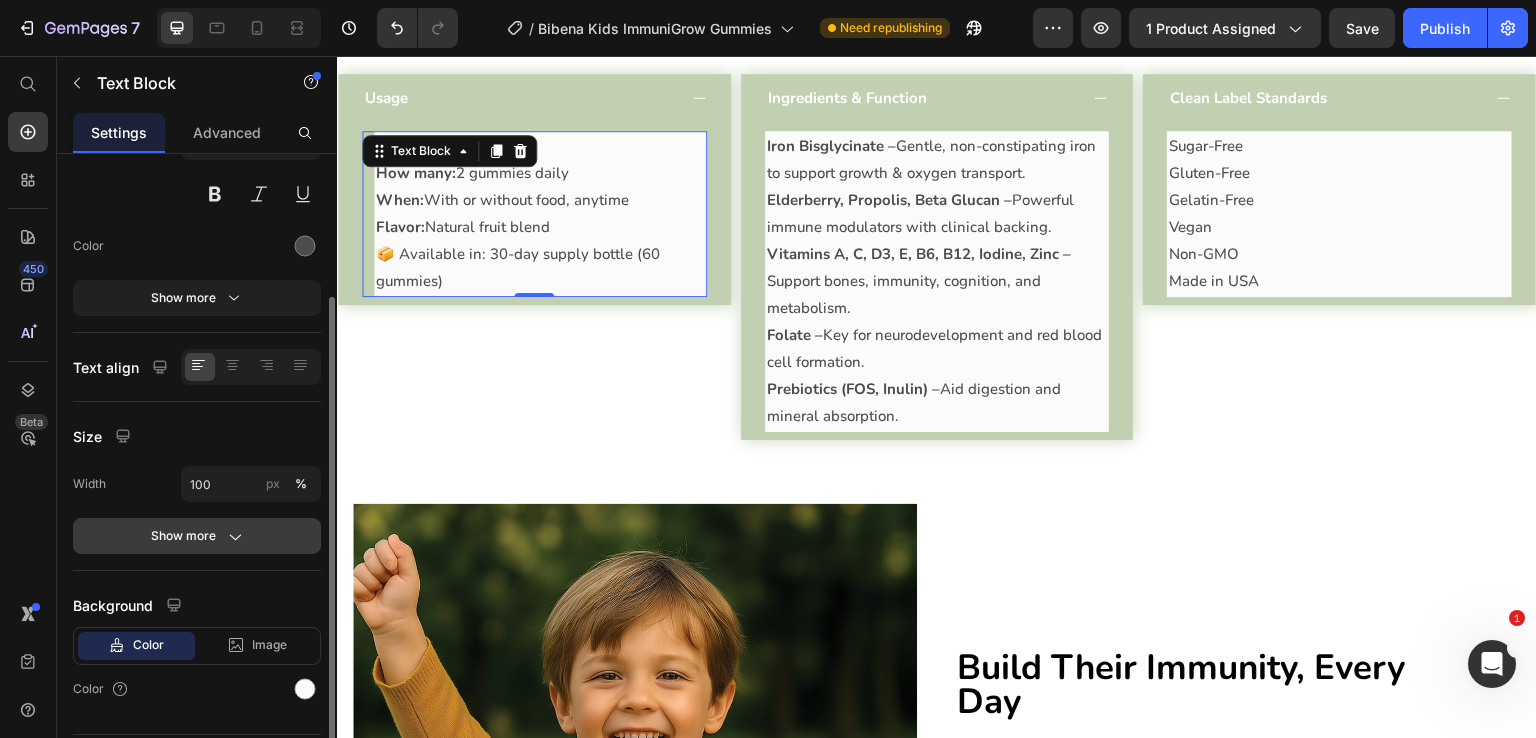 click on "Show more" at bounding box center [197, 536] 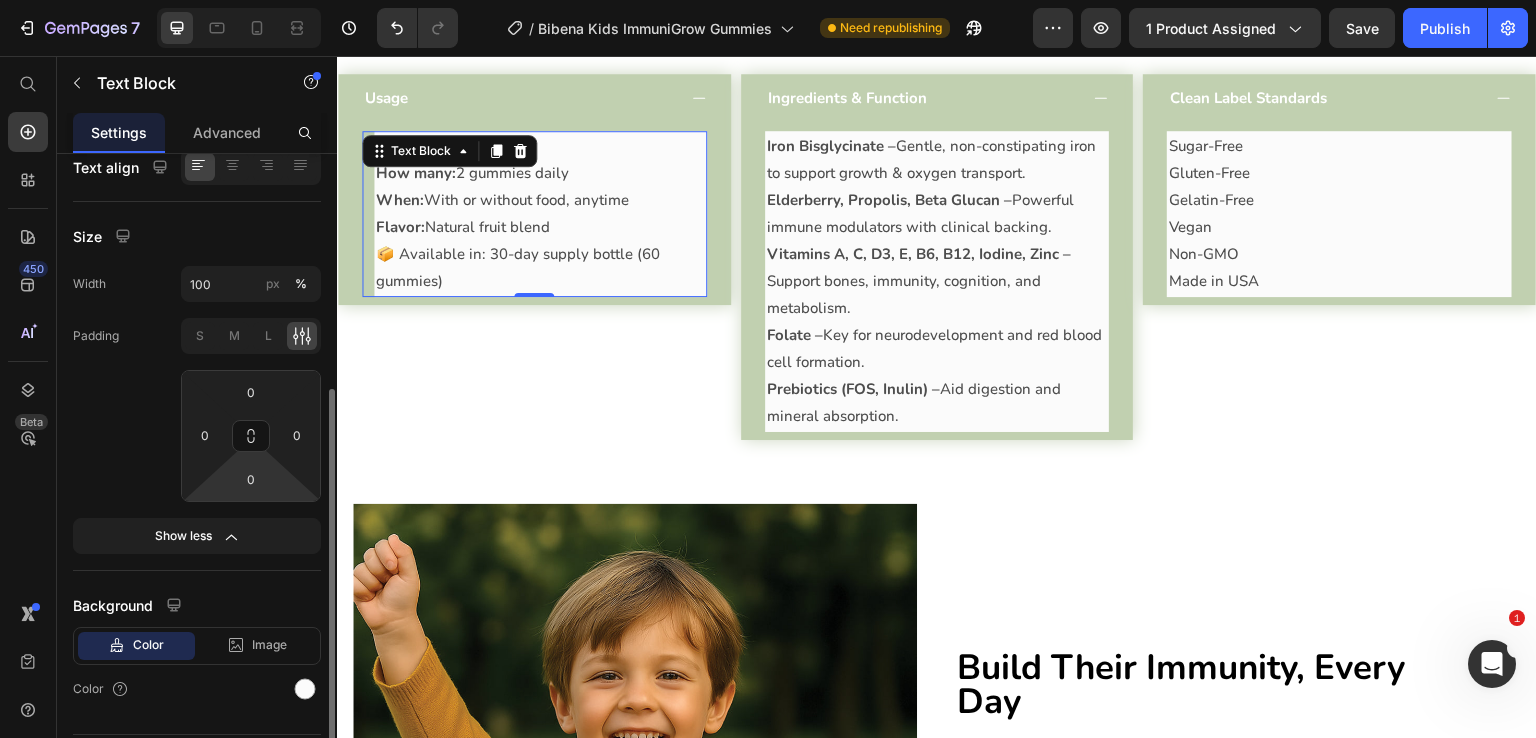 scroll, scrollTop: 452, scrollLeft: 0, axis: vertical 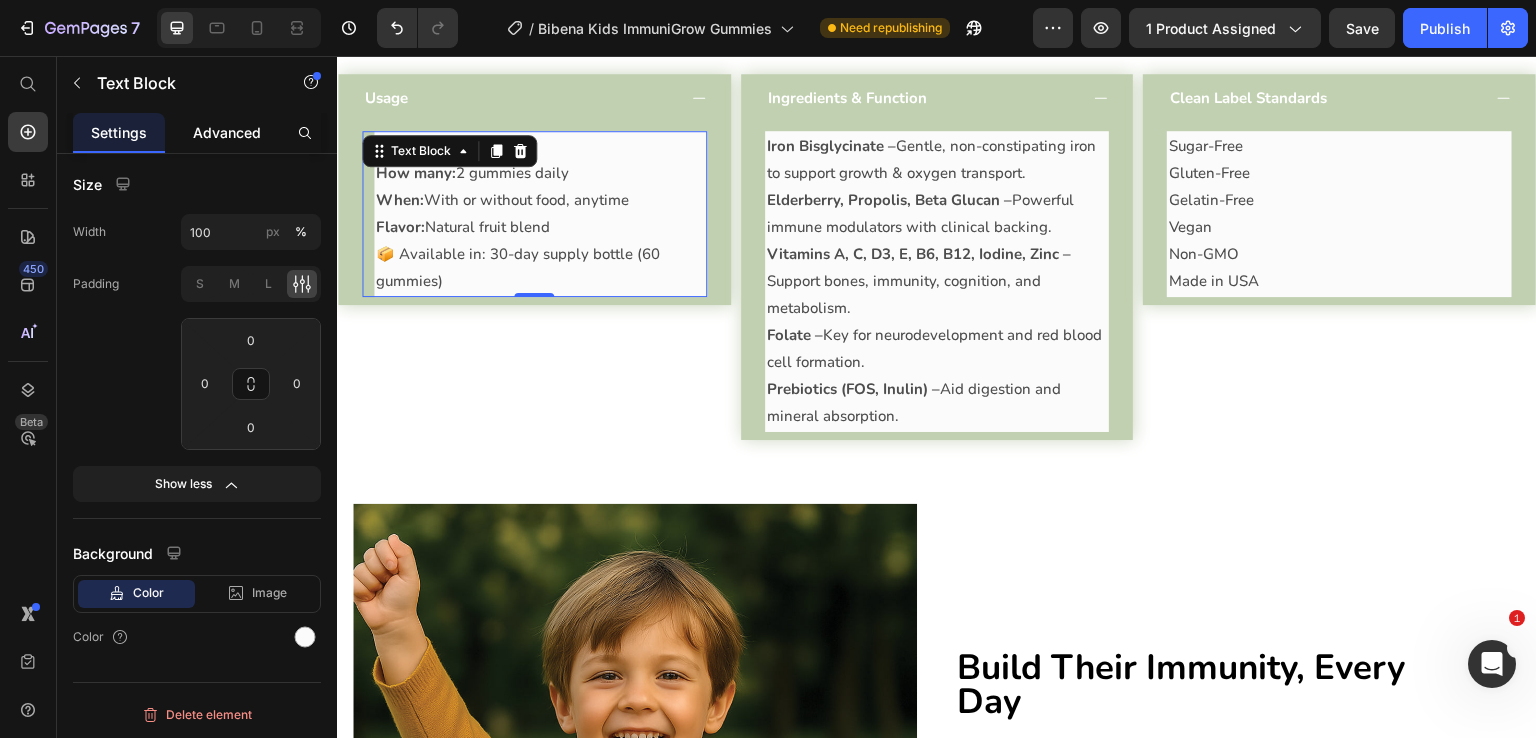click on "Advanced" at bounding box center (227, 132) 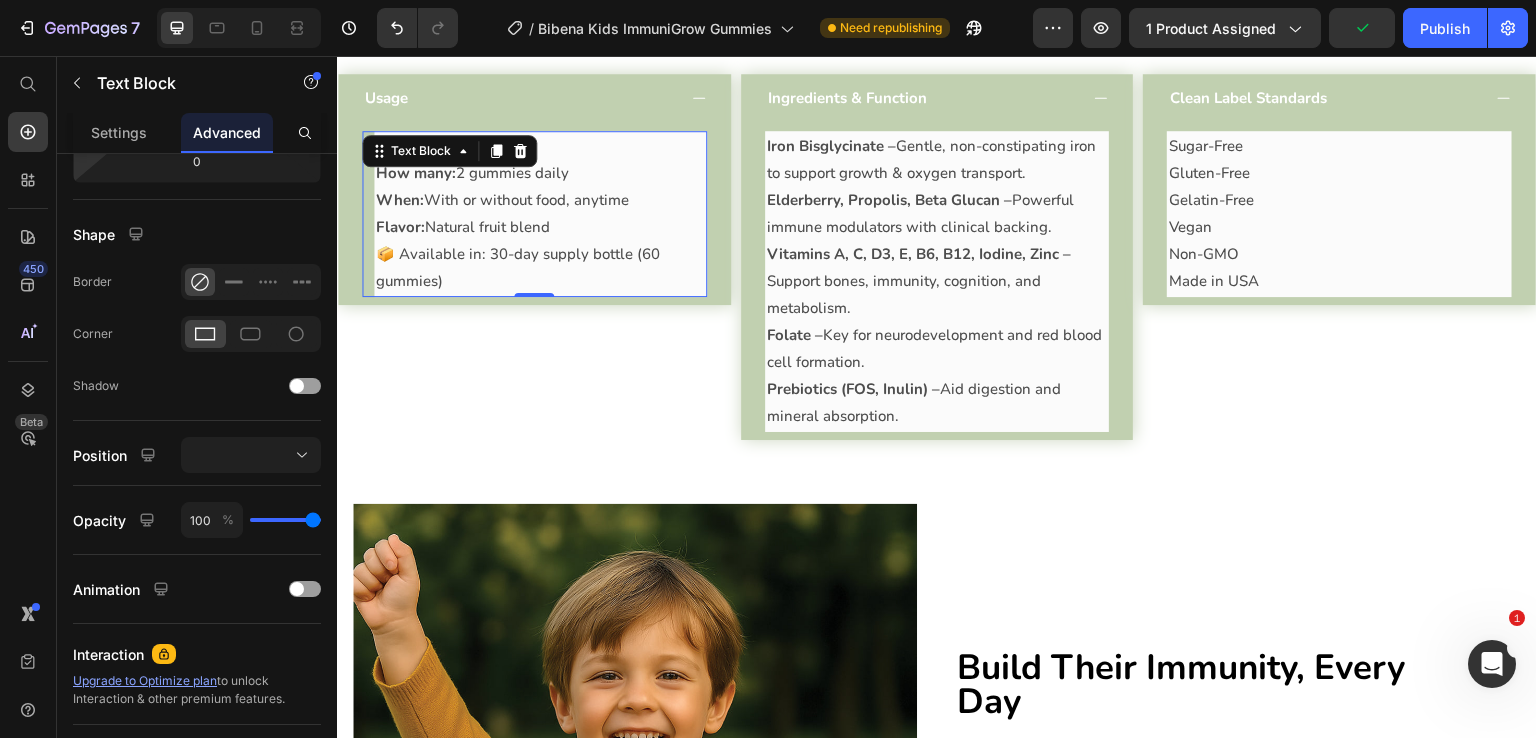 scroll, scrollTop: 0, scrollLeft: 0, axis: both 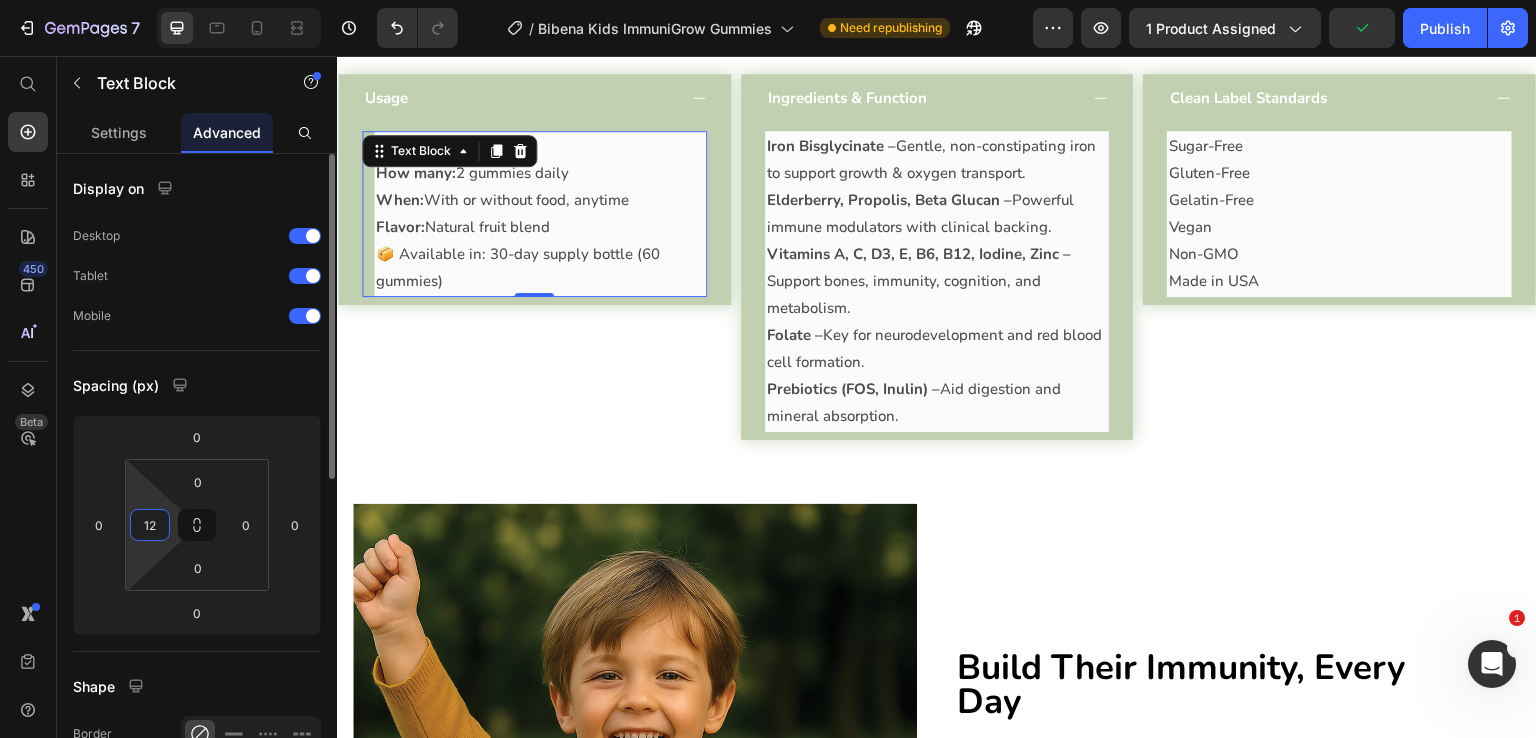 click on "12" at bounding box center [150, 525] 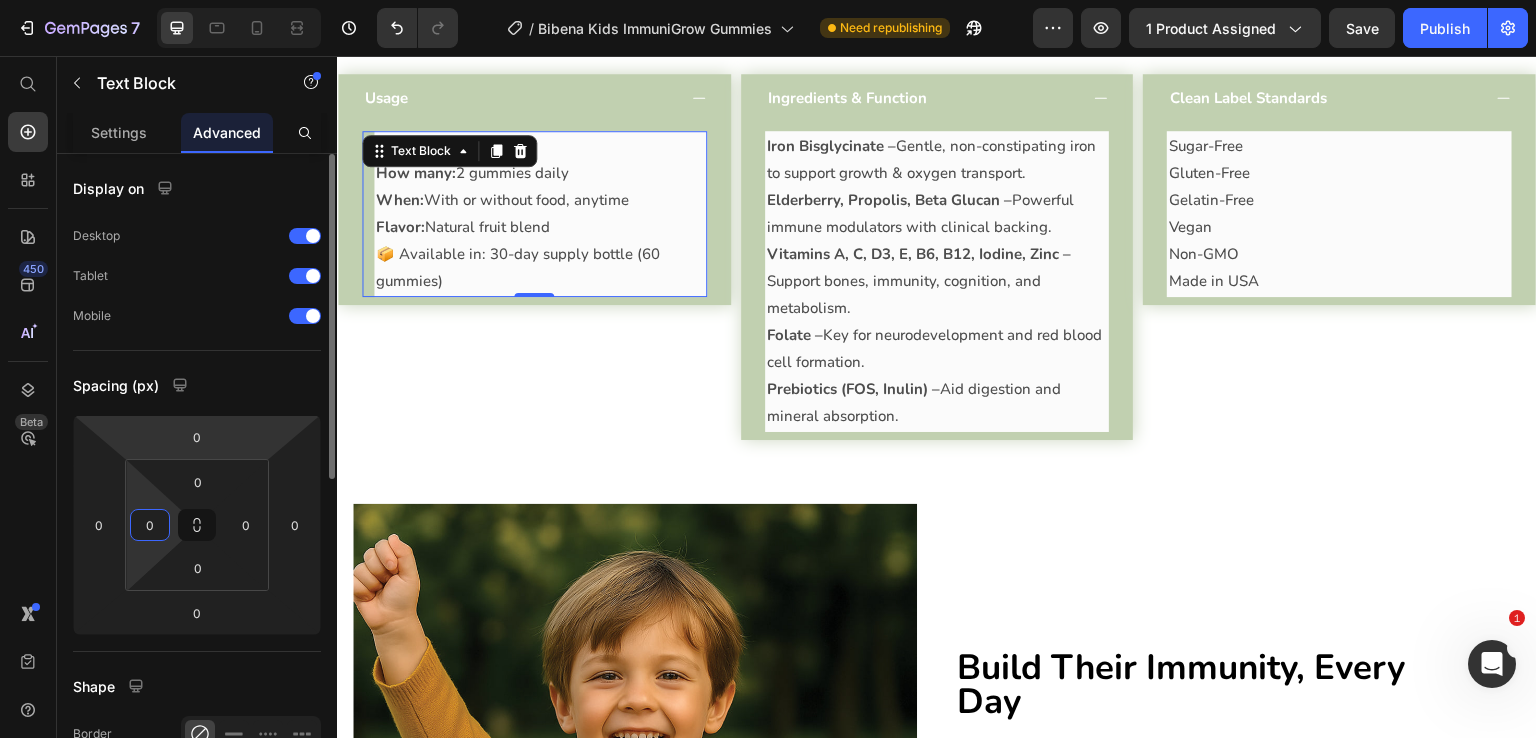 type on "0" 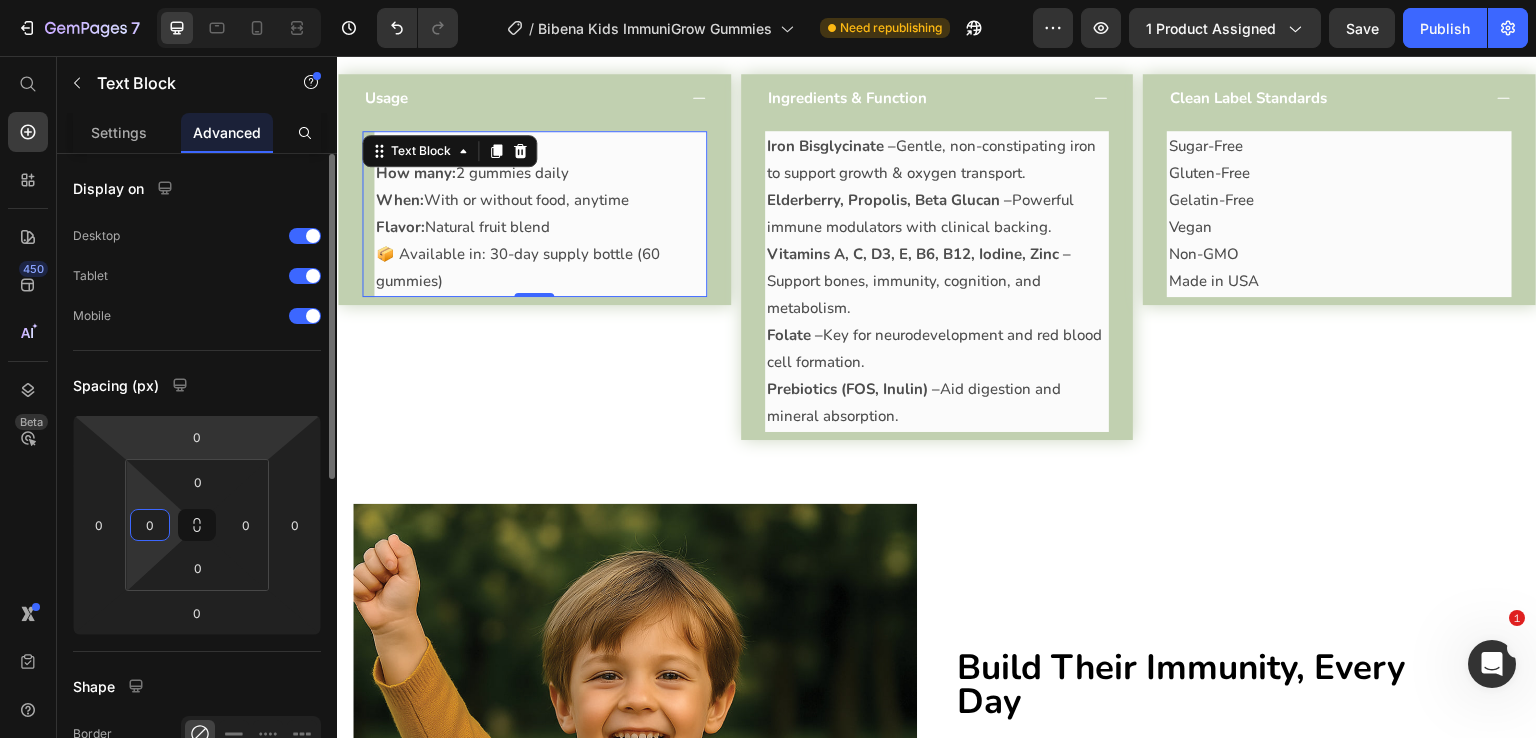 click on "Spacing (px)" at bounding box center [197, 385] 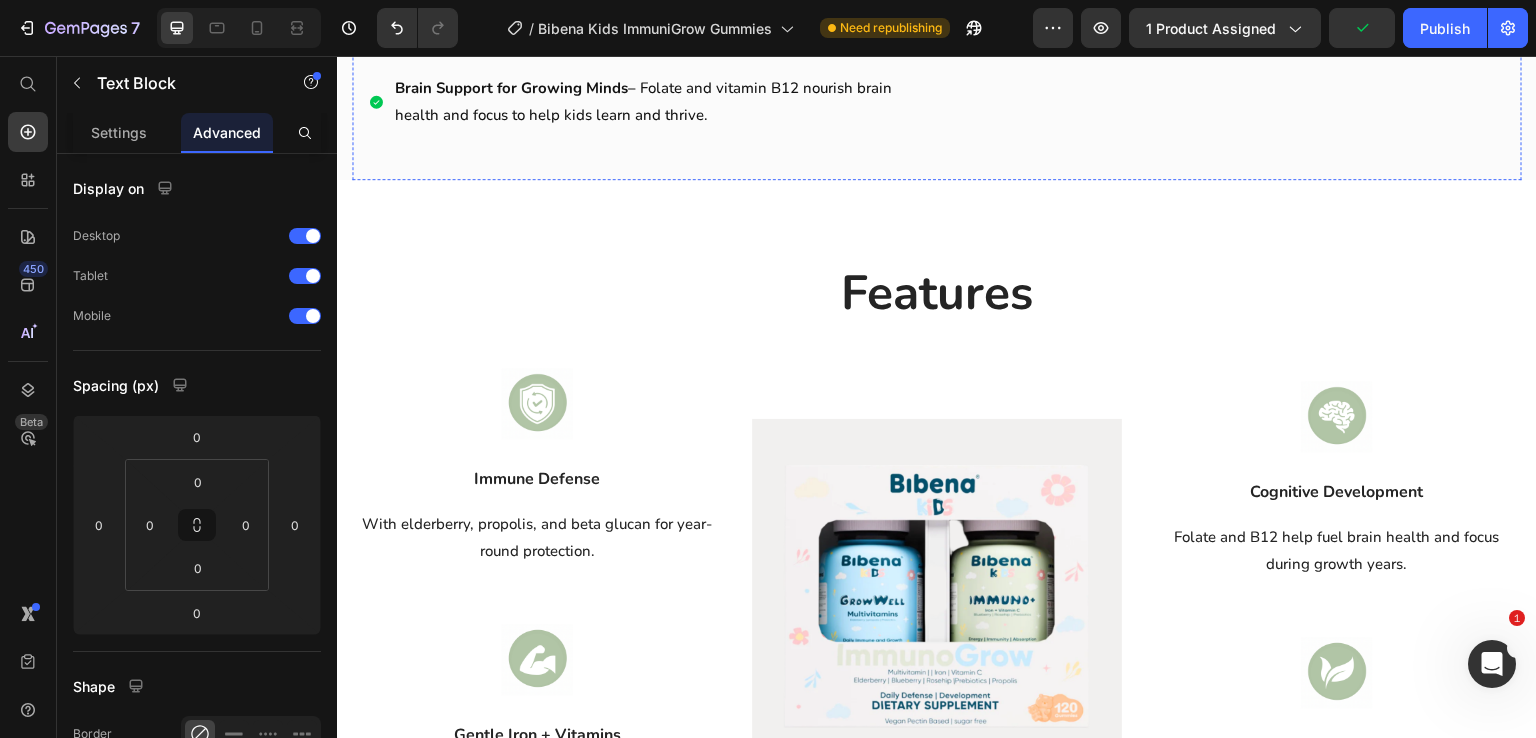 scroll, scrollTop: 1600, scrollLeft: 0, axis: vertical 